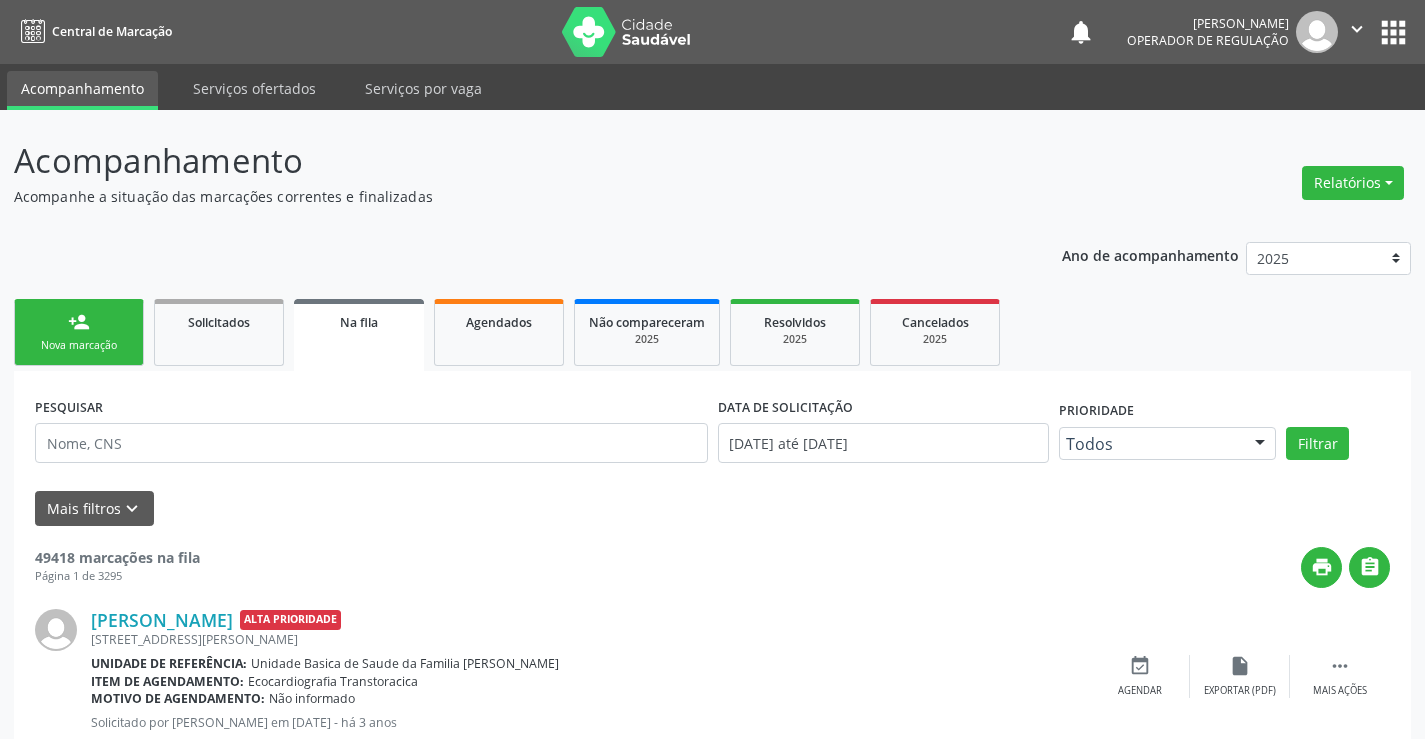 scroll, scrollTop: 0, scrollLeft: 0, axis: both 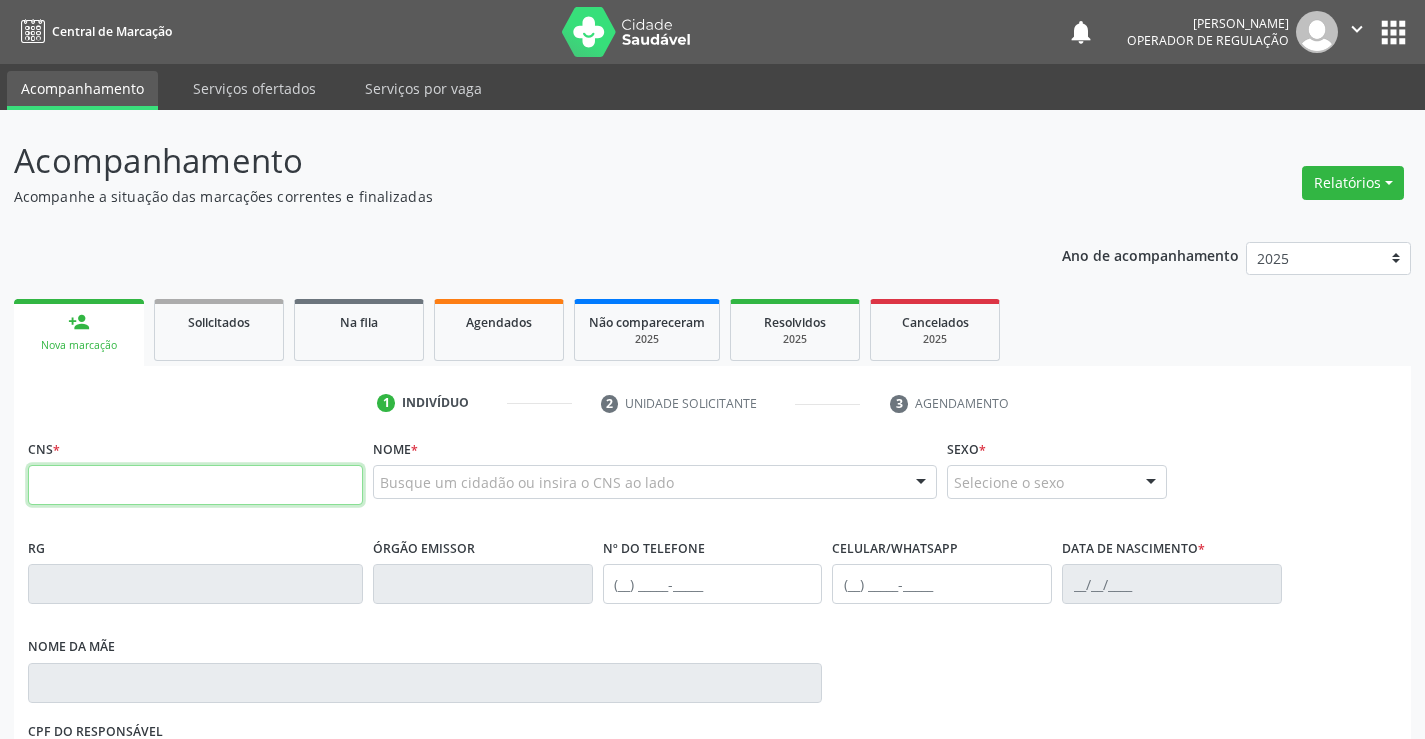 click at bounding box center (195, 485) 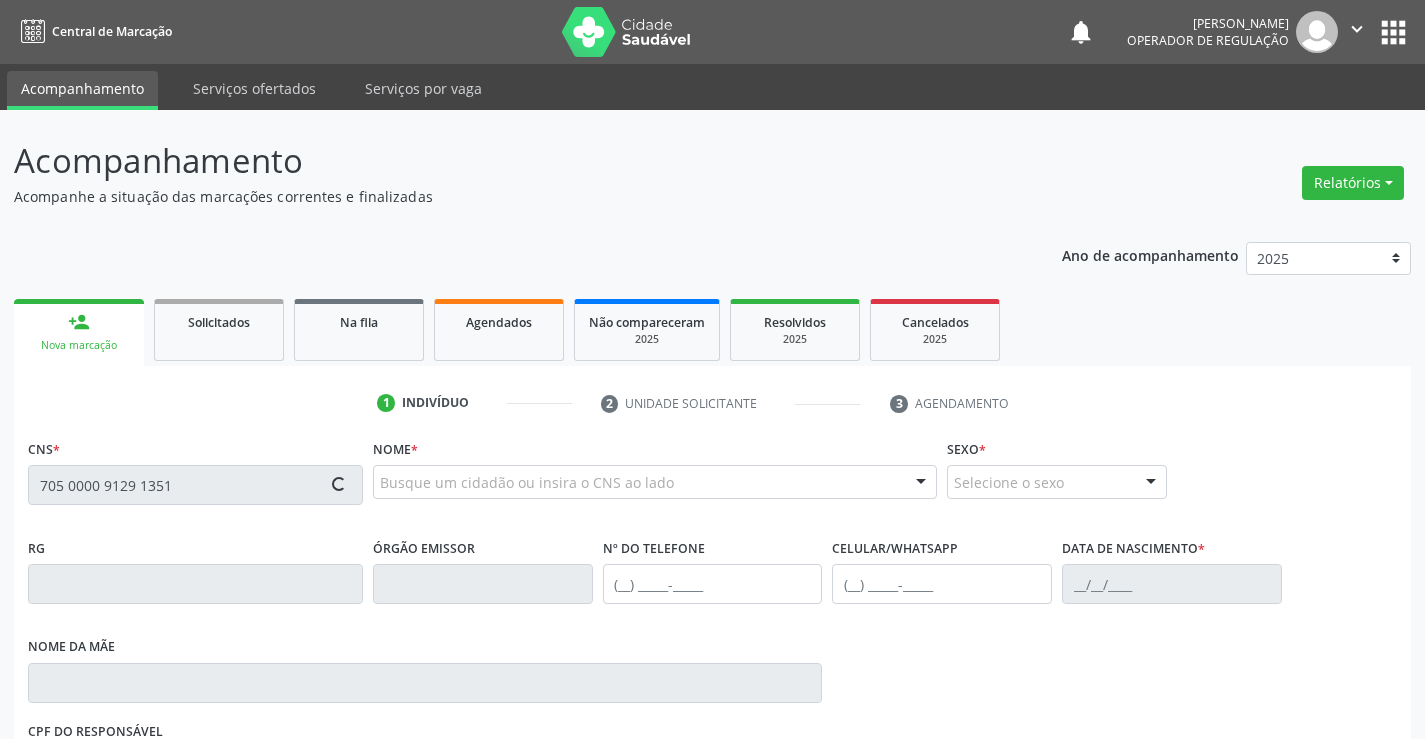 type on "705 0000 9129 1351" 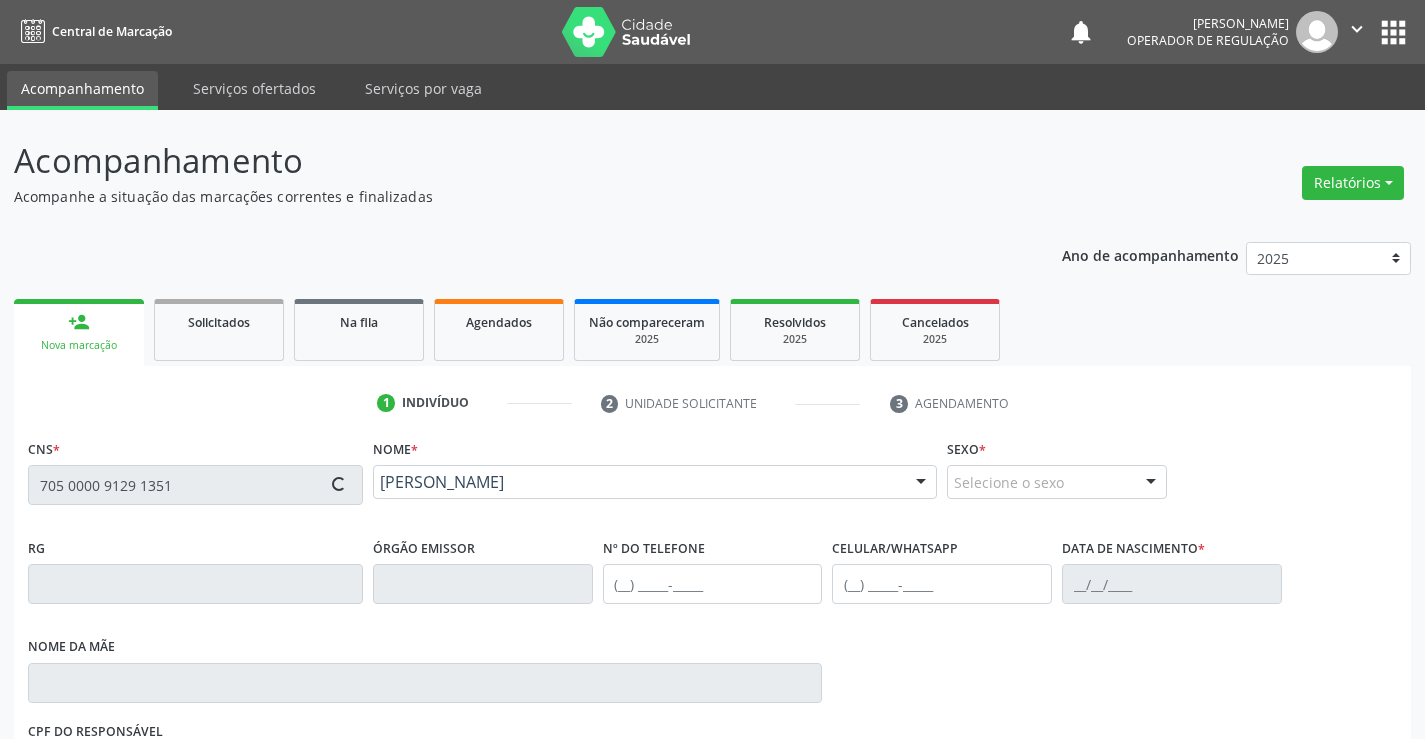 type on "2035293839" 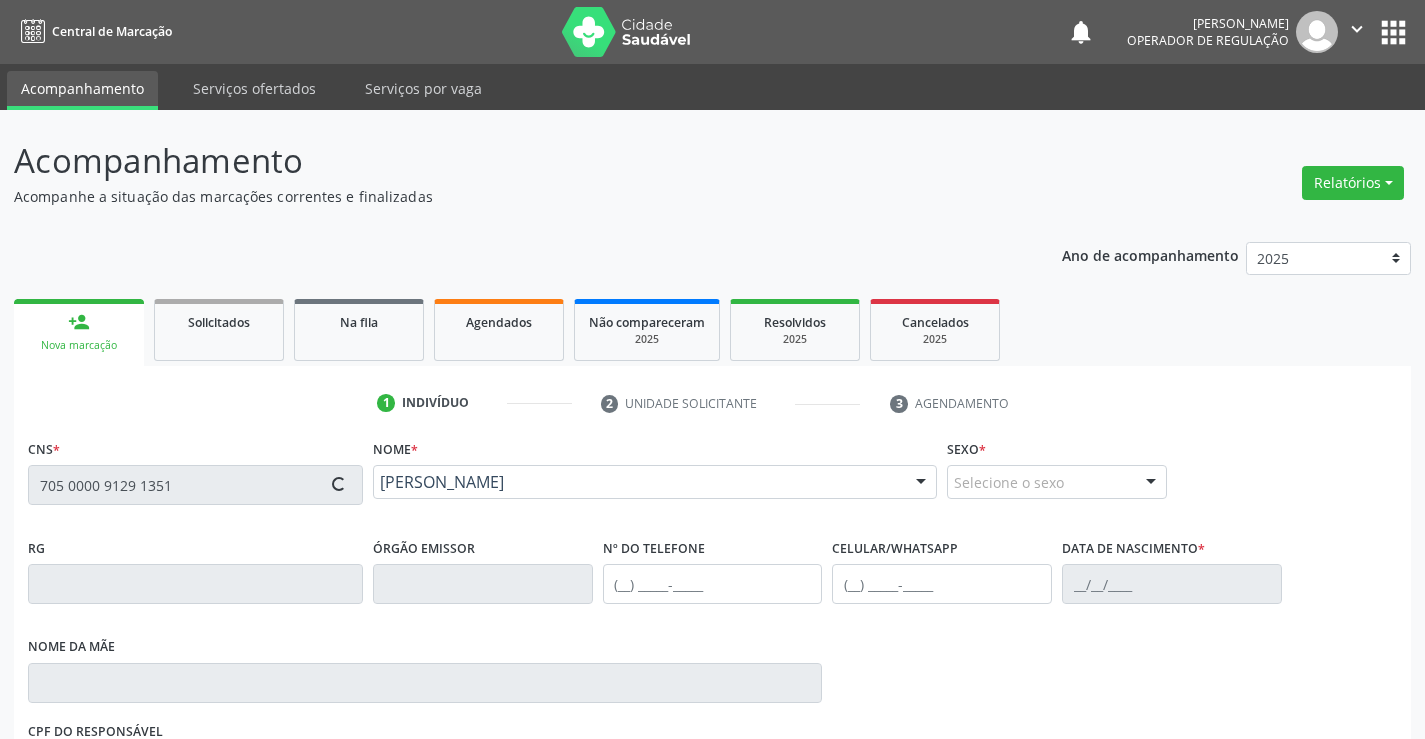 type on "(74) 99188-6513" 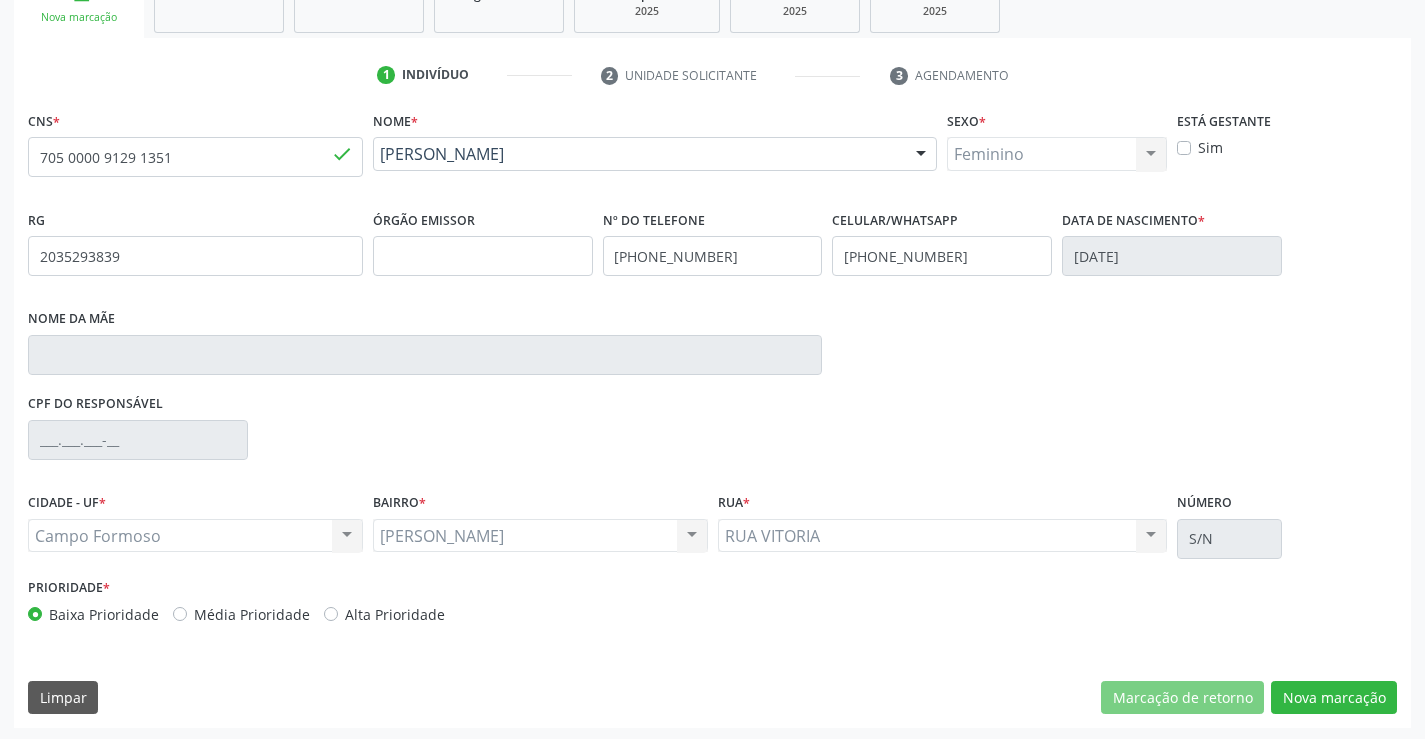 scroll, scrollTop: 331, scrollLeft: 0, axis: vertical 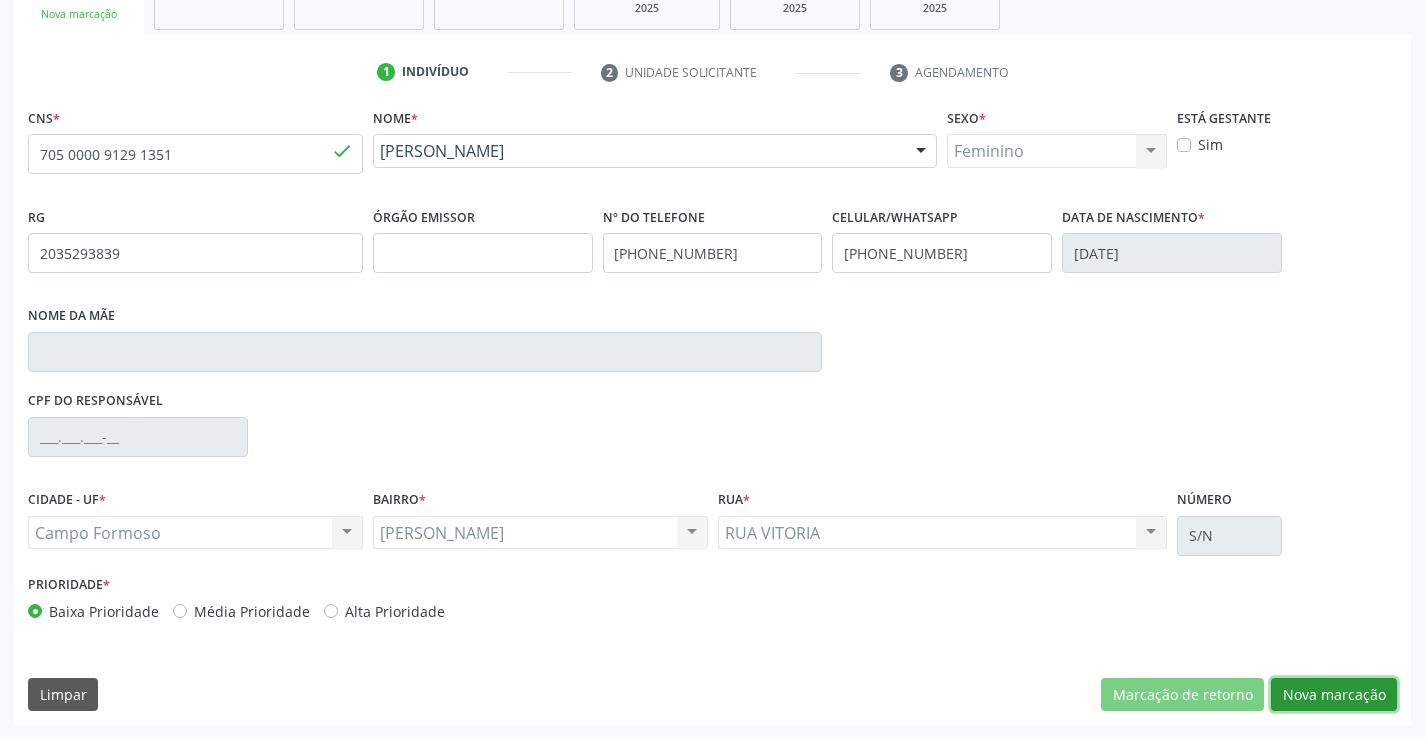 click on "Nova marcação" at bounding box center (1334, 695) 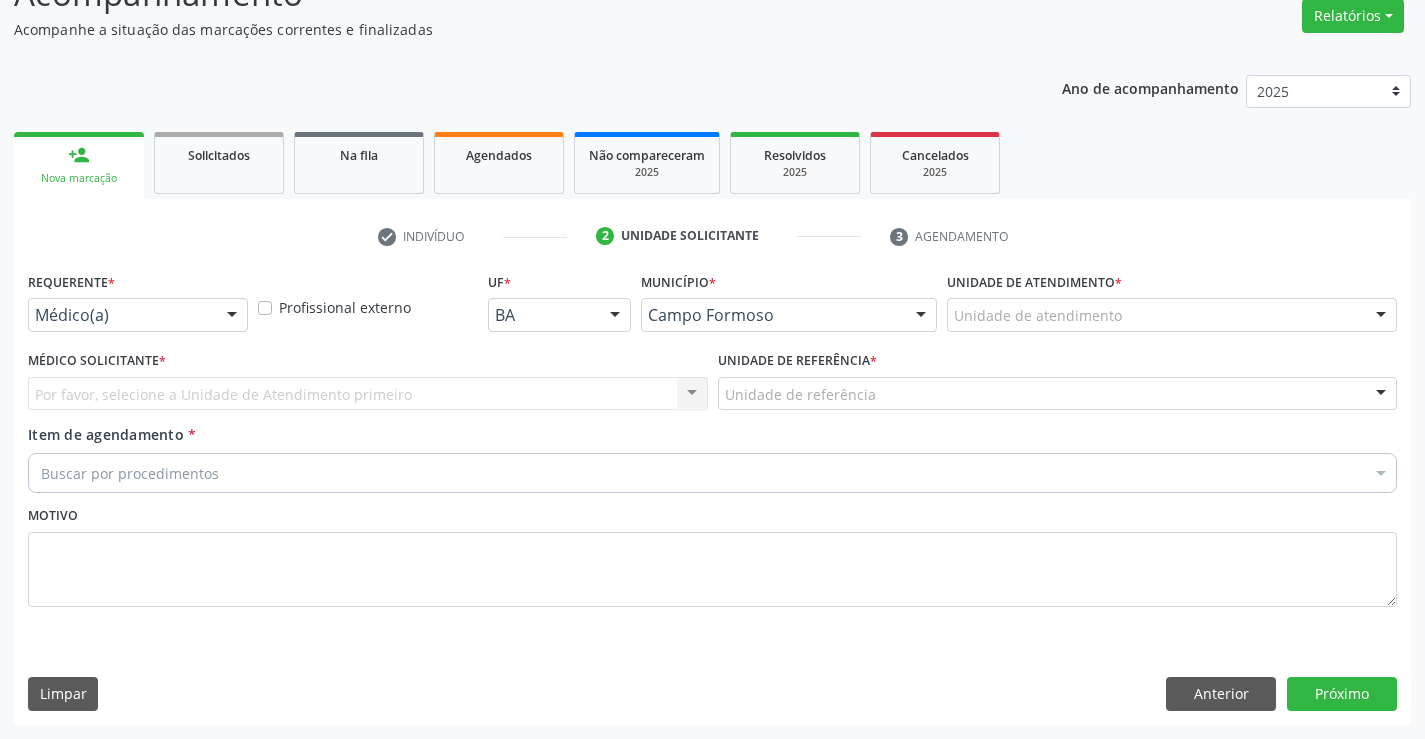 scroll, scrollTop: 167, scrollLeft: 0, axis: vertical 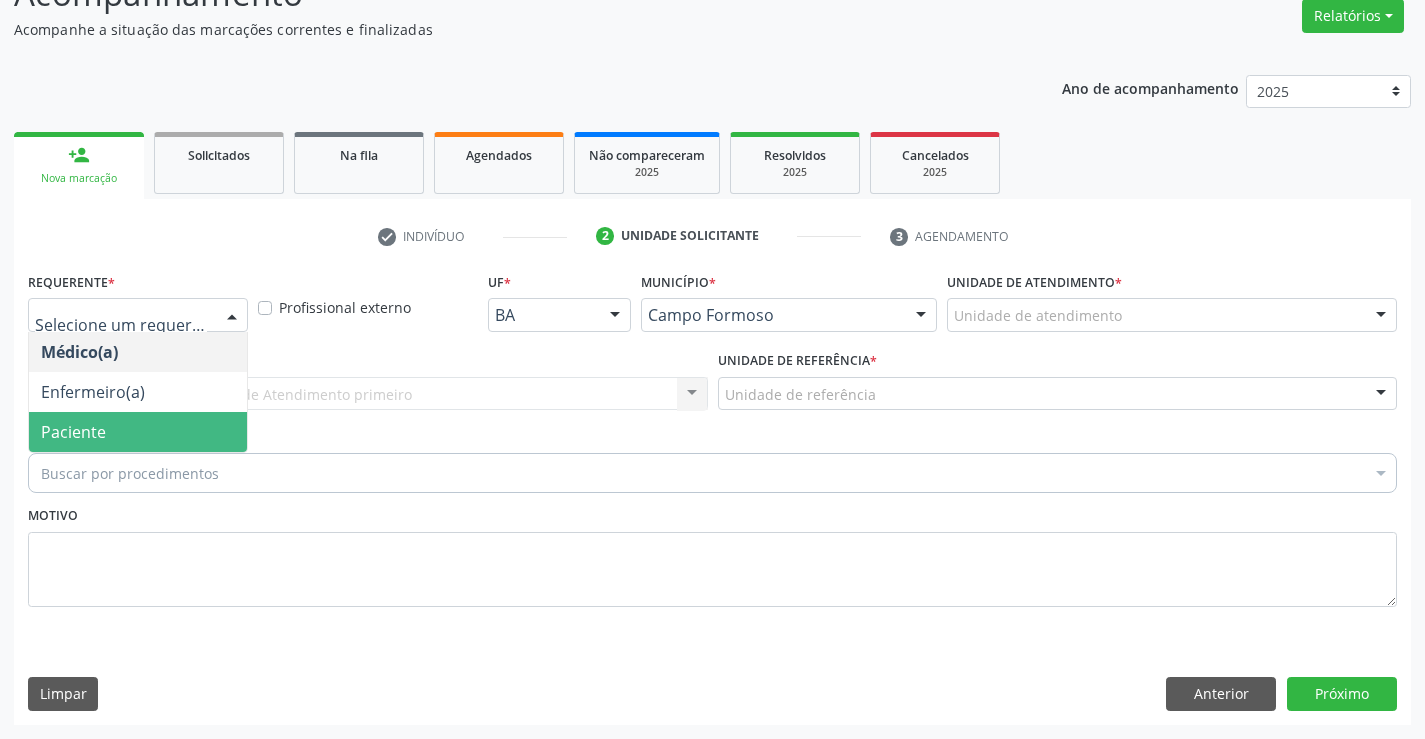 click on "Paciente" at bounding box center [138, 432] 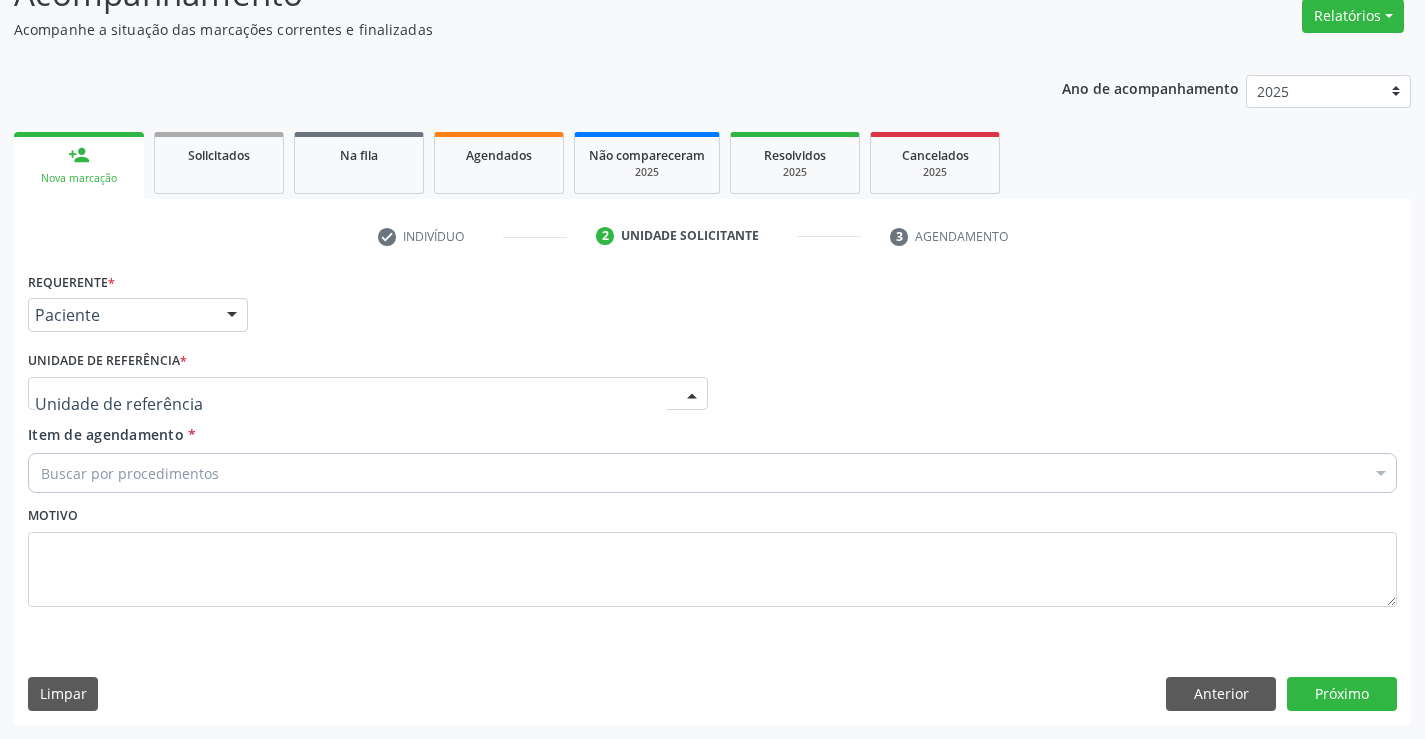 click at bounding box center (368, 394) 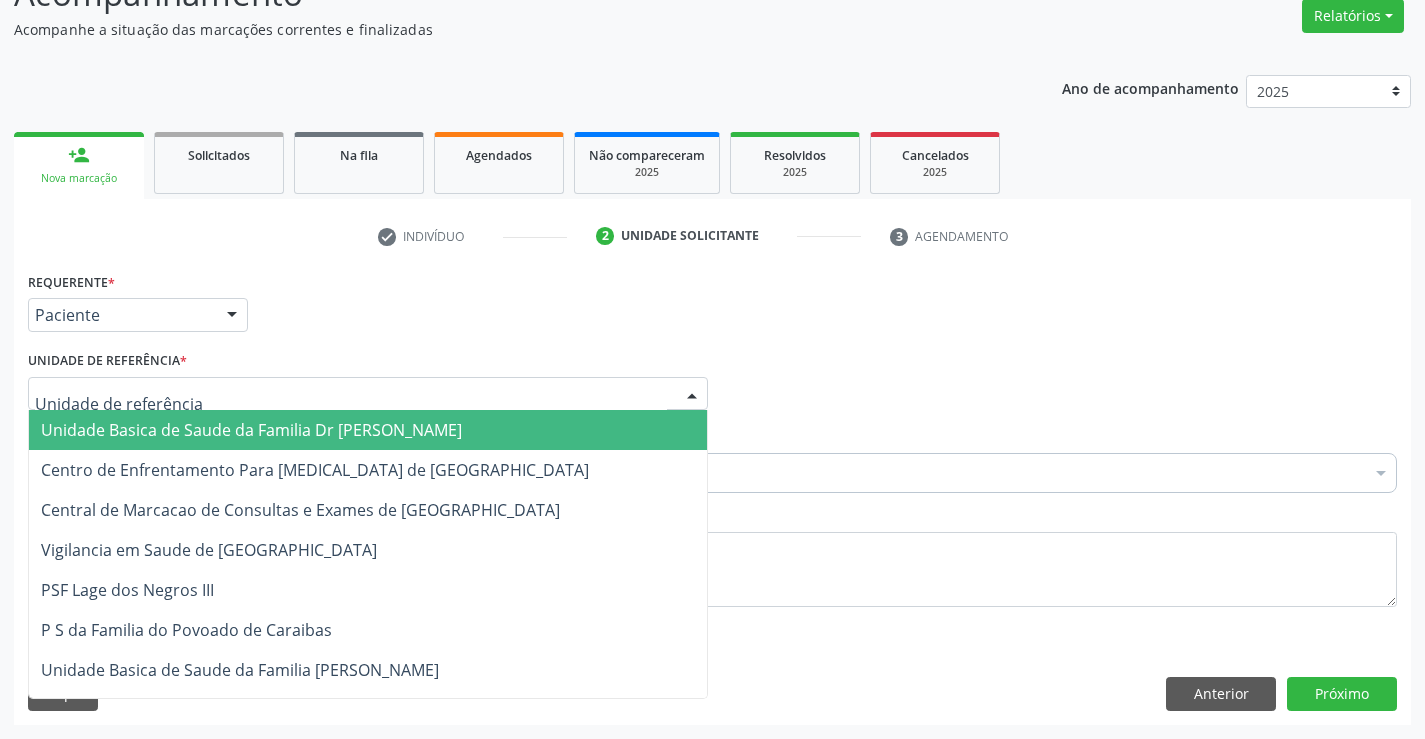 drag, startPoint x: 194, startPoint y: 416, endPoint x: 187, endPoint y: 427, distance: 13.038404 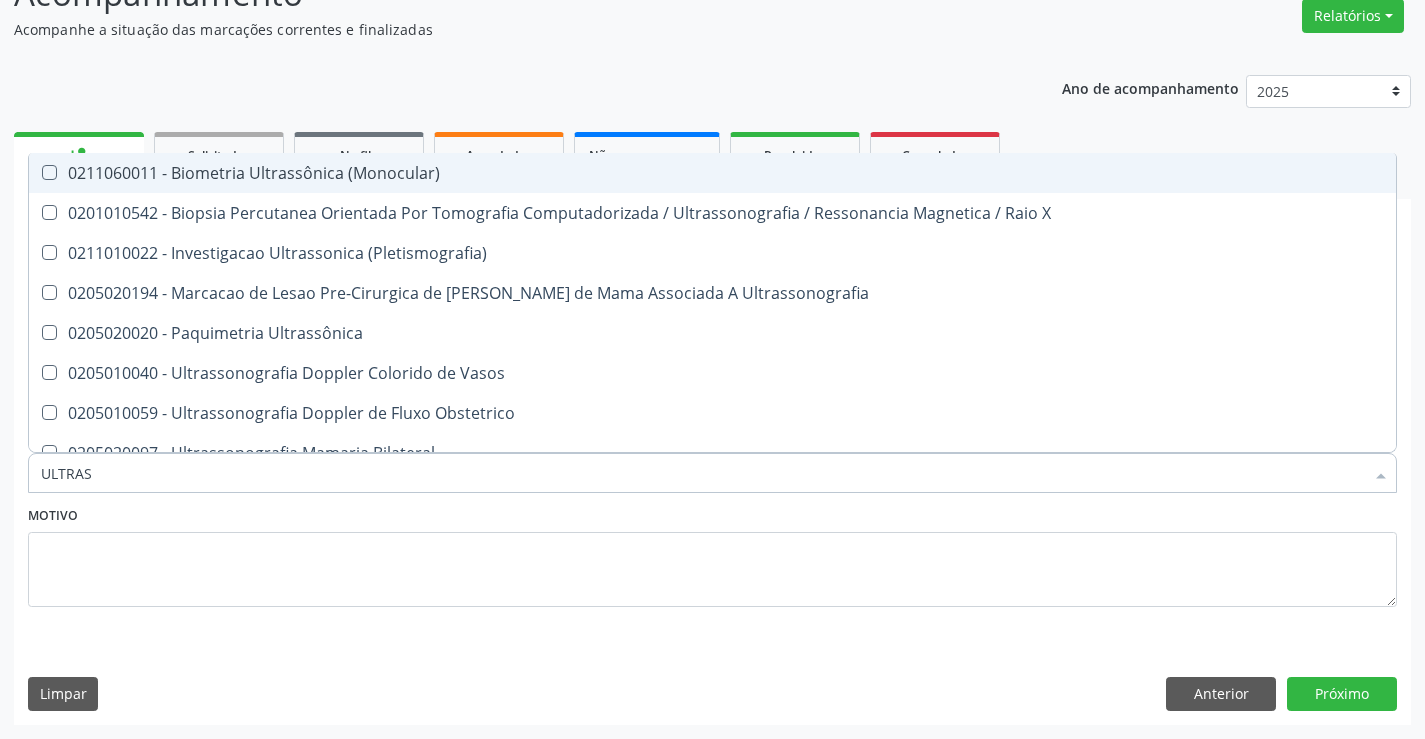 type on "ULTRASS" 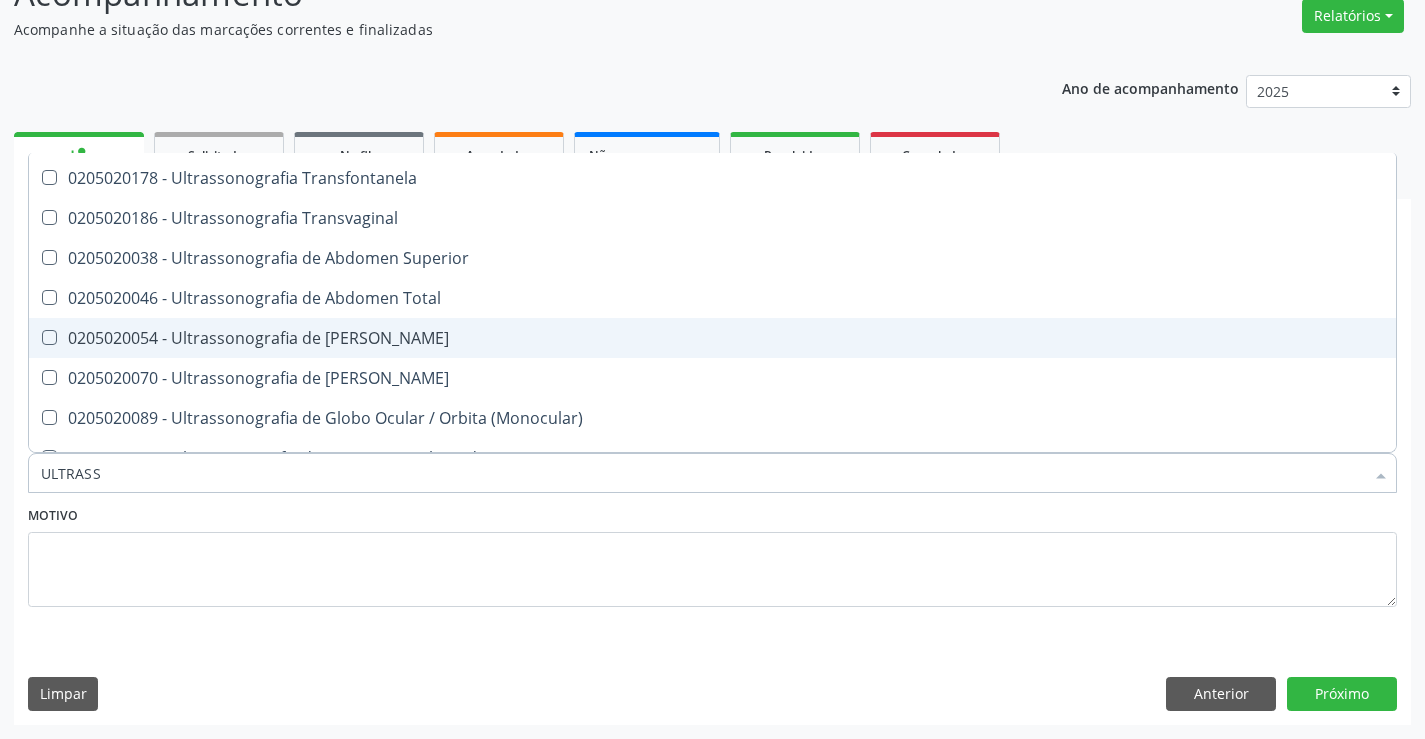 scroll, scrollTop: 400, scrollLeft: 0, axis: vertical 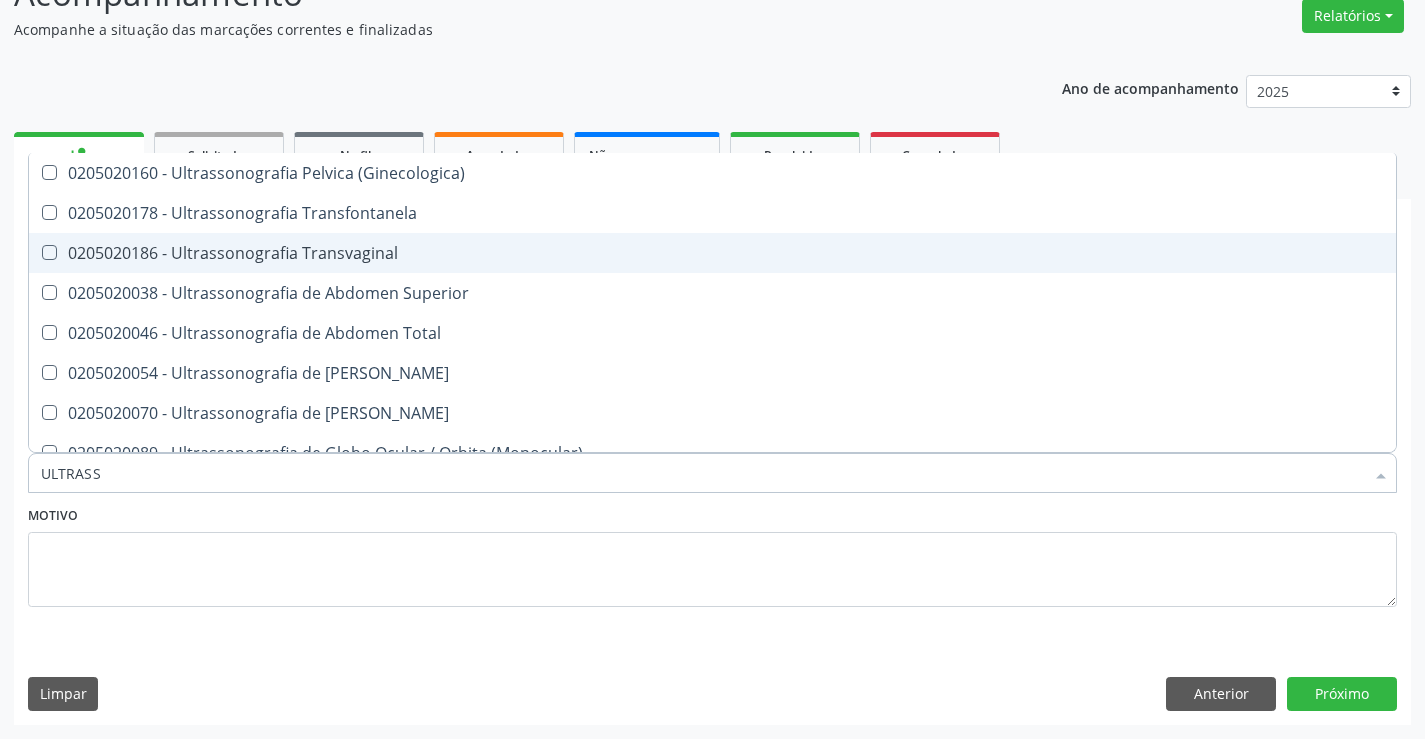 click on "0205020186 - Ultrassonografia Transvaginal" at bounding box center (712, 253) 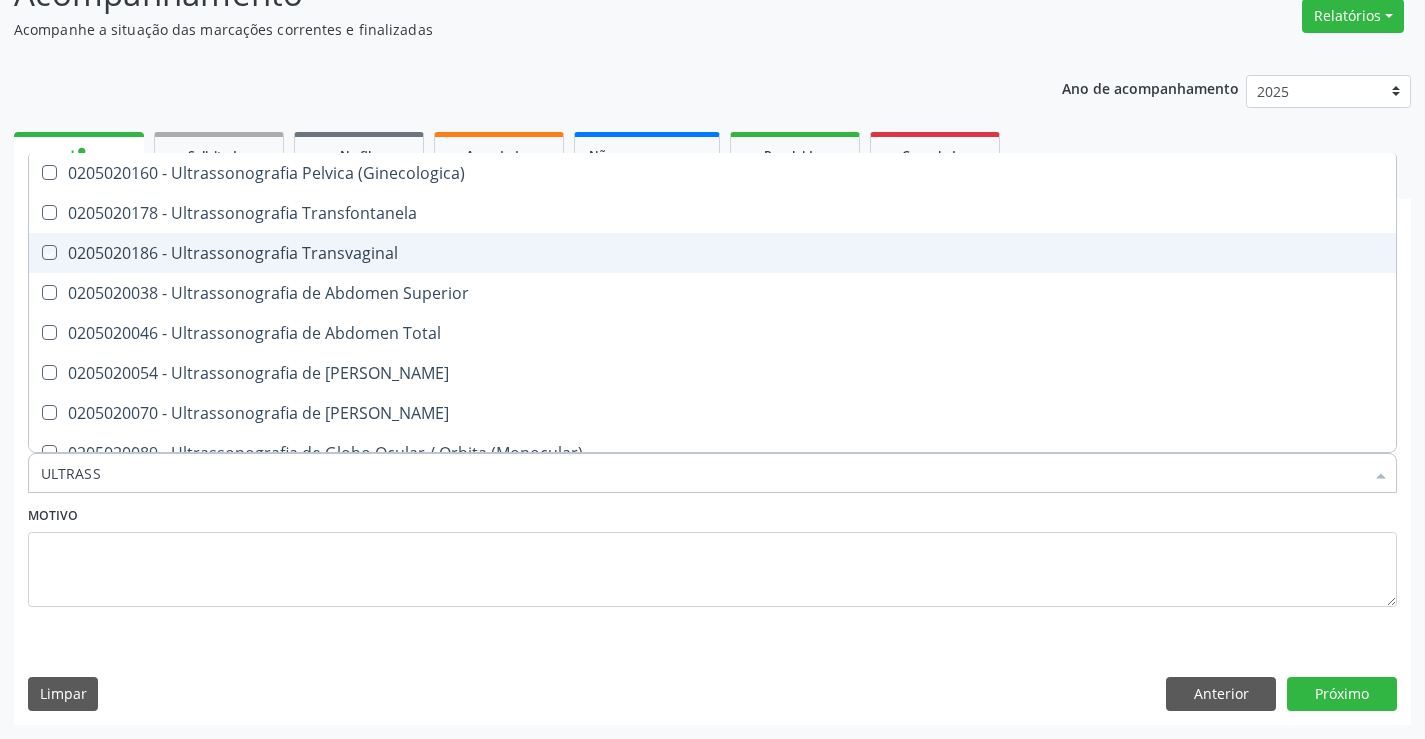 checkbox on "true" 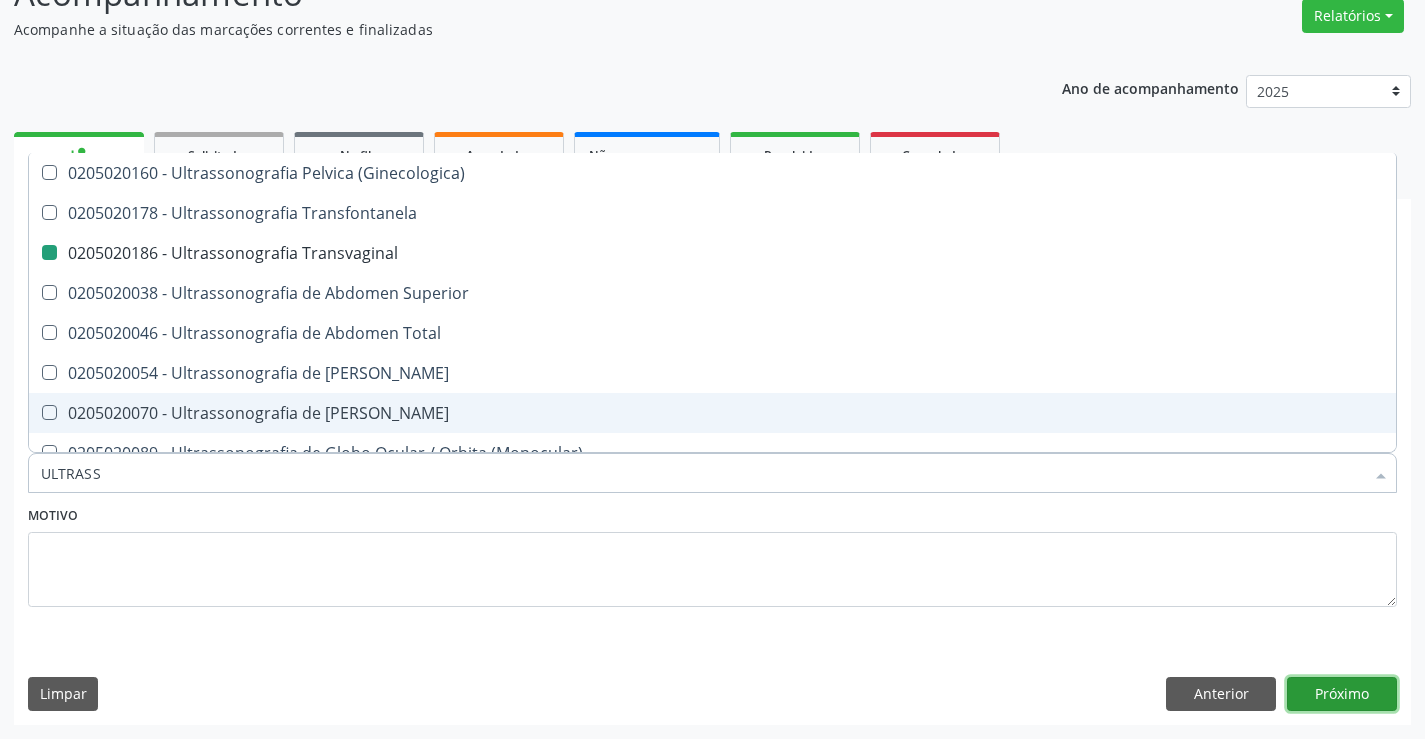 click on "Próximo" at bounding box center [1342, 694] 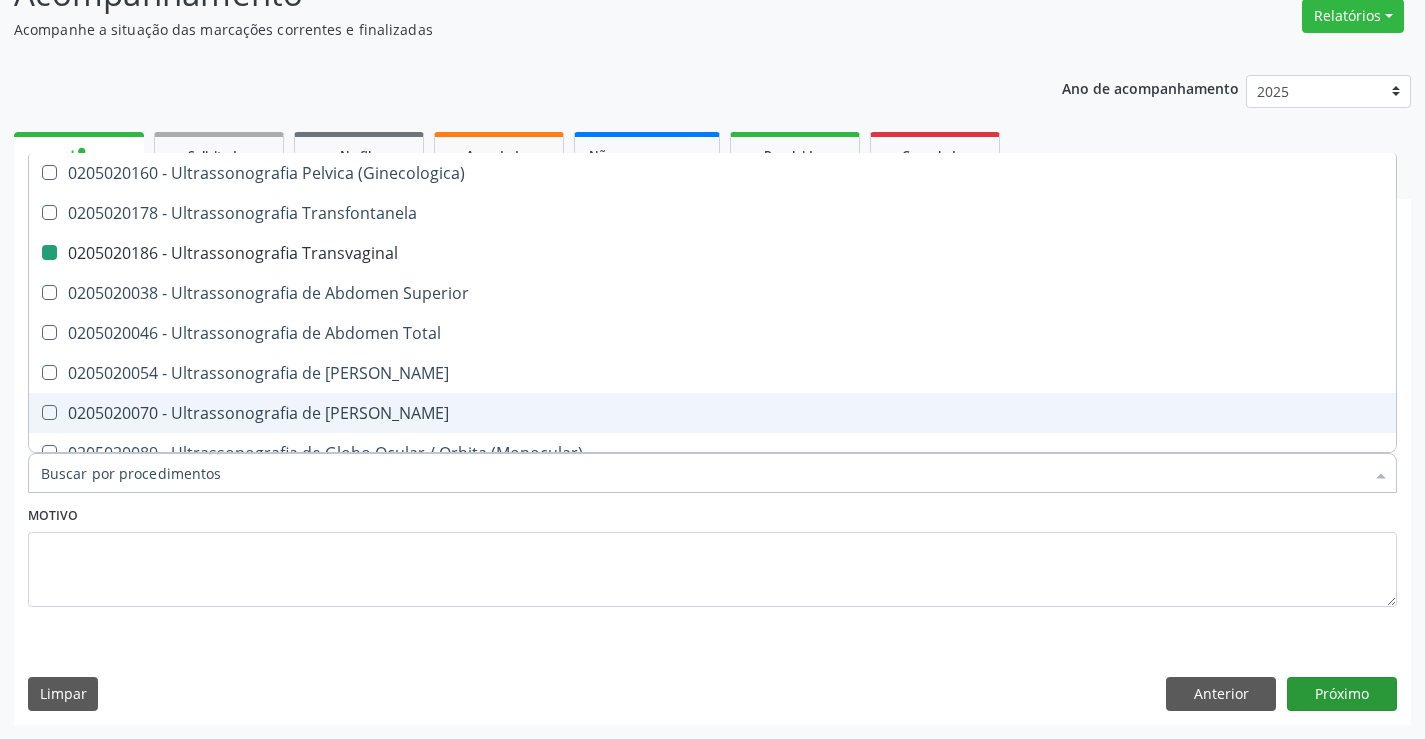 scroll, scrollTop: 131, scrollLeft: 0, axis: vertical 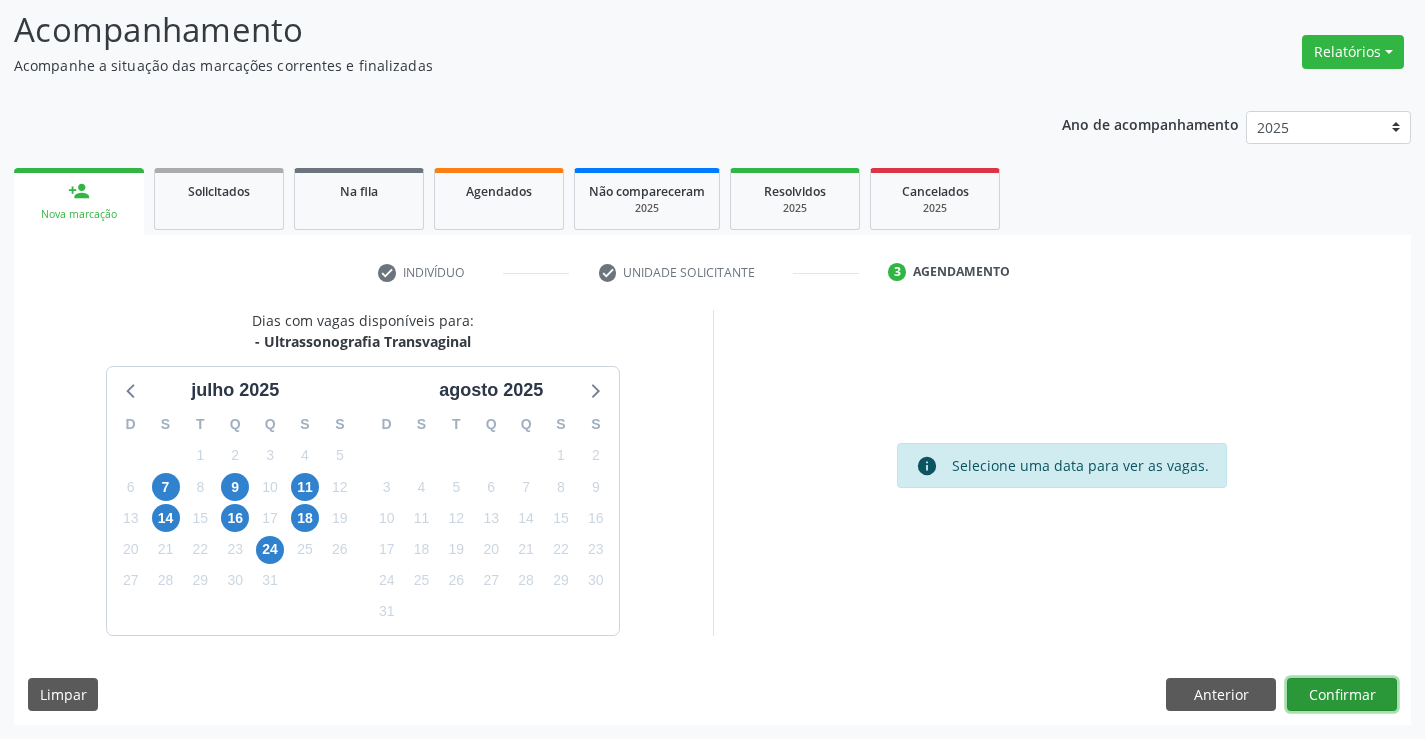 click on "Confirmar" at bounding box center (1342, 695) 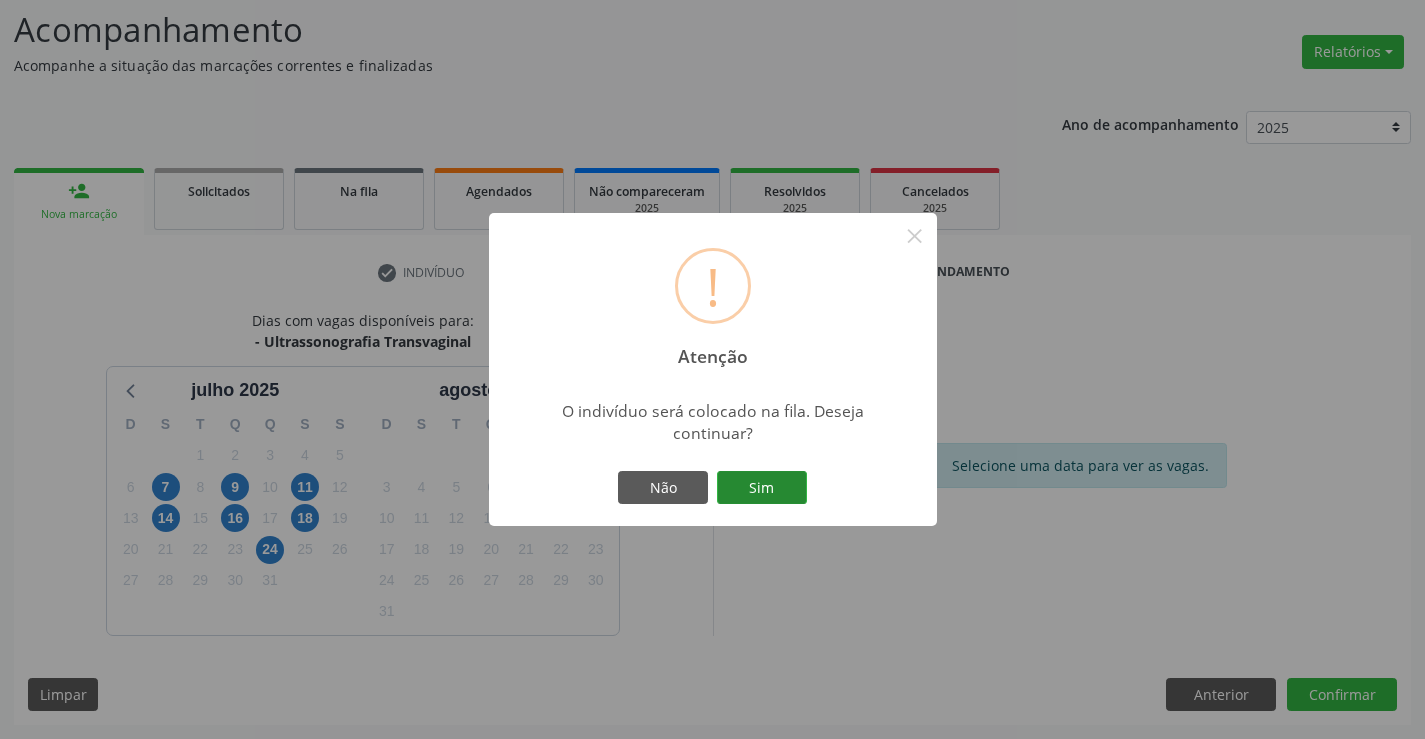 click on "Sim" at bounding box center (762, 488) 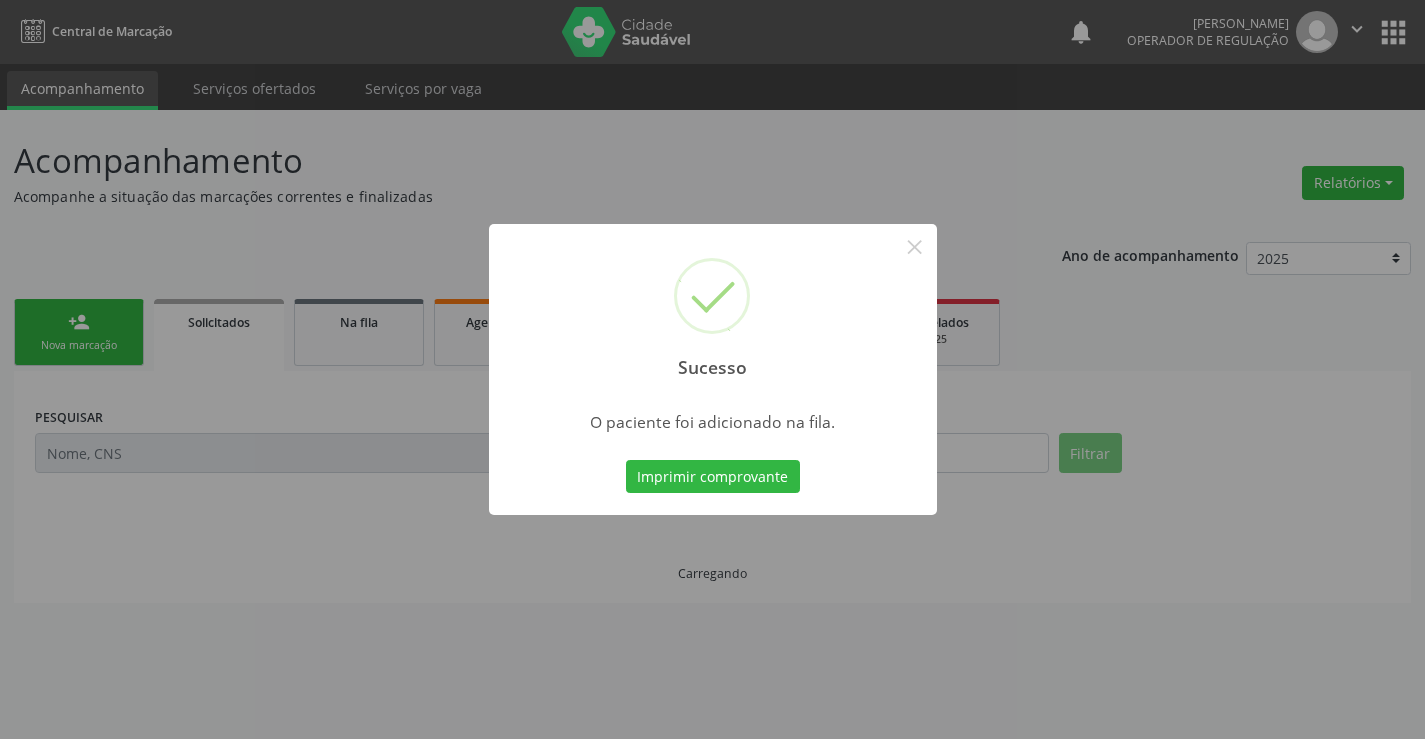 scroll, scrollTop: 0, scrollLeft: 0, axis: both 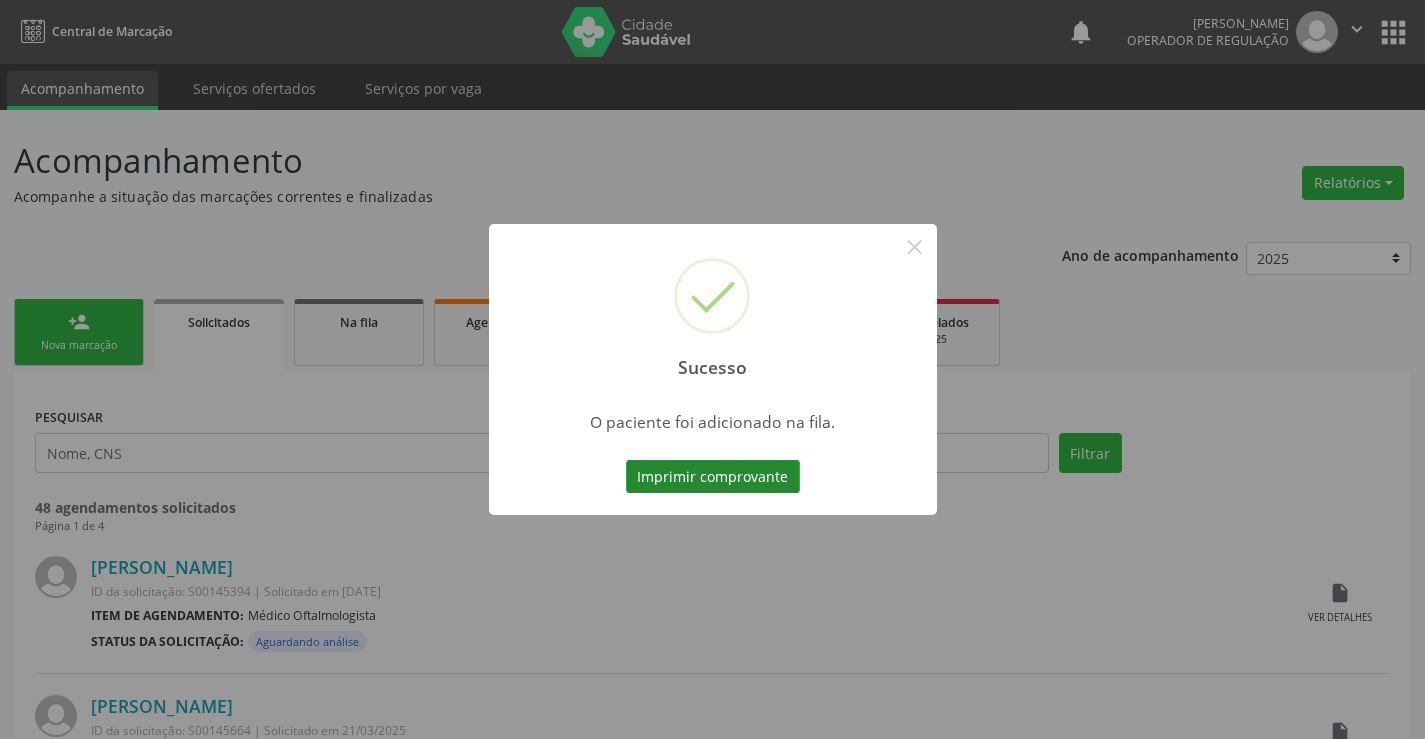 click on "Imprimir comprovante" at bounding box center [713, 477] 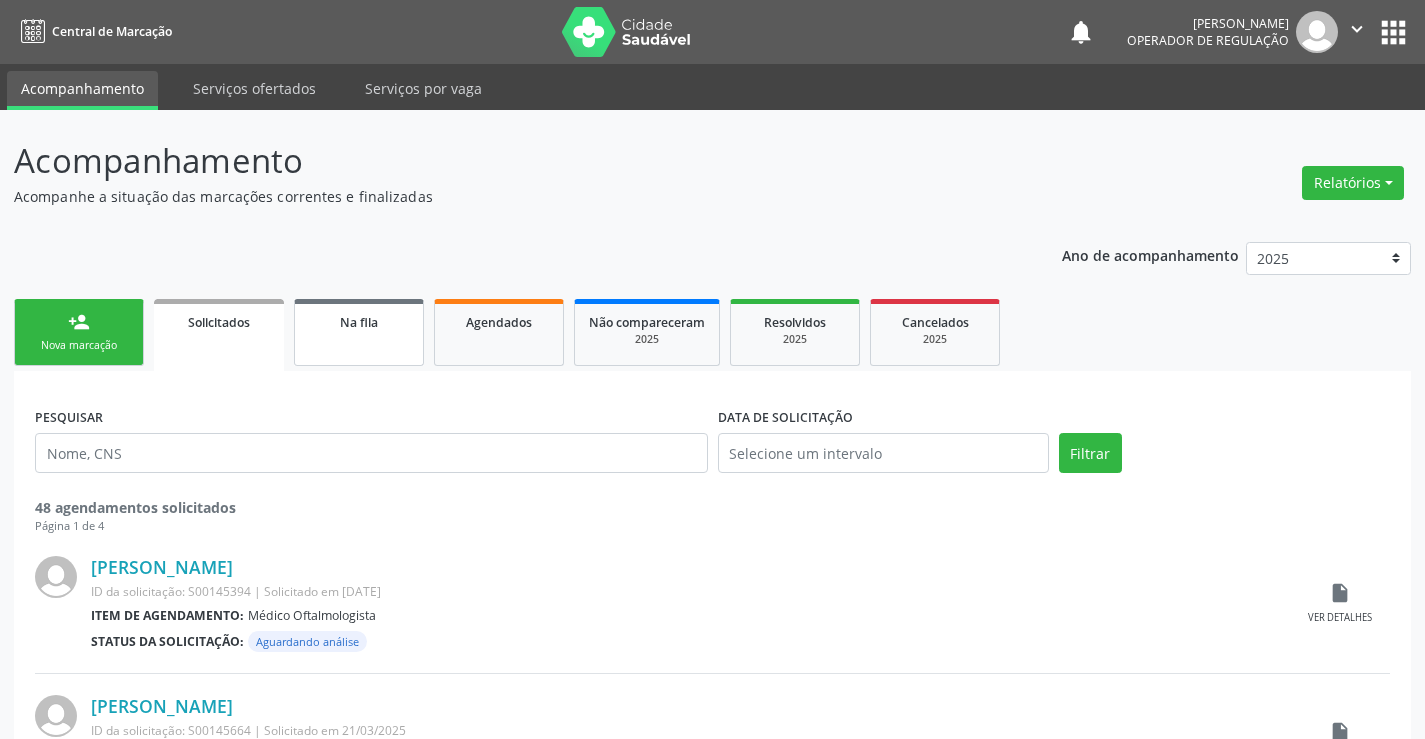 click on "Na fila" at bounding box center (359, 322) 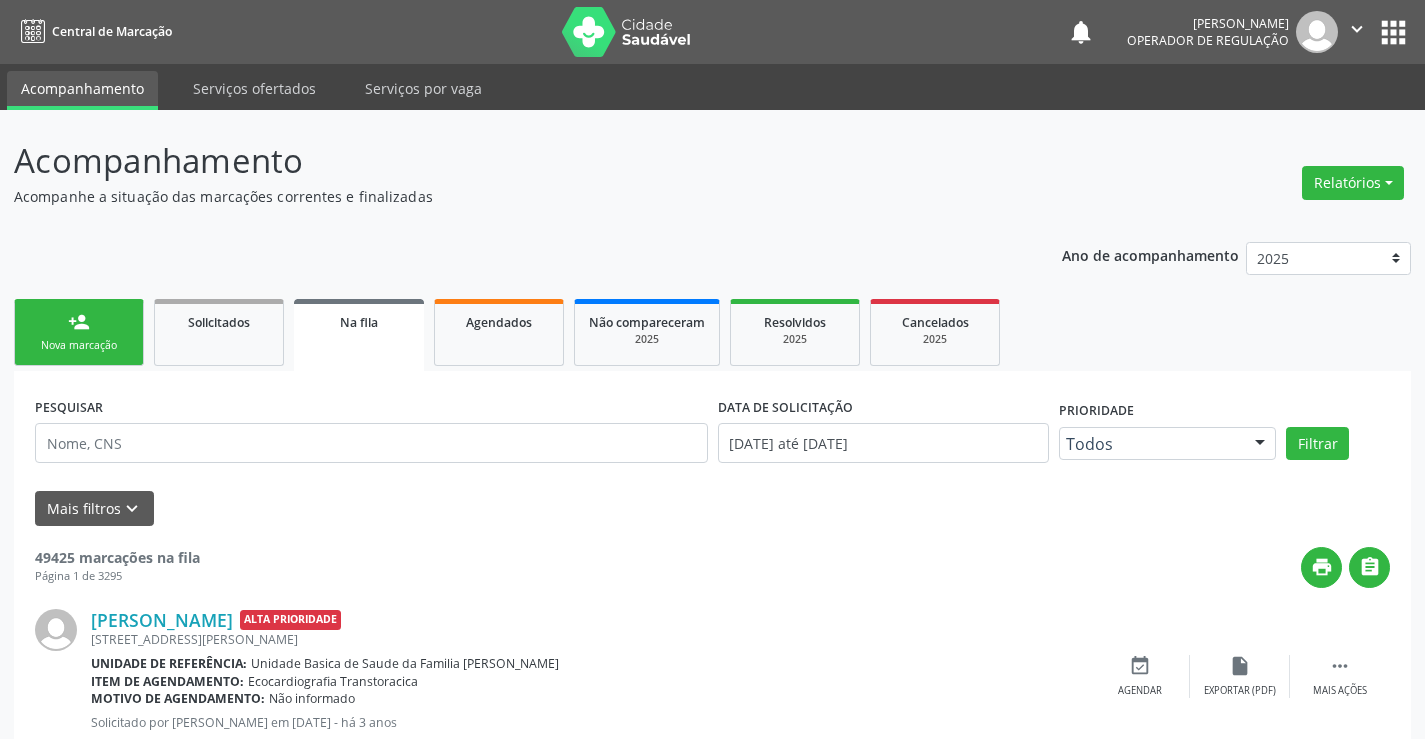 click on "person_add
Nova marcação" at bounding box center (79, 332) 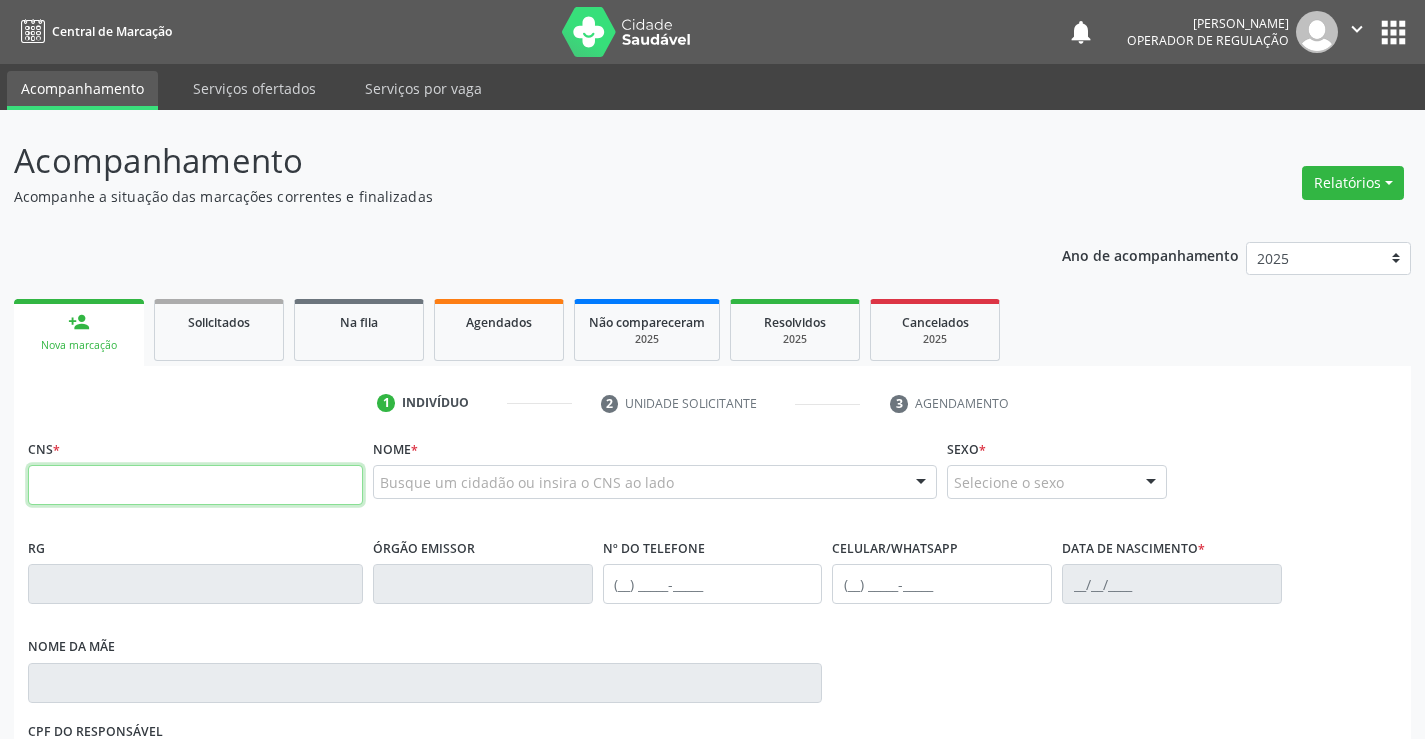 click at bounding box center (195, 485) 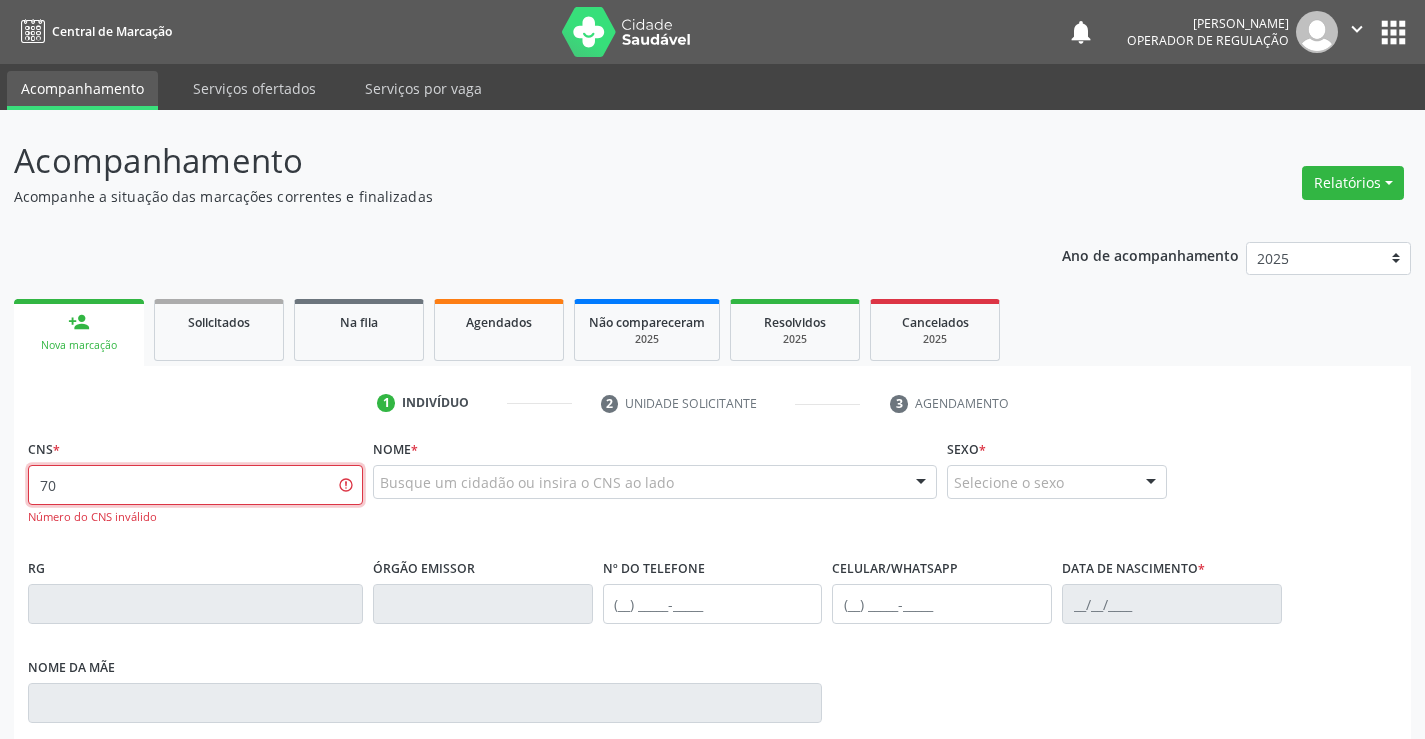 type on "7" 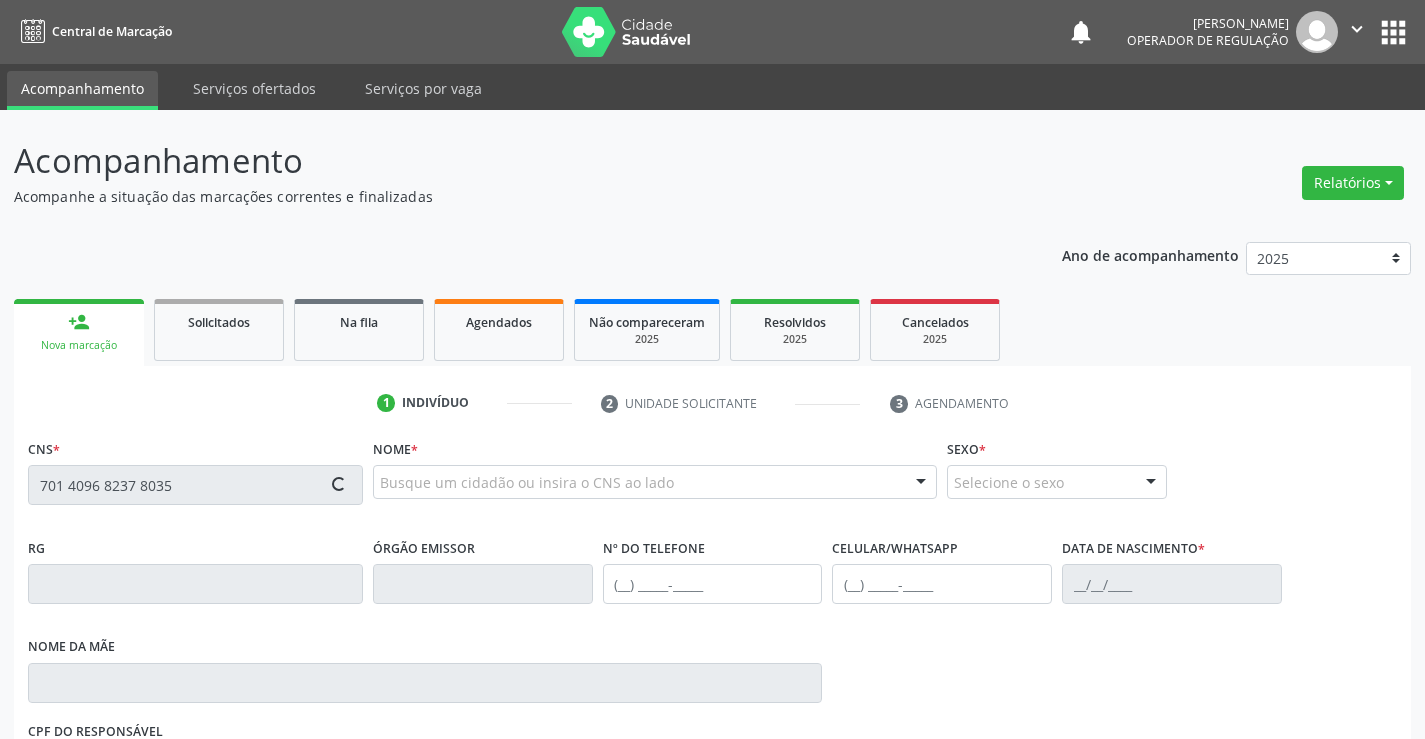type on "701 4096 8237 8035" 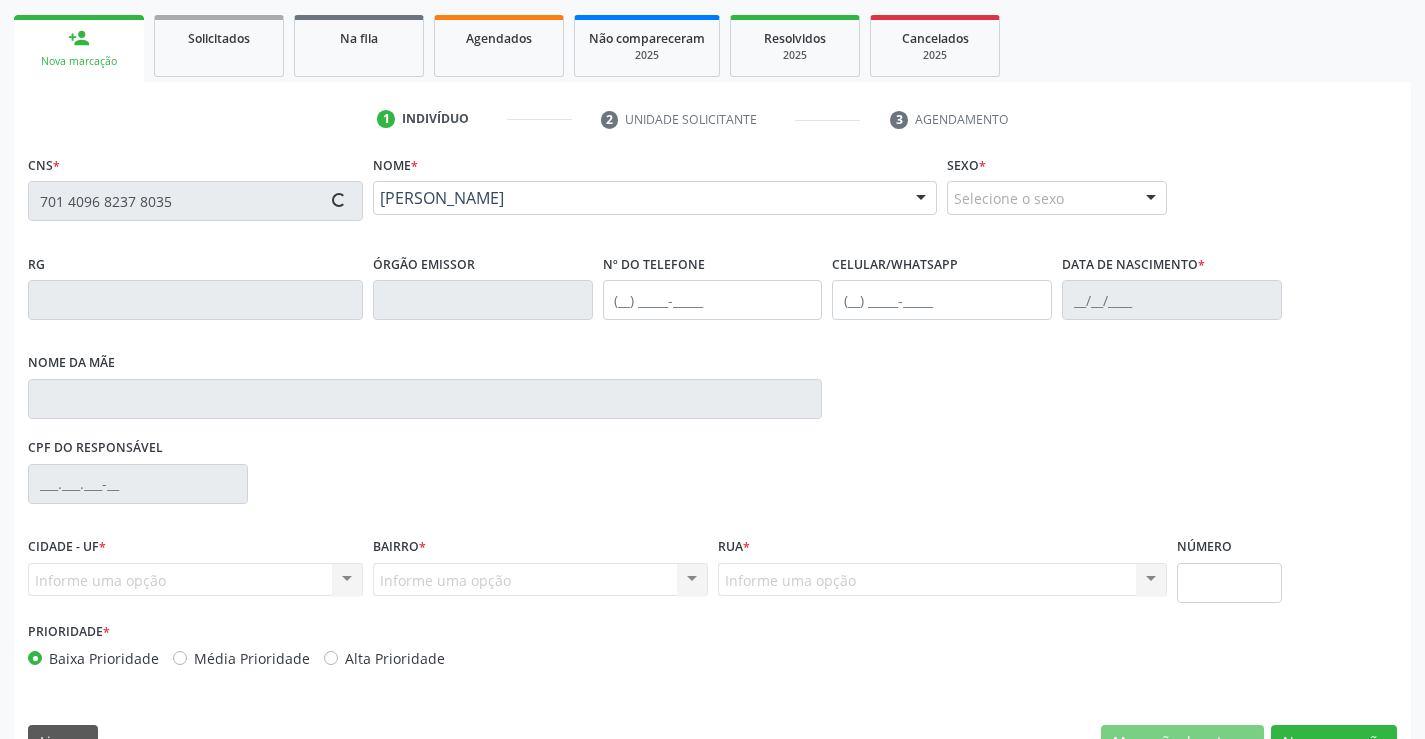 scroll, scrollTop: 331, scrollLeft: 0, axis: vertical 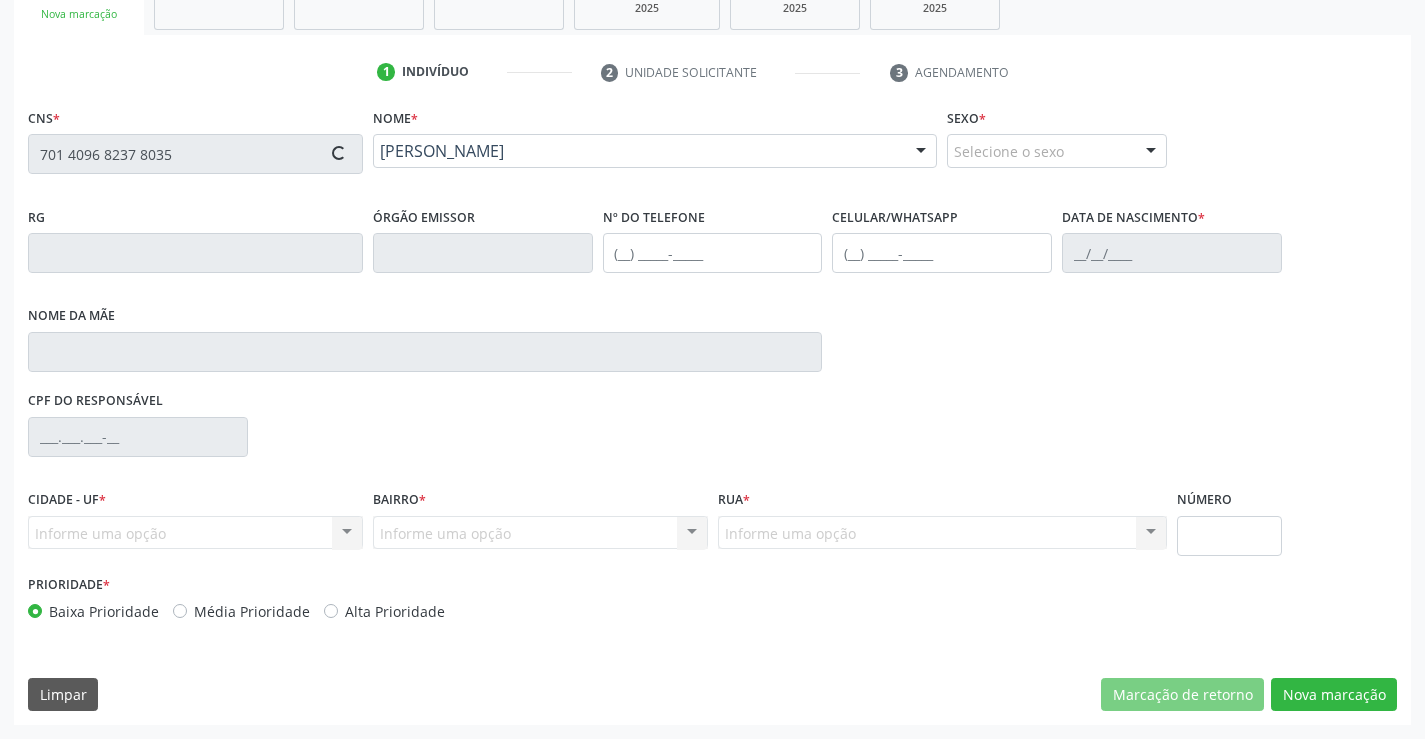 type on "0217383270" 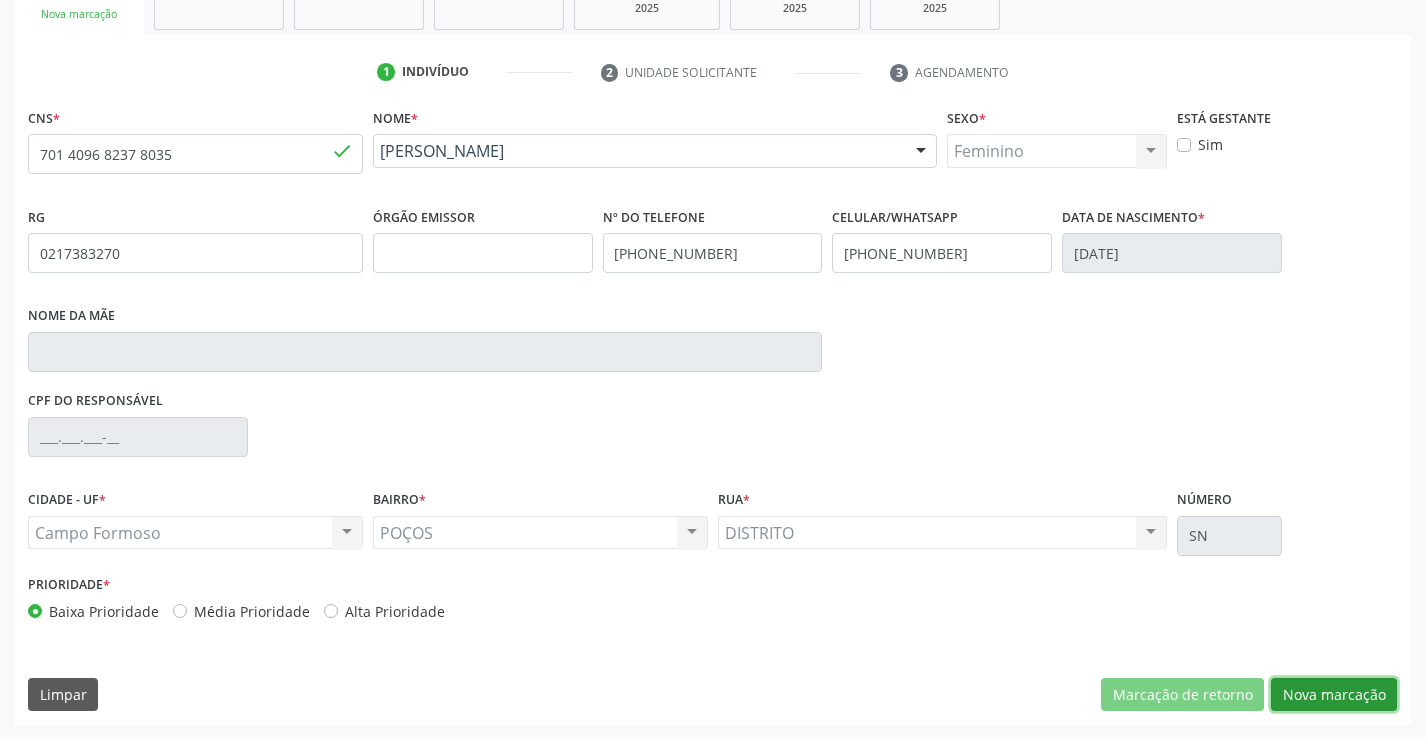 click on "Nova marcação" at bounding box center [1334, 695] 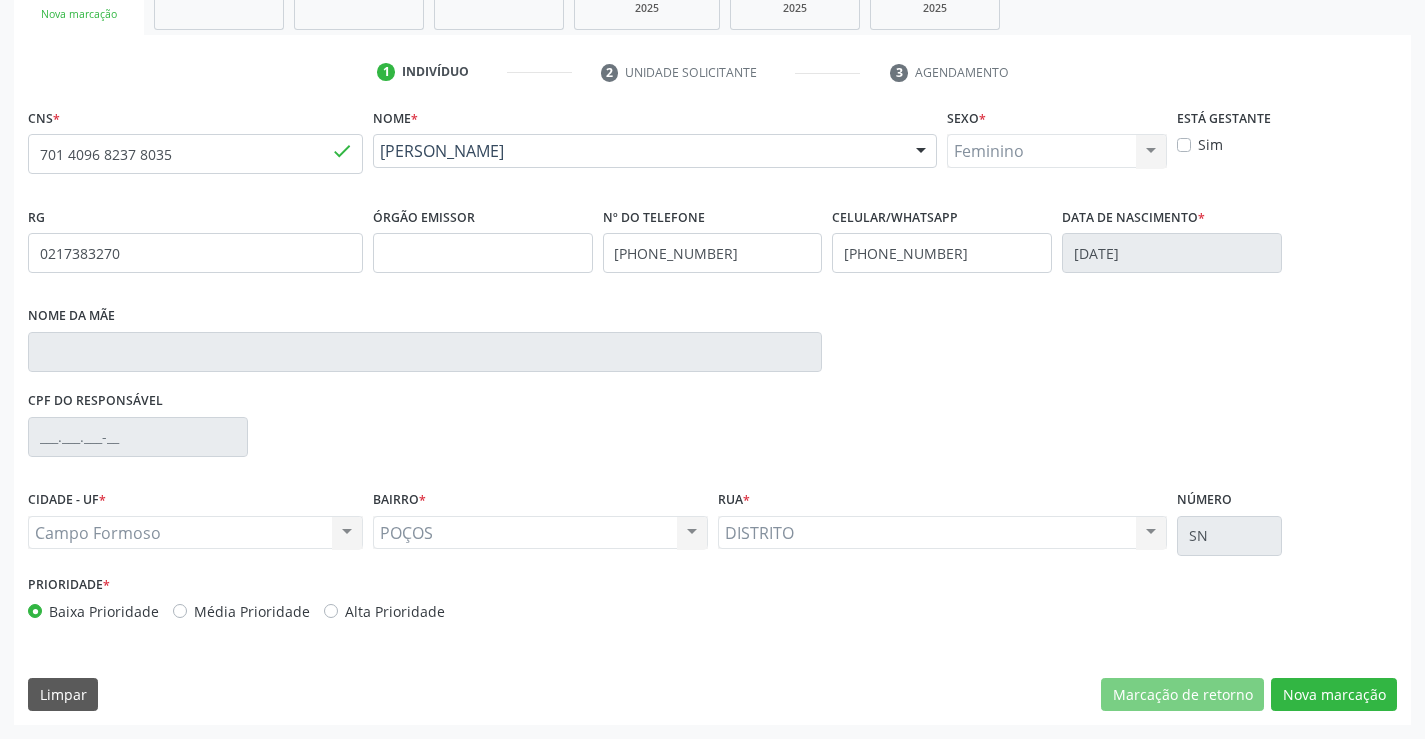 scroll, scrollTop: 167, scrollLeft: 0, axis: vertical 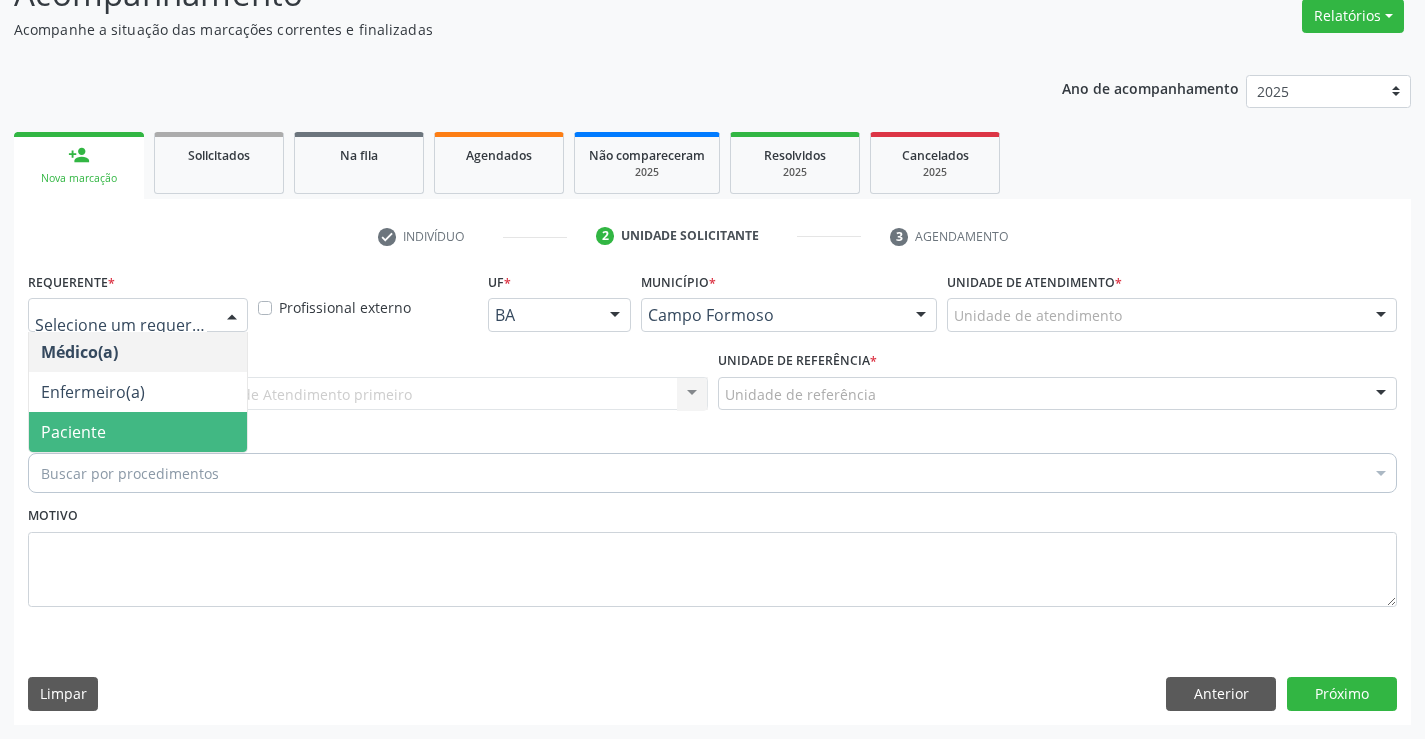 click on "Paciente" at bounding box center [138, 432] 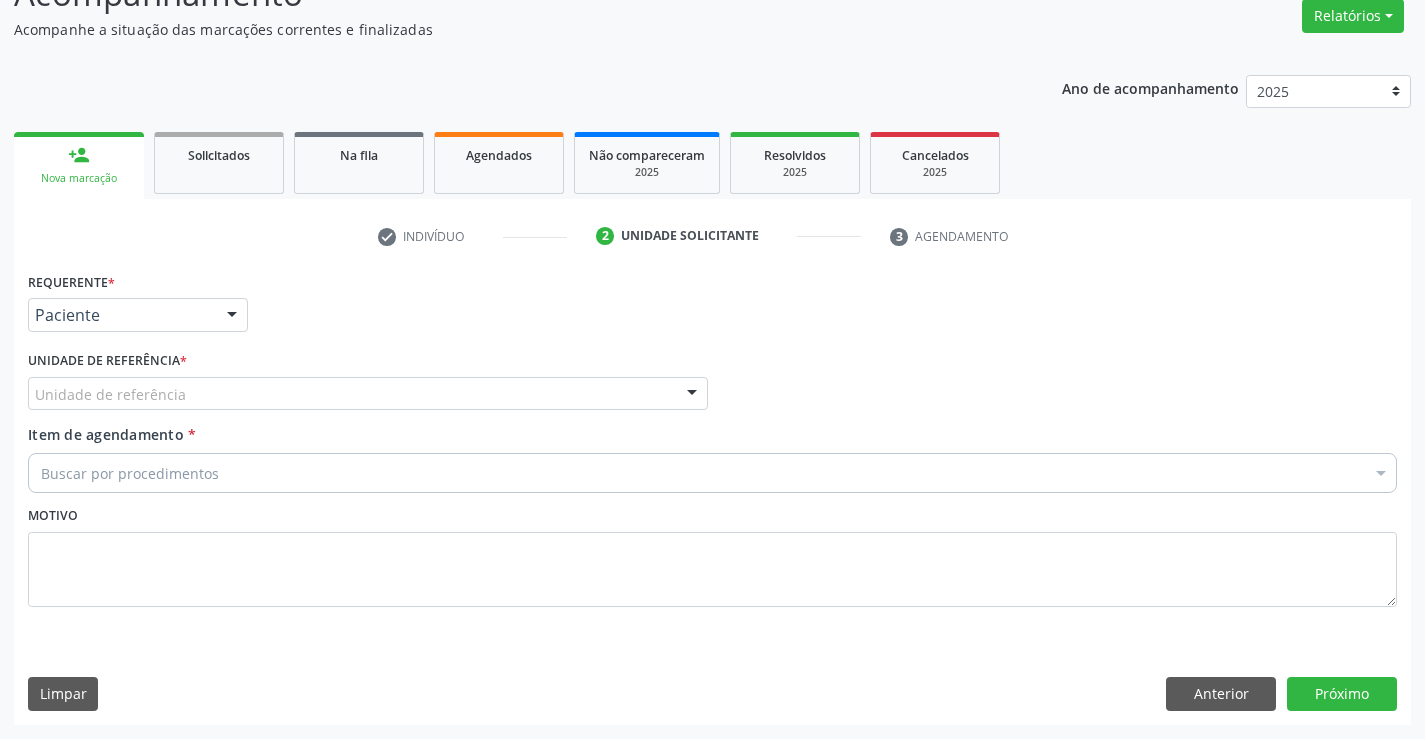 click on "Unidade de referência" at bounding box center (368, 394) 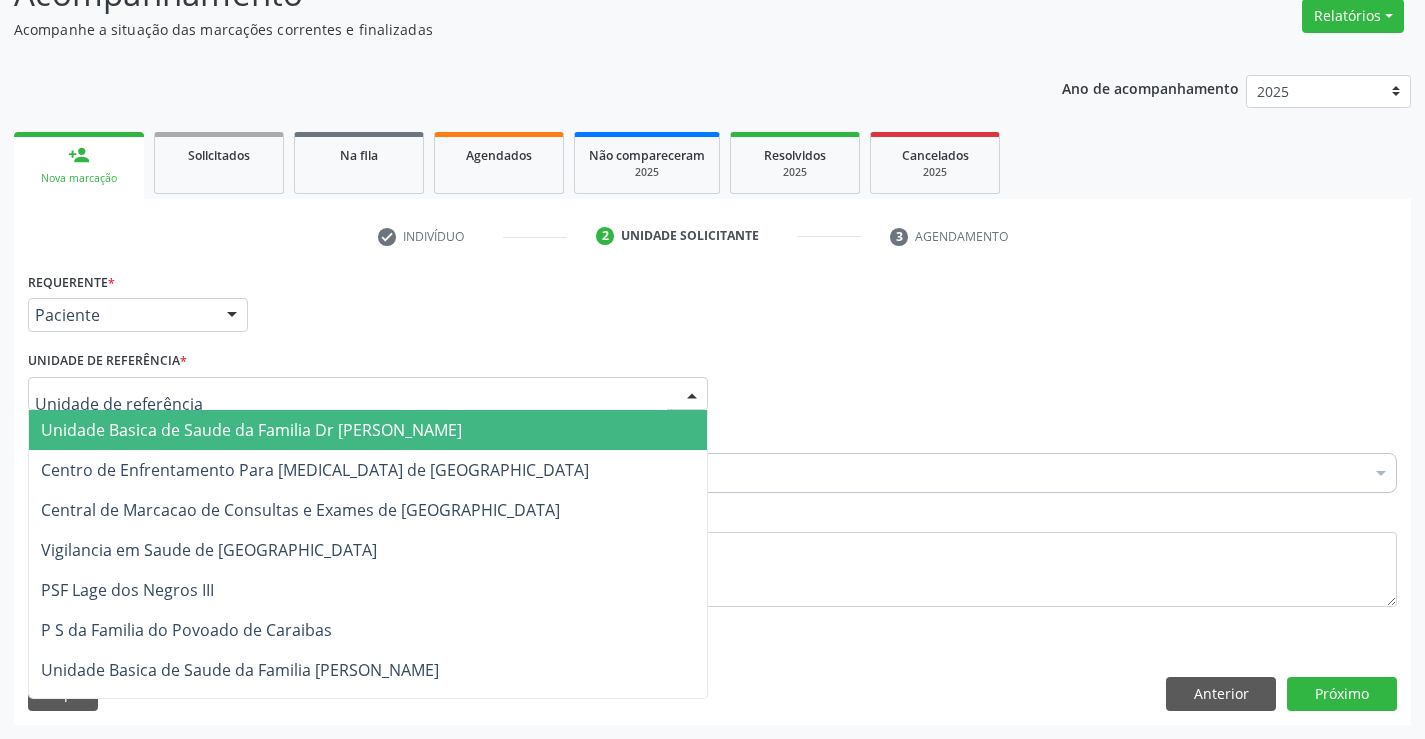 drag, startPoint x: 186, startPoint y: 419, endPoint x: 175, endPoint y: 443, distance: 26.400757 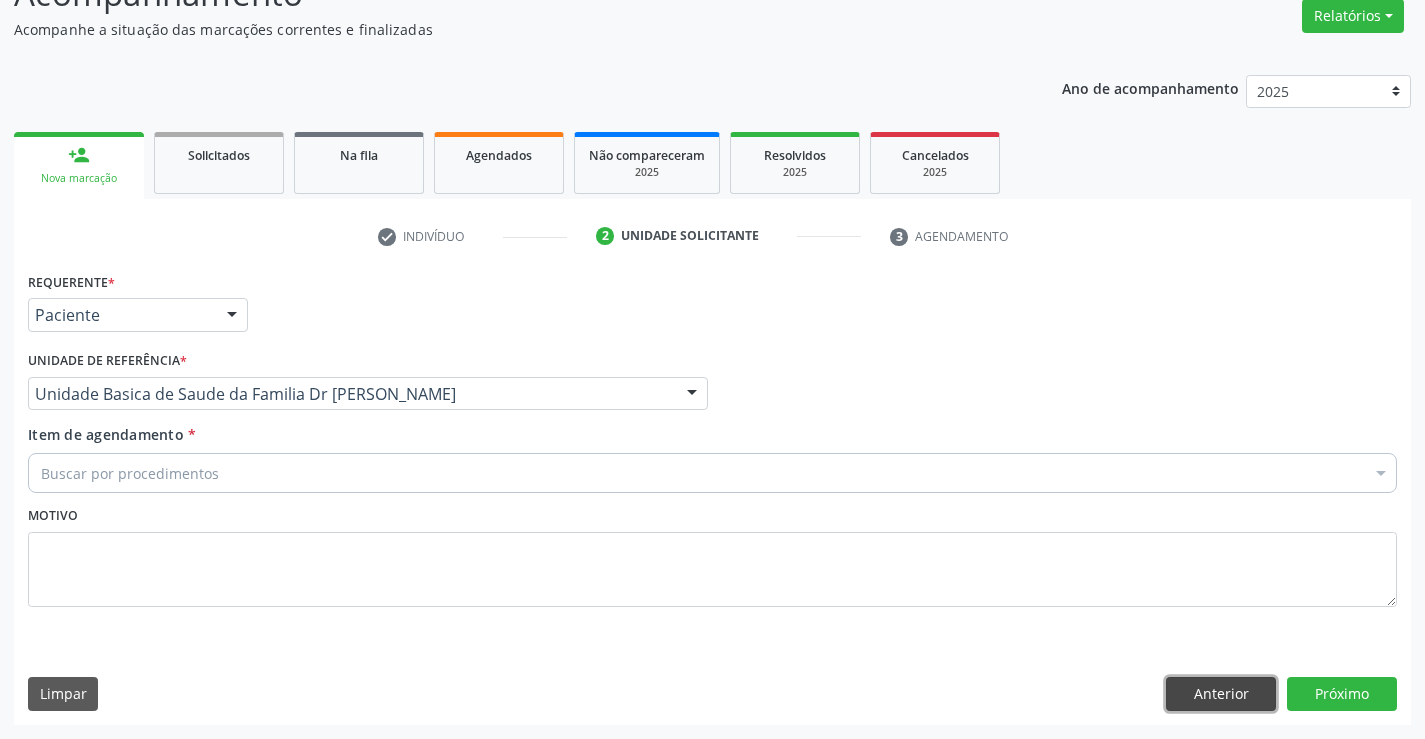 click on "Anterior" at bounding box center [1221, 694] 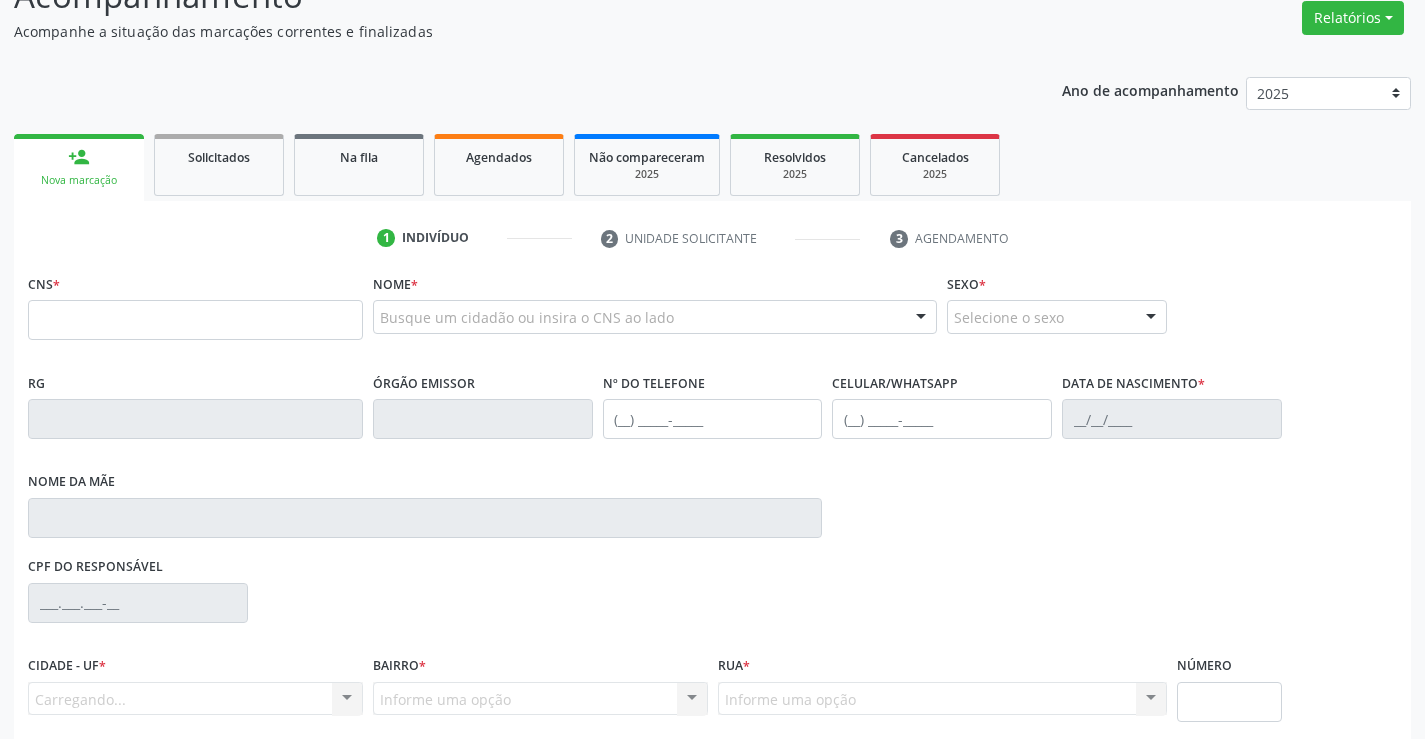 scroll, scrollTop: 165, scrollLeft: 0, axis: vertical 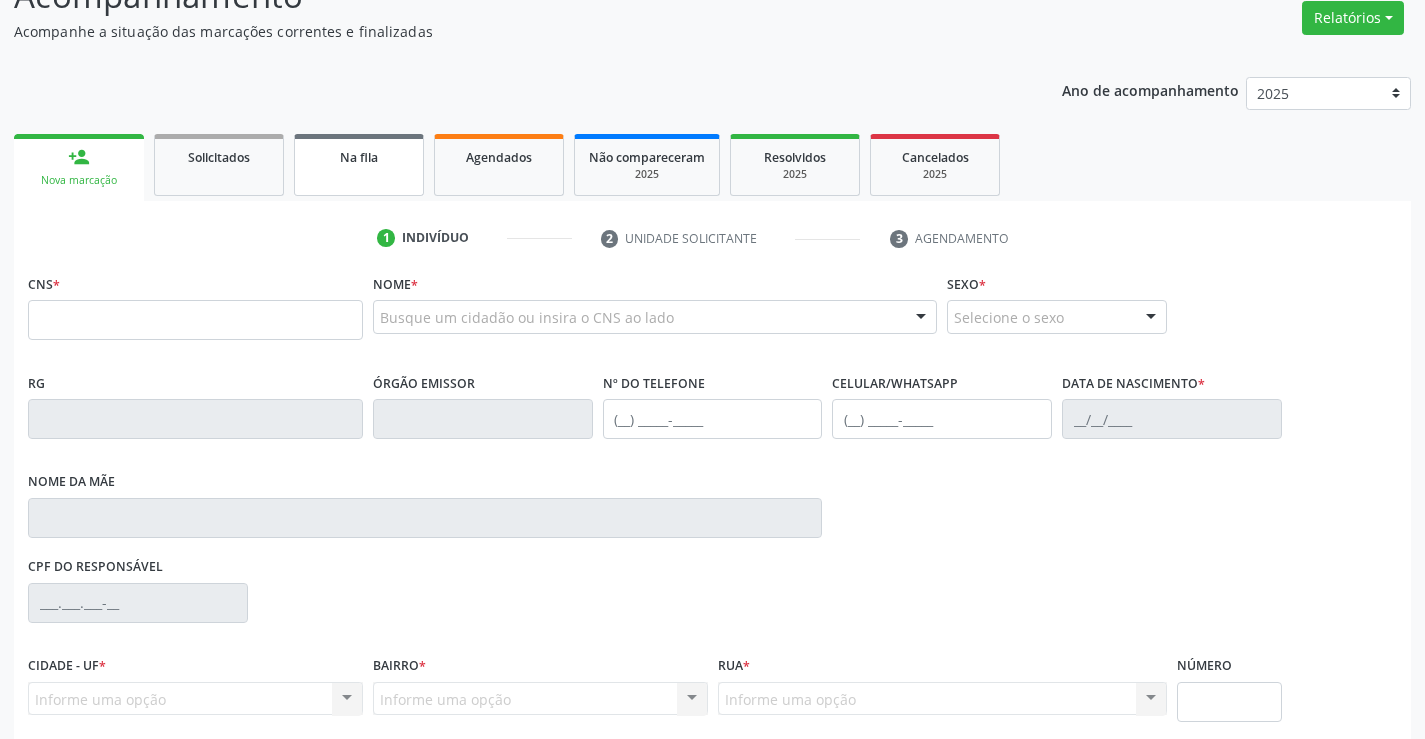 click on "Na fila" at bounding box center [359, 165] 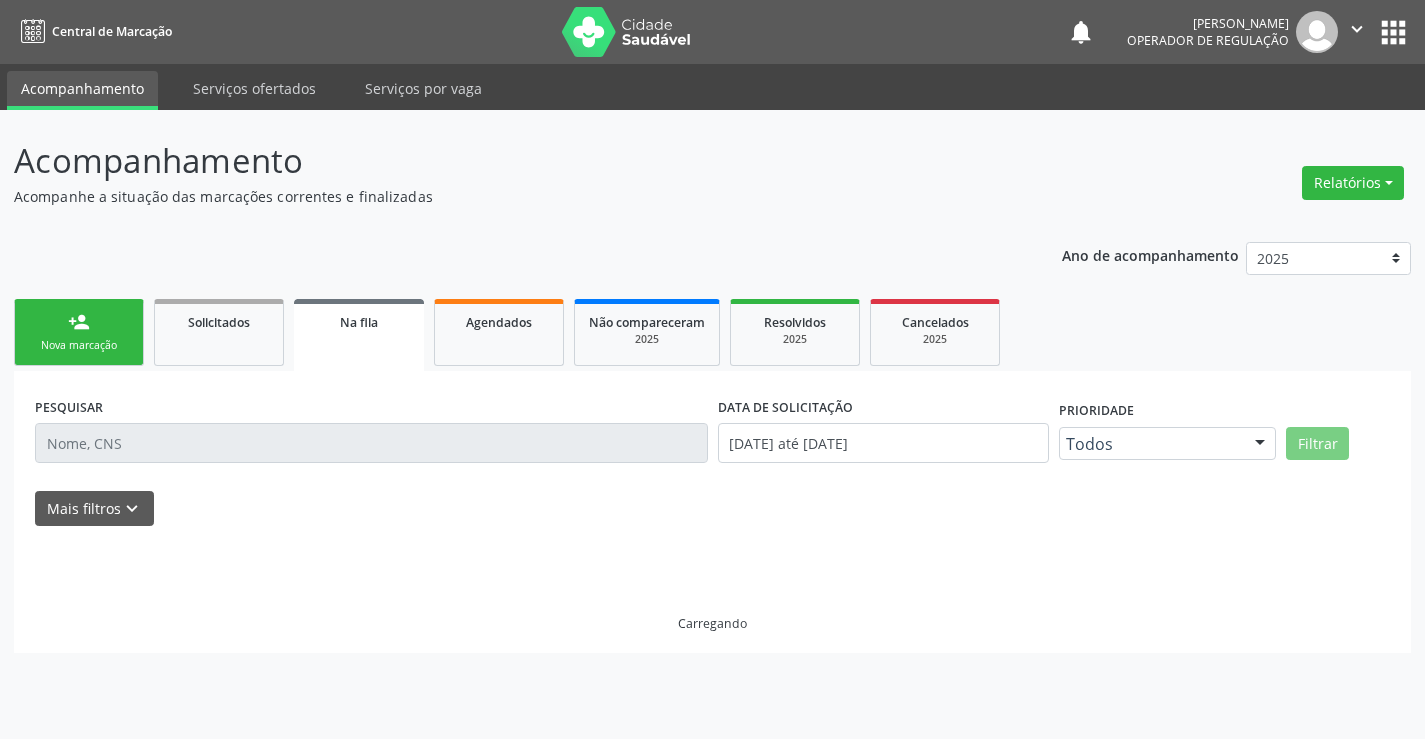 scroll, scrollTop: 0, scrollLeft: 0, axis: both 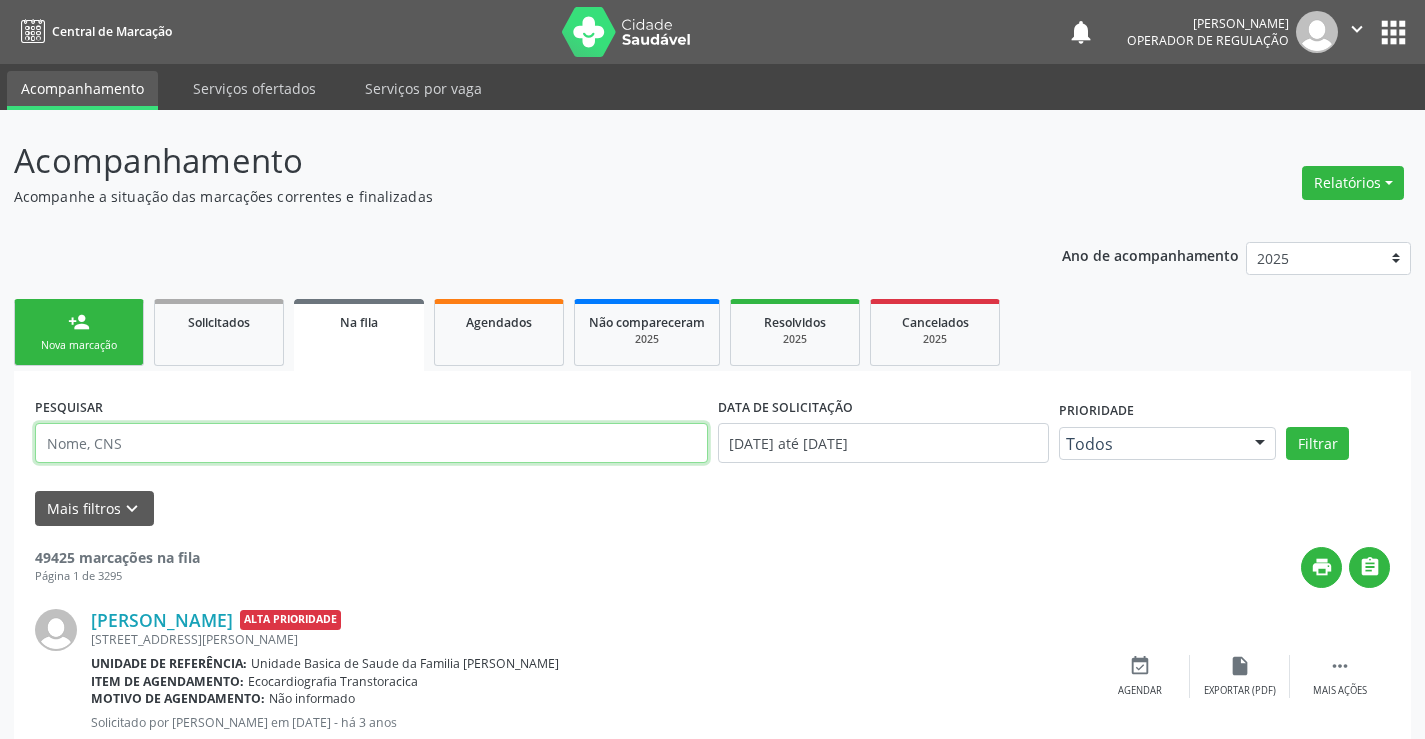 click at bounding box center [371, 443] 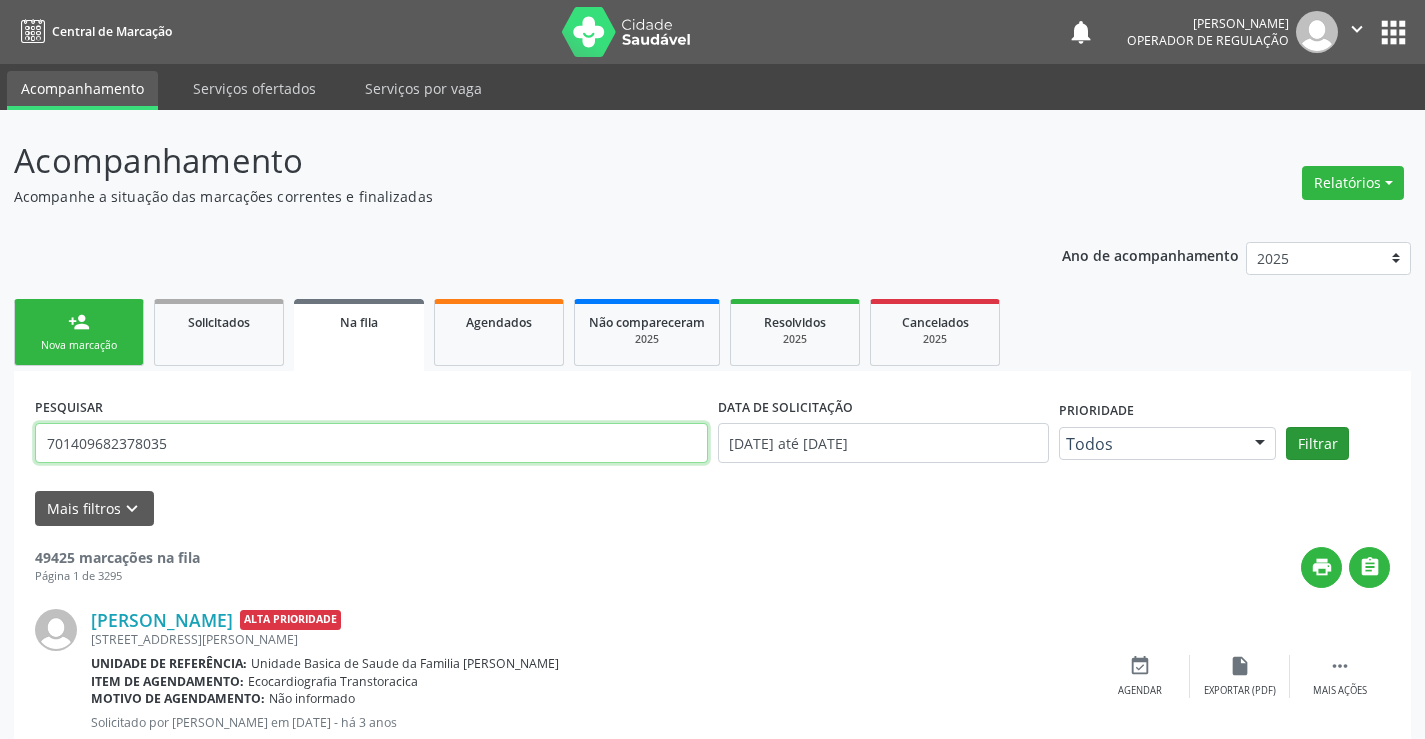 type on "701409682378035" 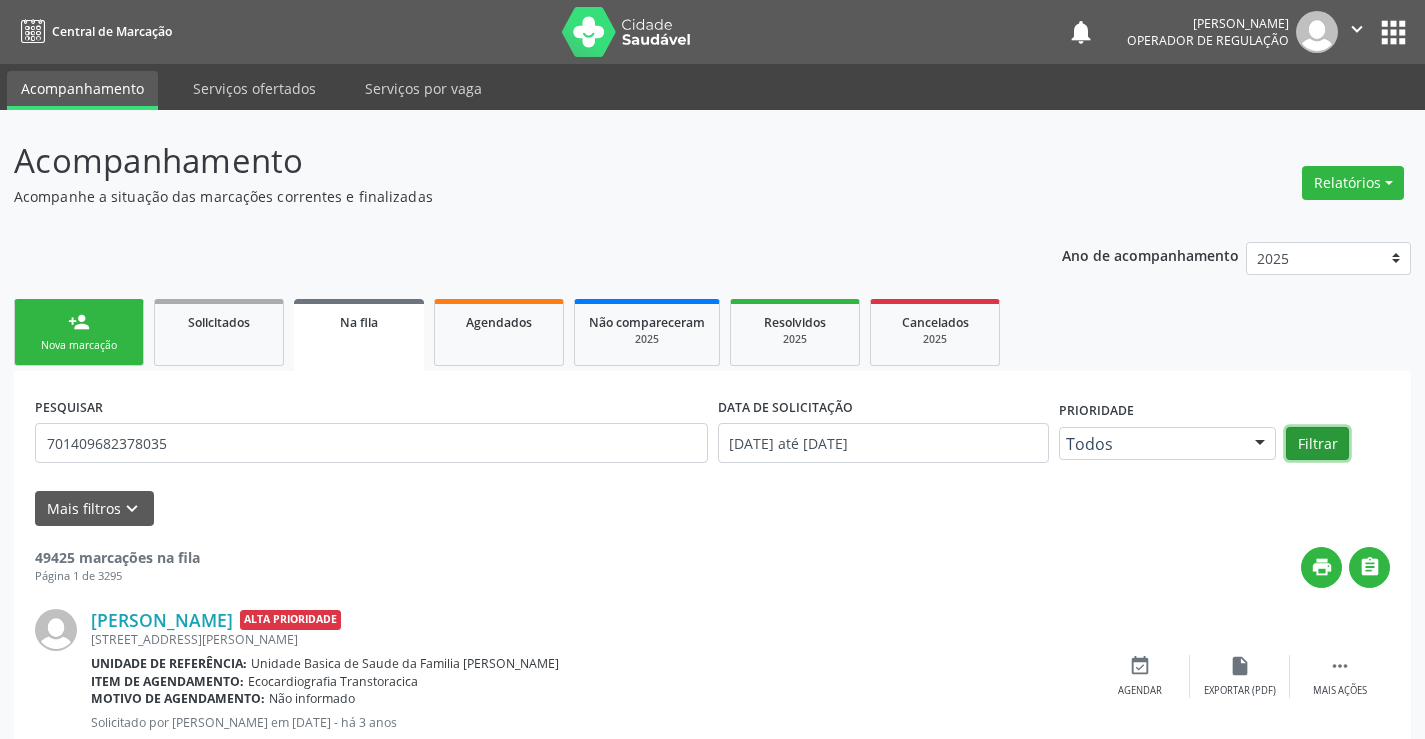 click on "Filtrar" at bounding box center [1317, 444] 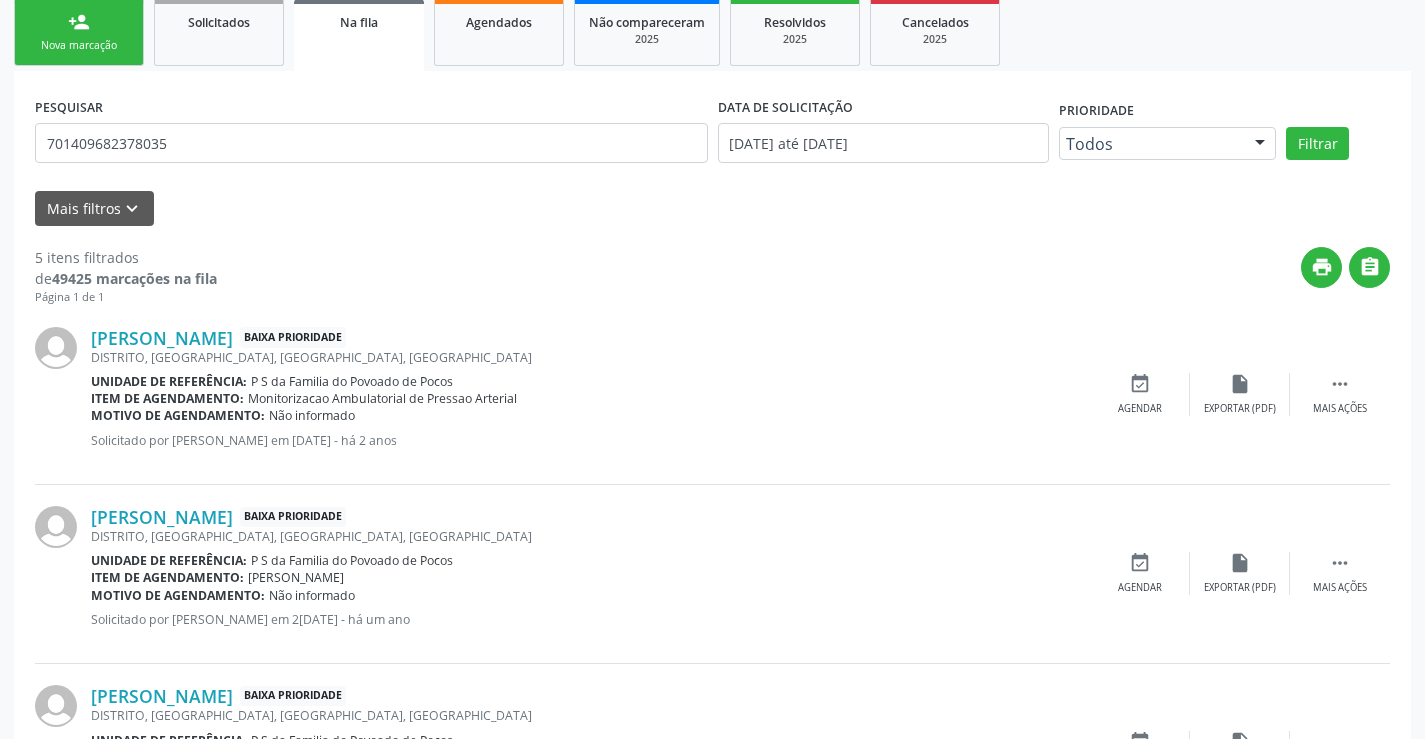 scroll, scrollTop: 0, scrollLeft: 0, axis: both 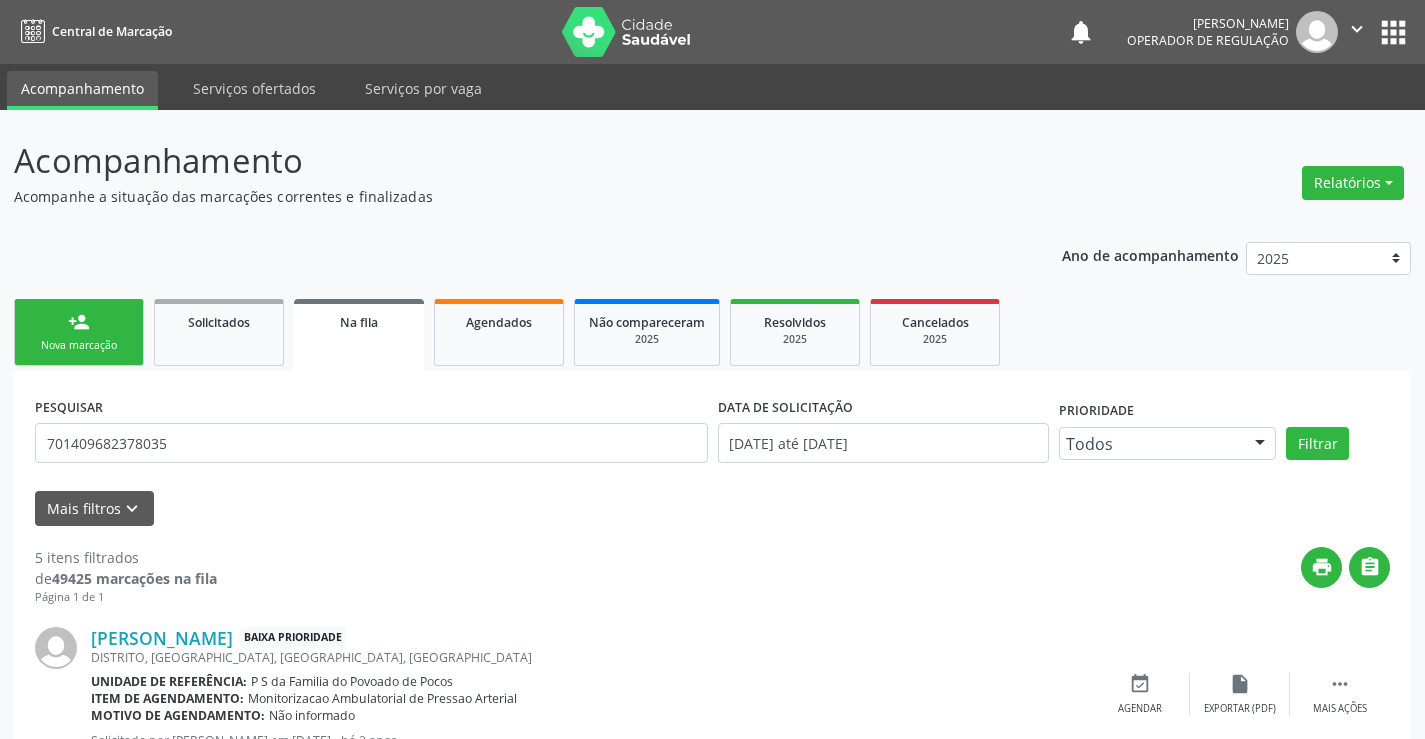 click on "person_add
Nova marcação" at bounding box center [79, 332] 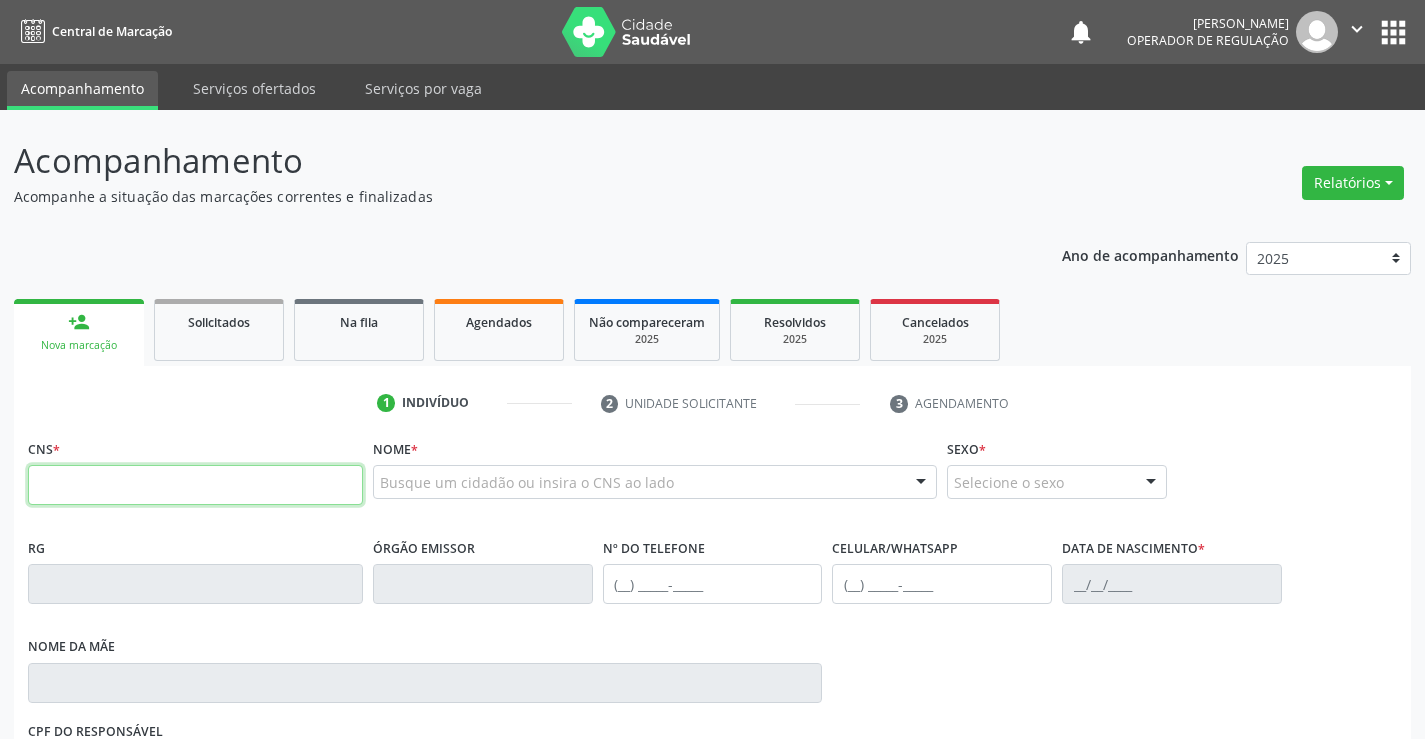 click at bounding box center [195, 485] 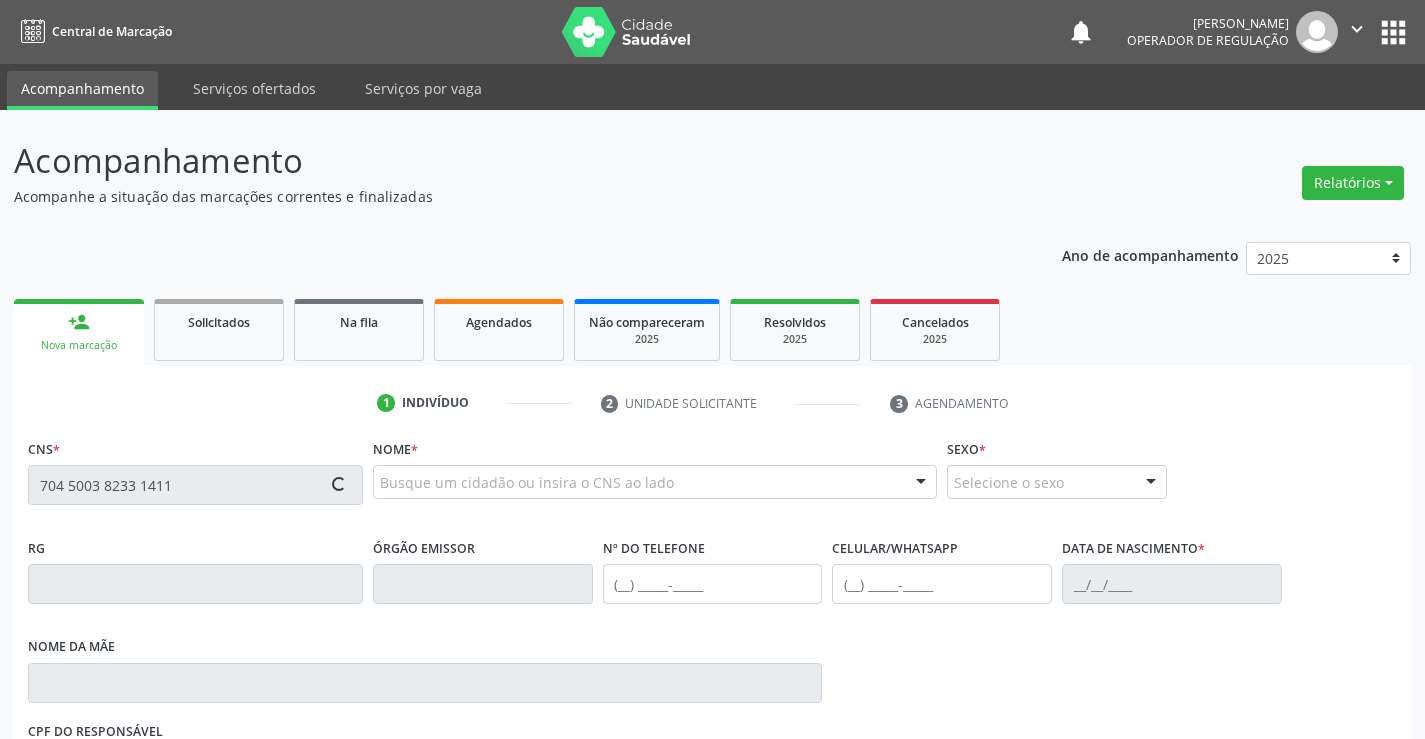 scroll, scrollTop: 100, scrollLeft: 0, axis: vertical 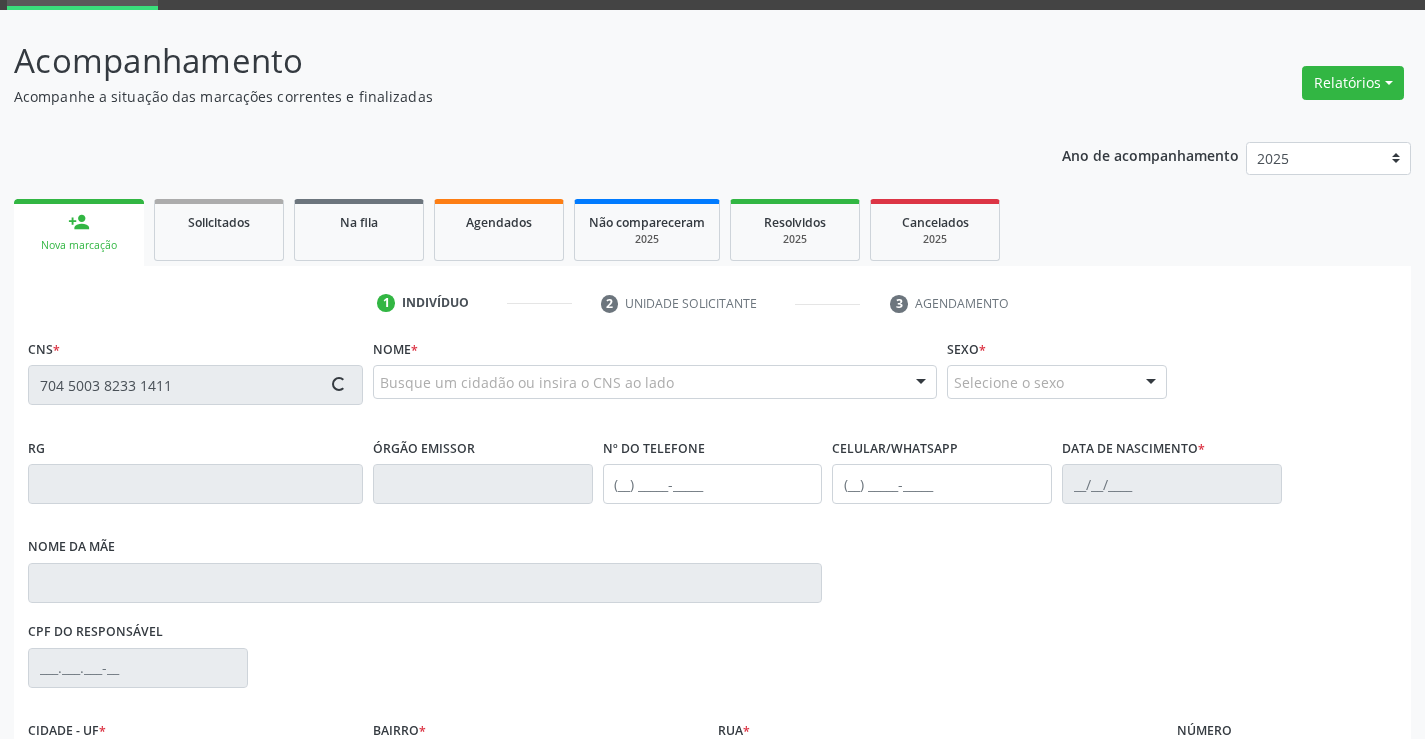 type on "704 5003 8233 1411" 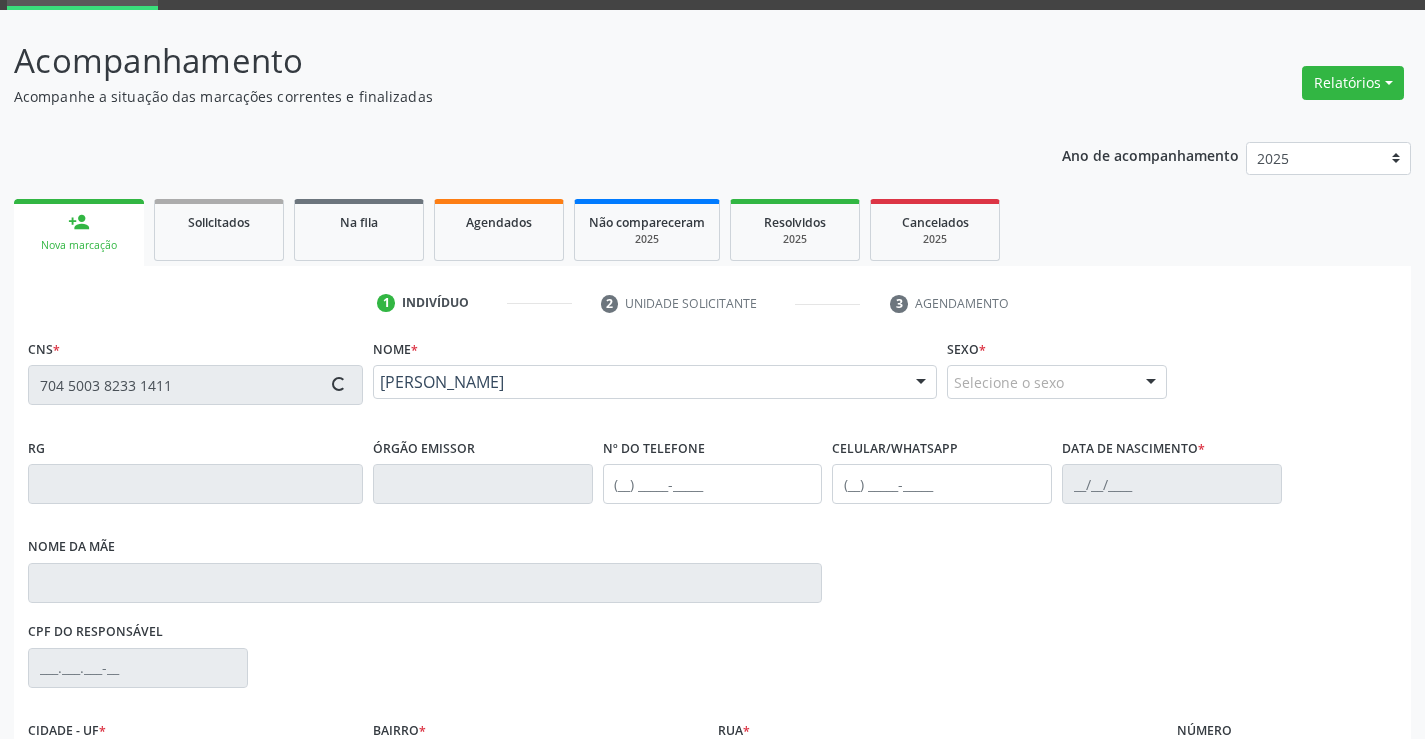 scroll, scrollTop: 300, scrollLeft: 0, axis: vertical 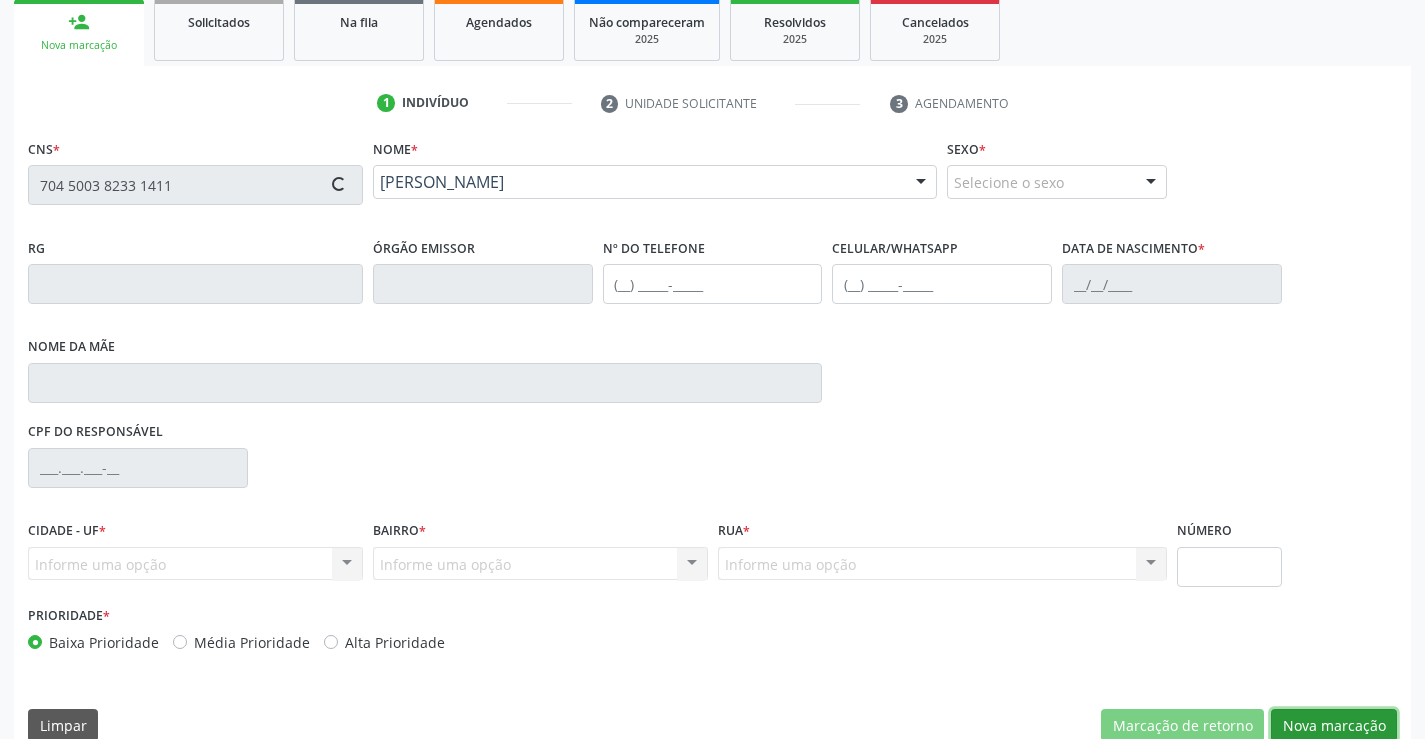 click on "Nova marcação" at bounding box center (1334, 726) 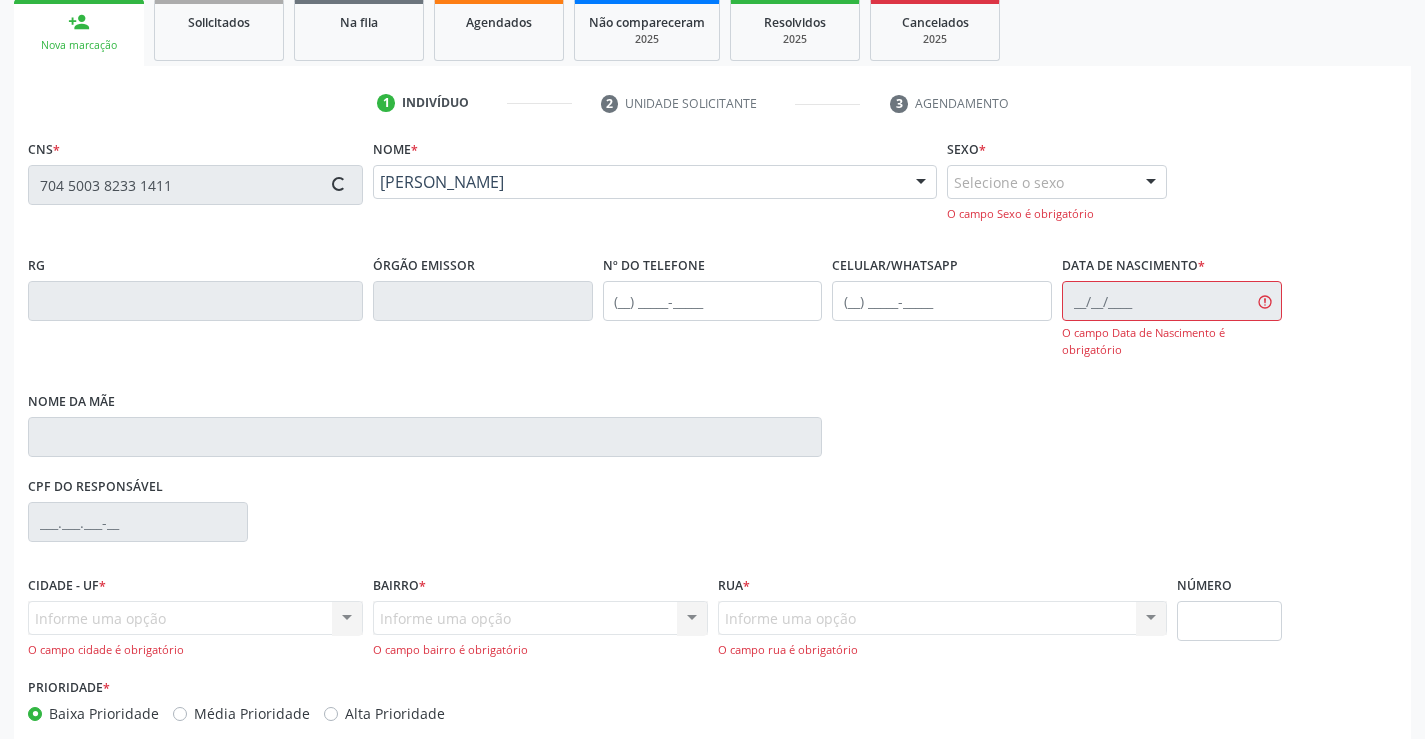 type on "[PHONE_NUMBER]" 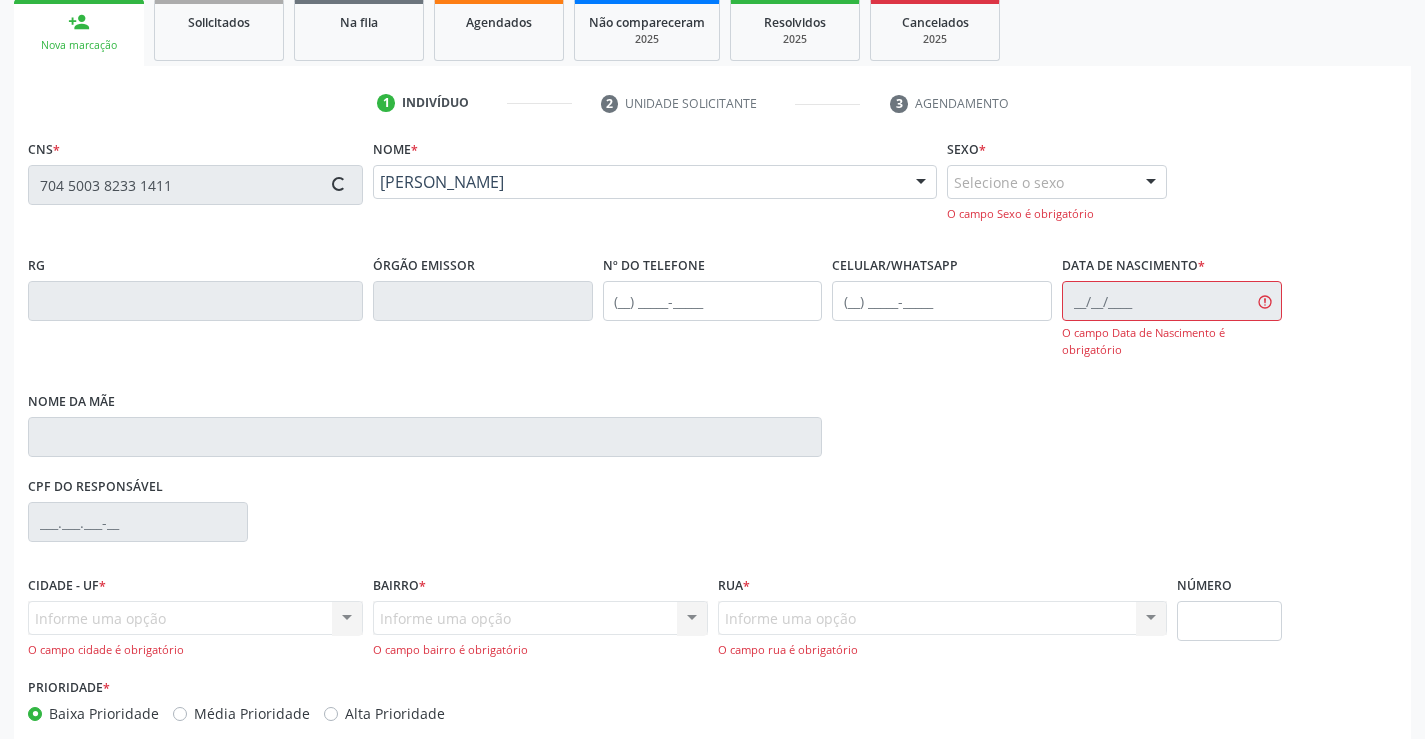 type on "[DATE]" 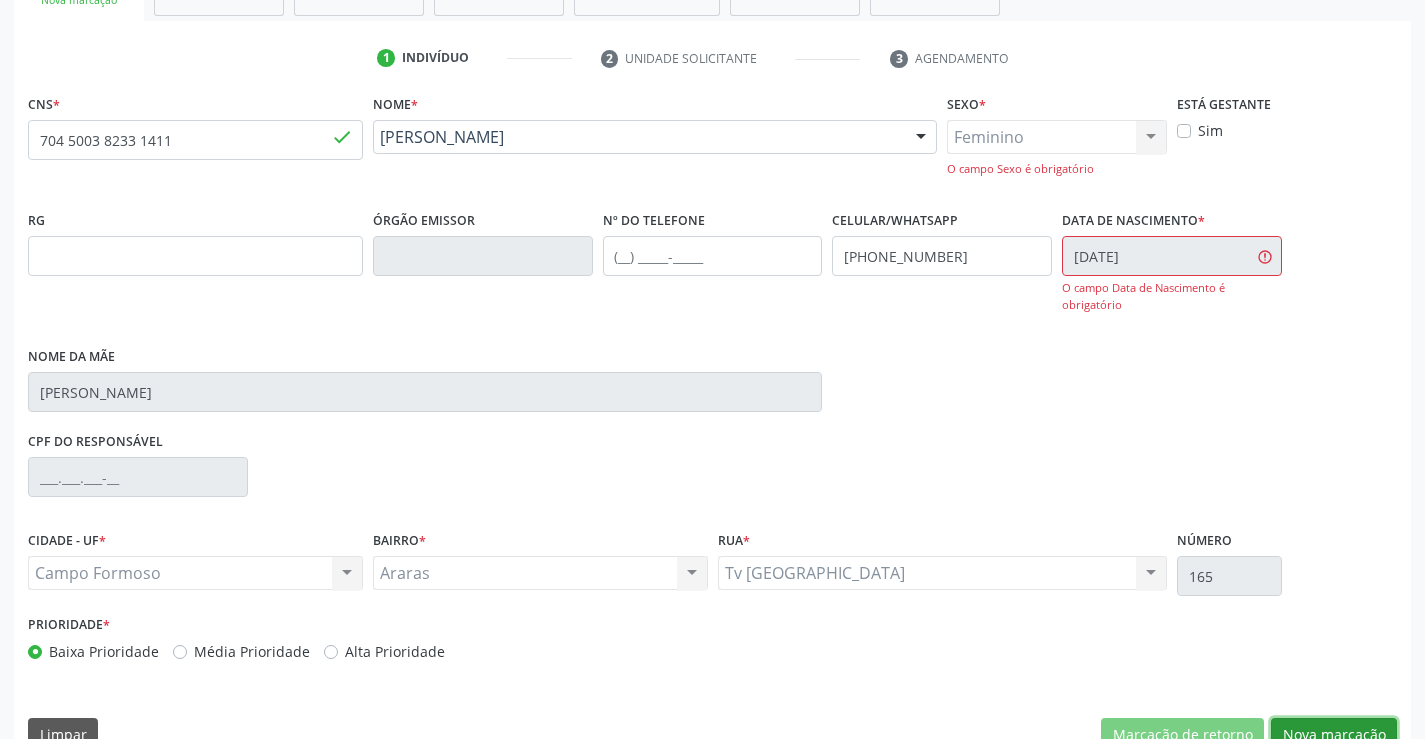 scroll, scrollTop: 386, scrollLeft: 0, axis: vertical 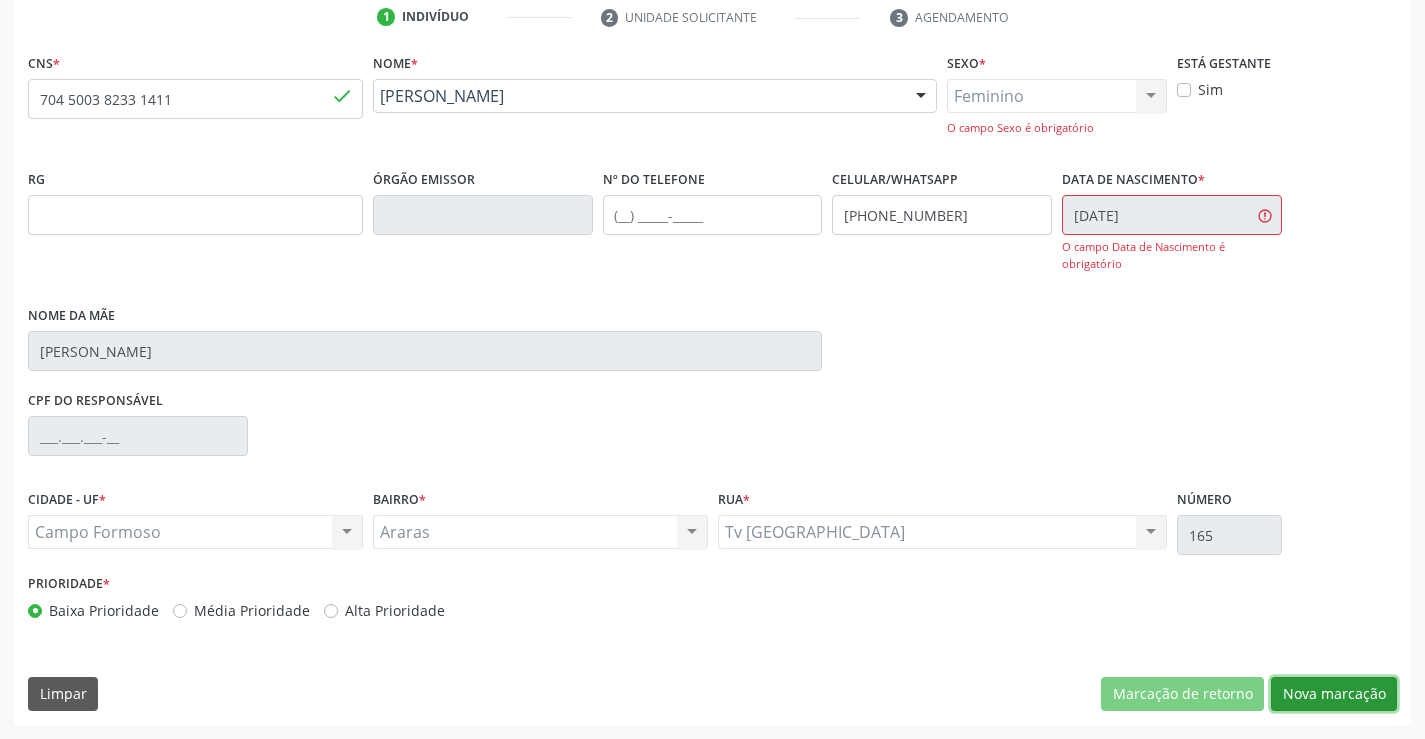 click on "Nova marcação" at bounding box center [1334, 694] 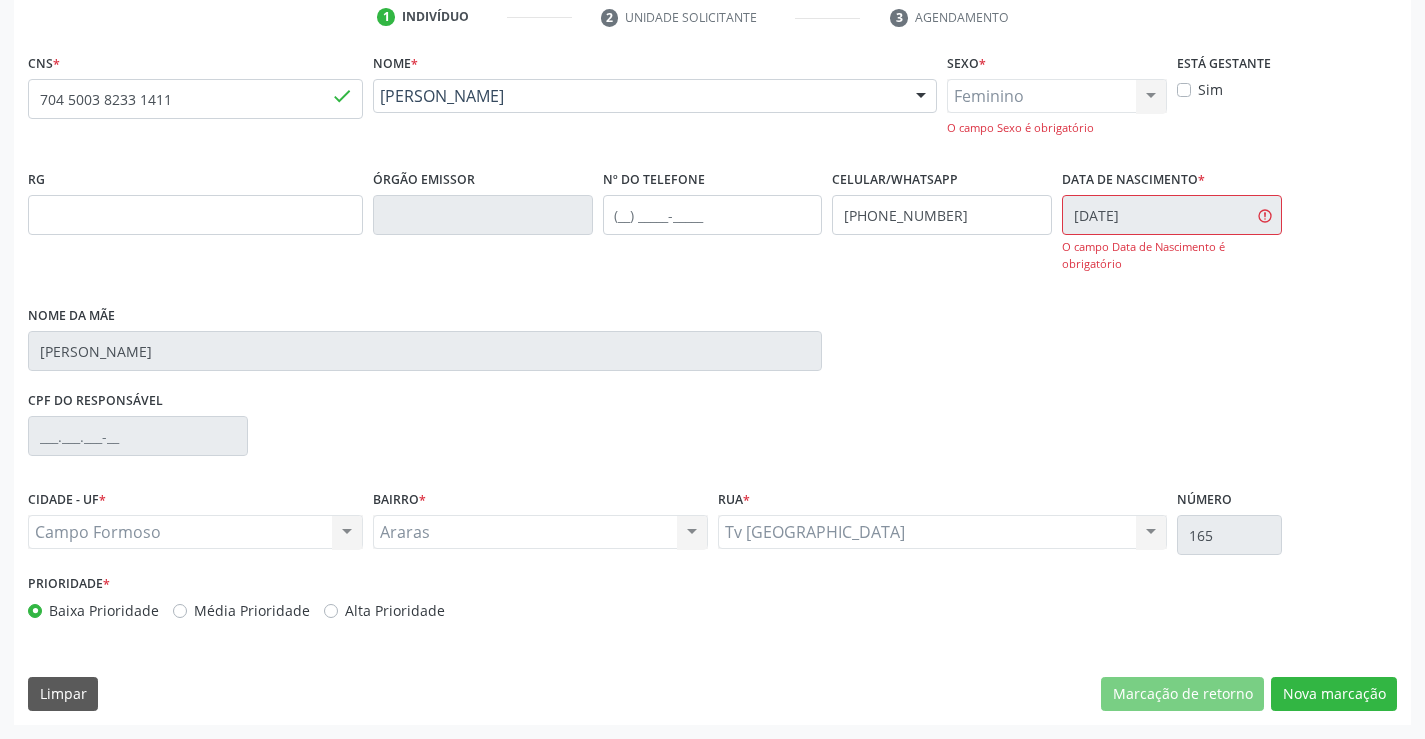 scroll, scrollTop: 167, scrollLeft: 0, axis: vertical 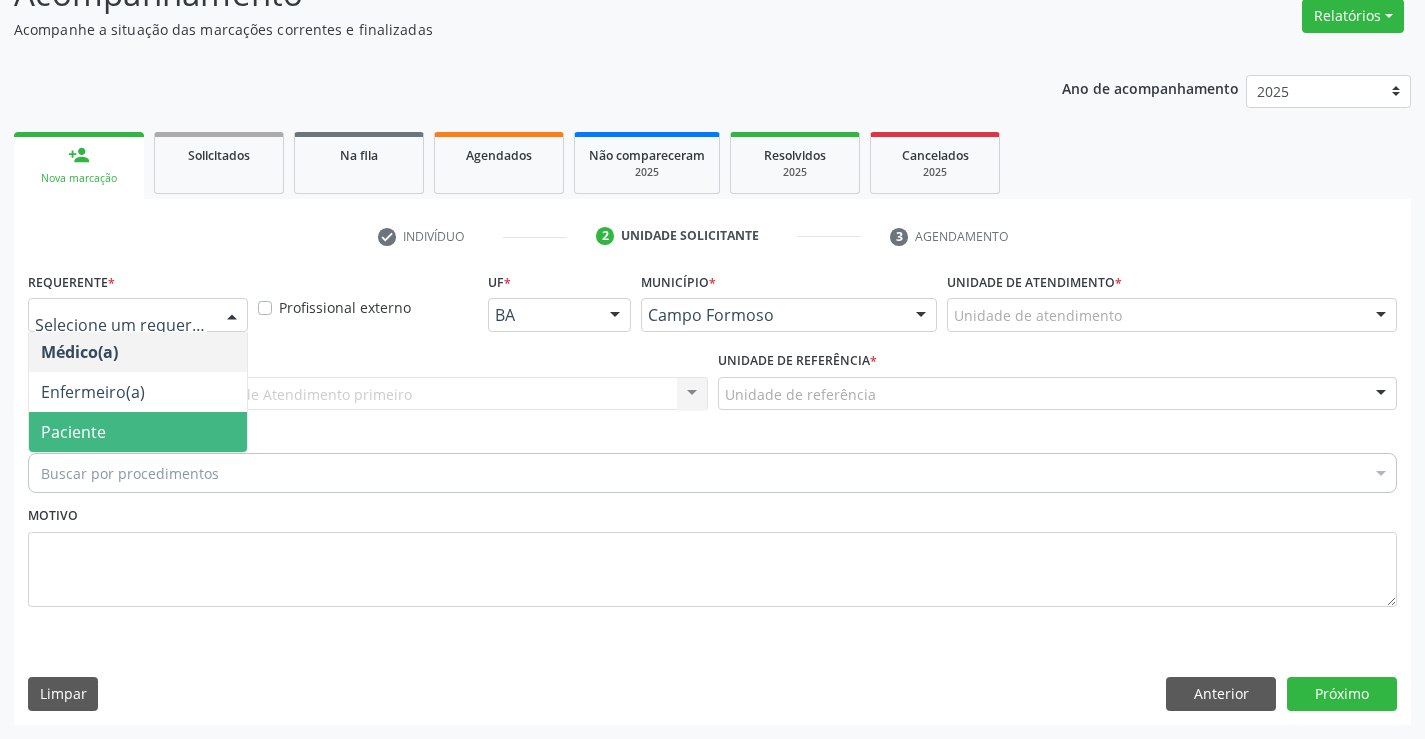 click on "Paciente" at bounding box center [138, 432] 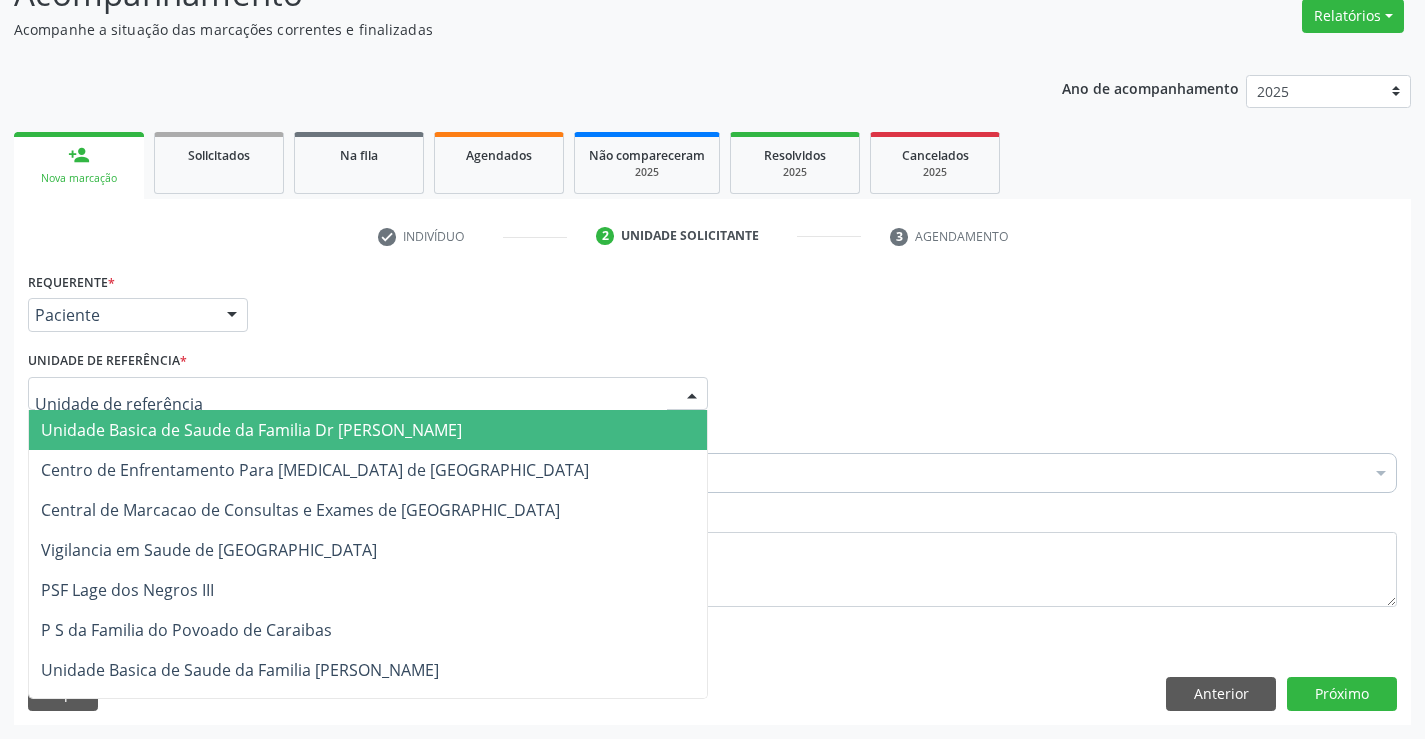 click at bounding box center (368, 394) 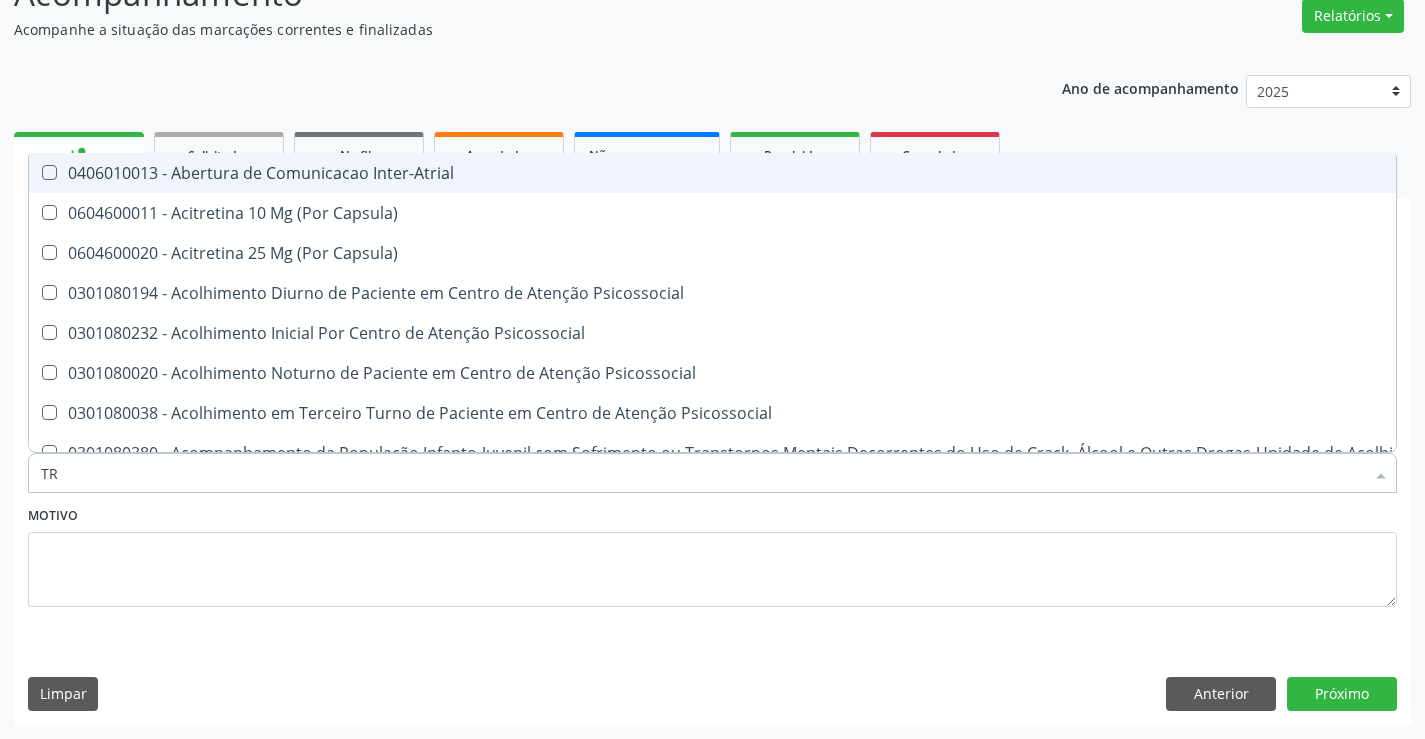 type on "T" 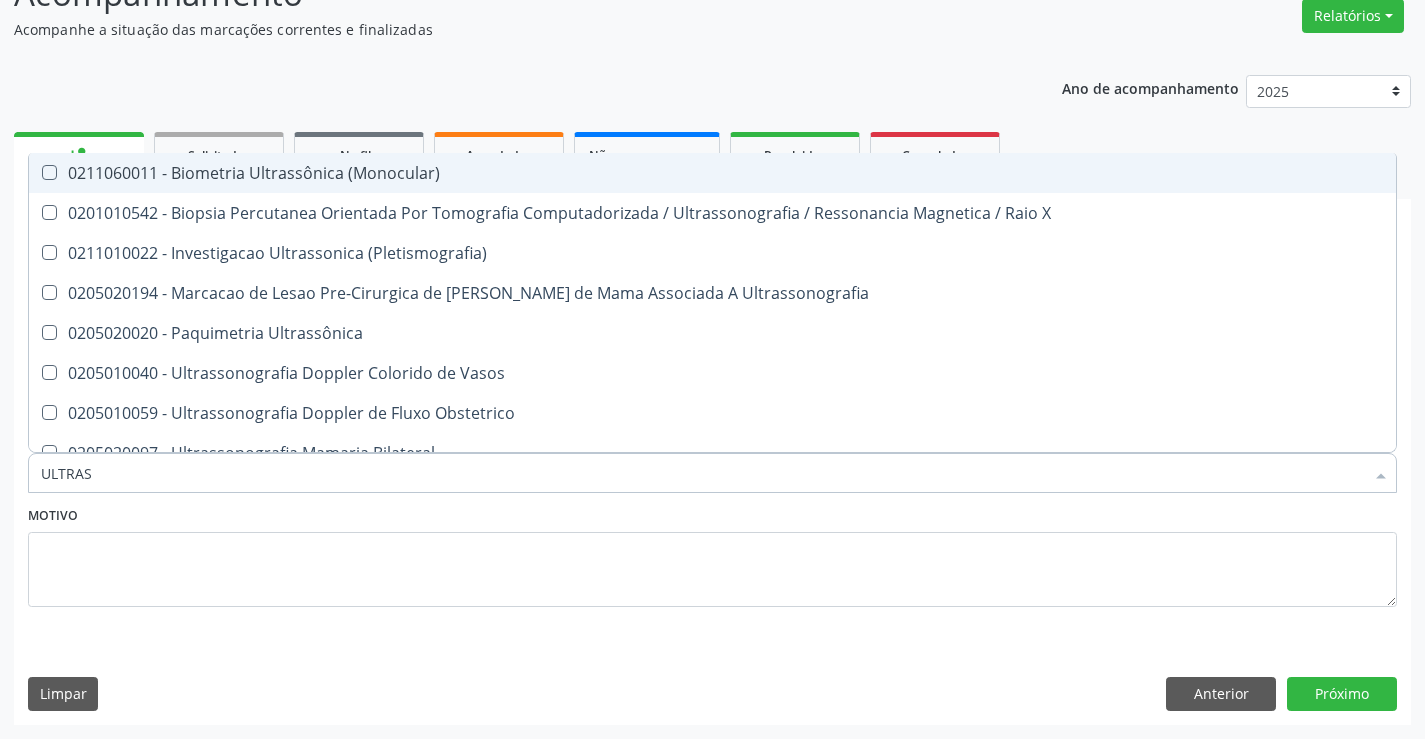 type on "ULTRASS" 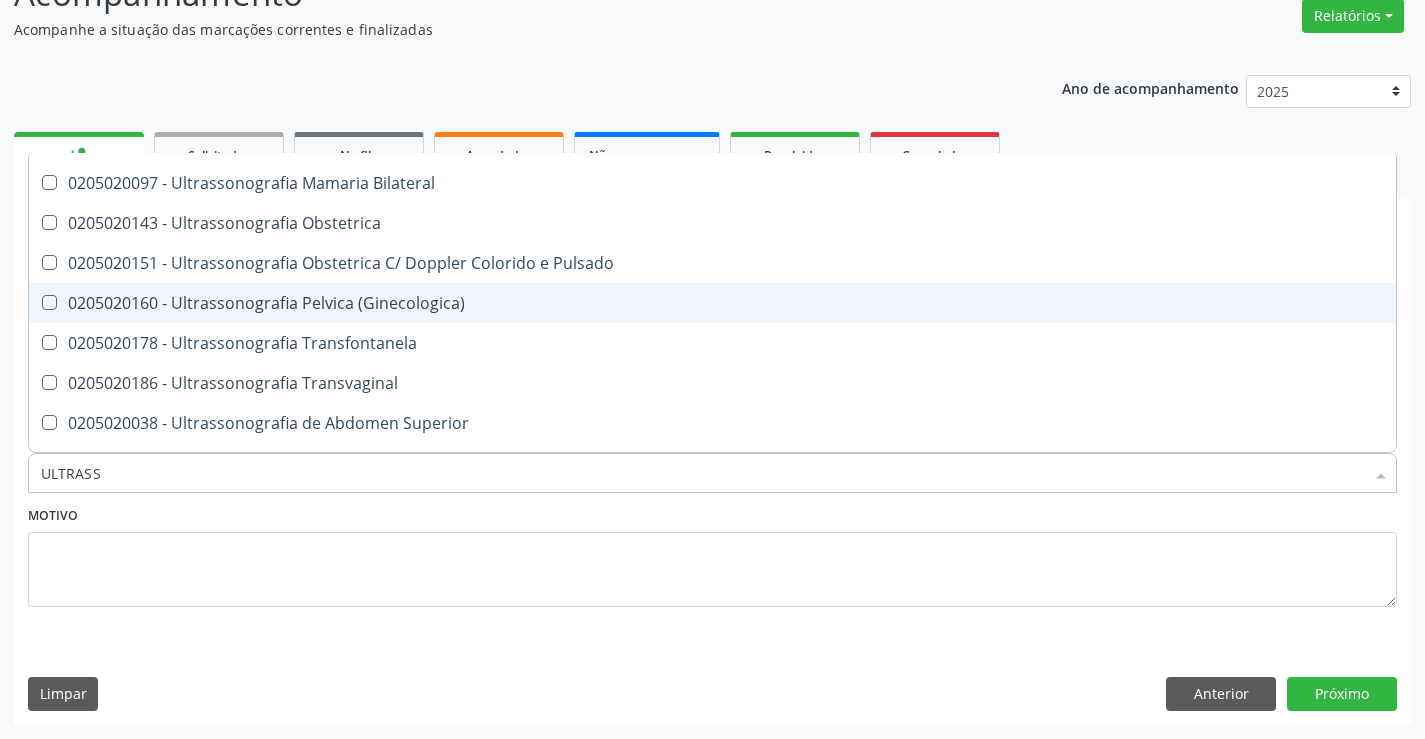 scroll, scrollTop: 300, scrollLeft: 0, axis: vertical 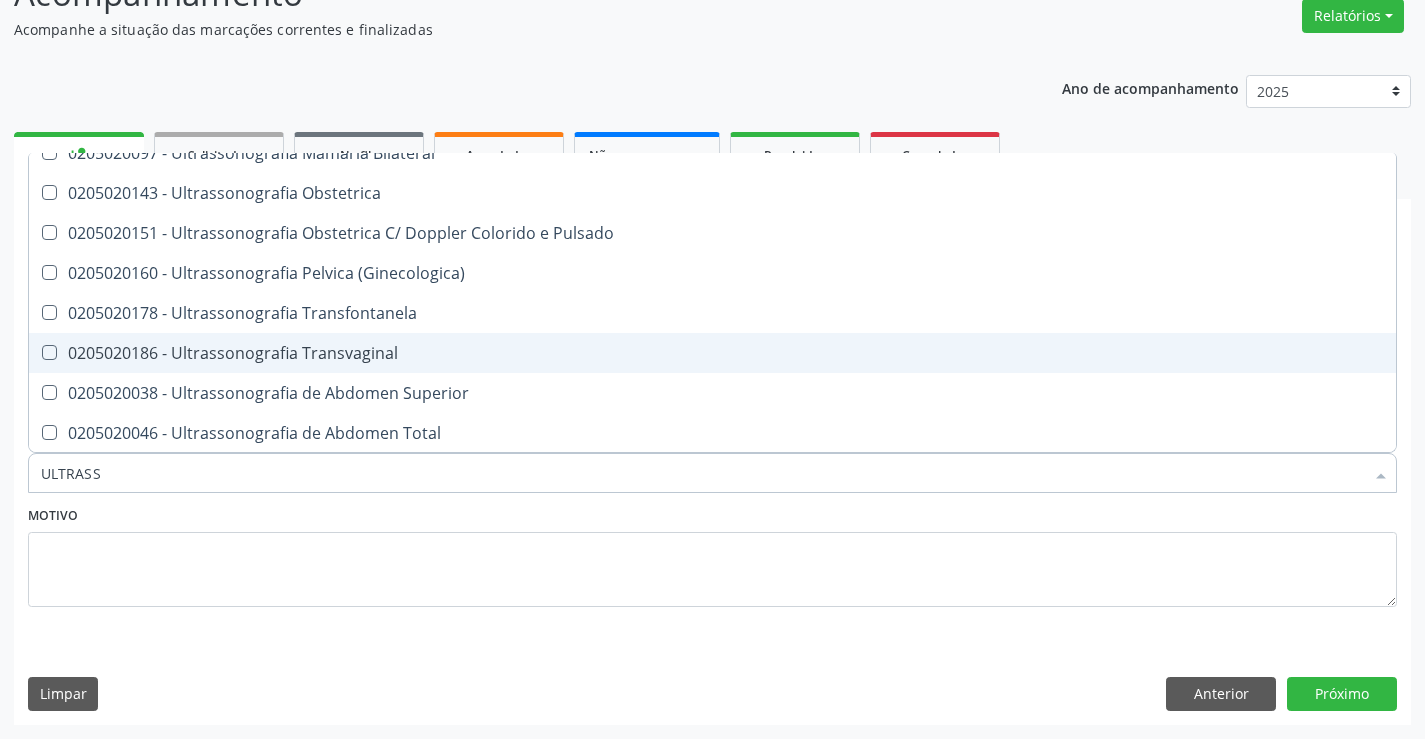 click on "0205020186 - Ultrassonografia Transvaginal" at bounding box center (712, 353) 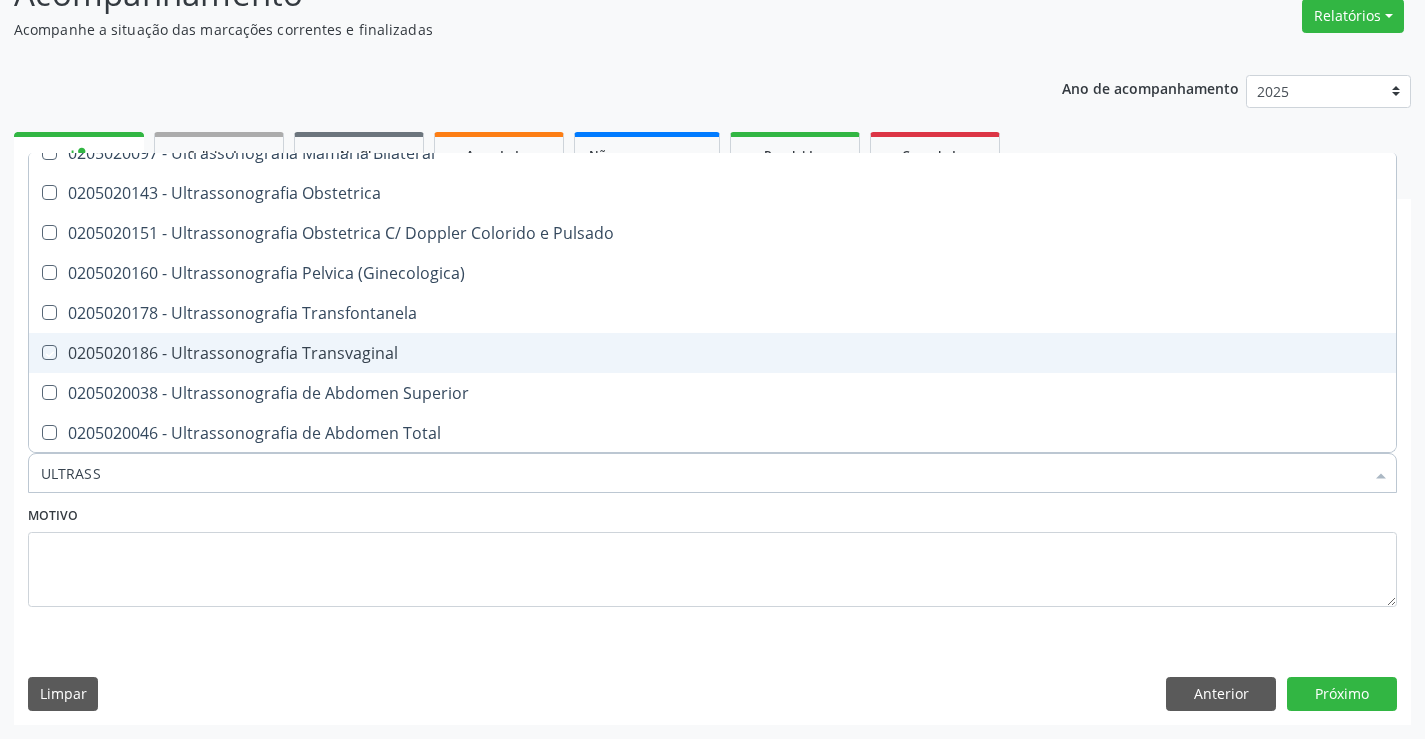 checkbox on "true" 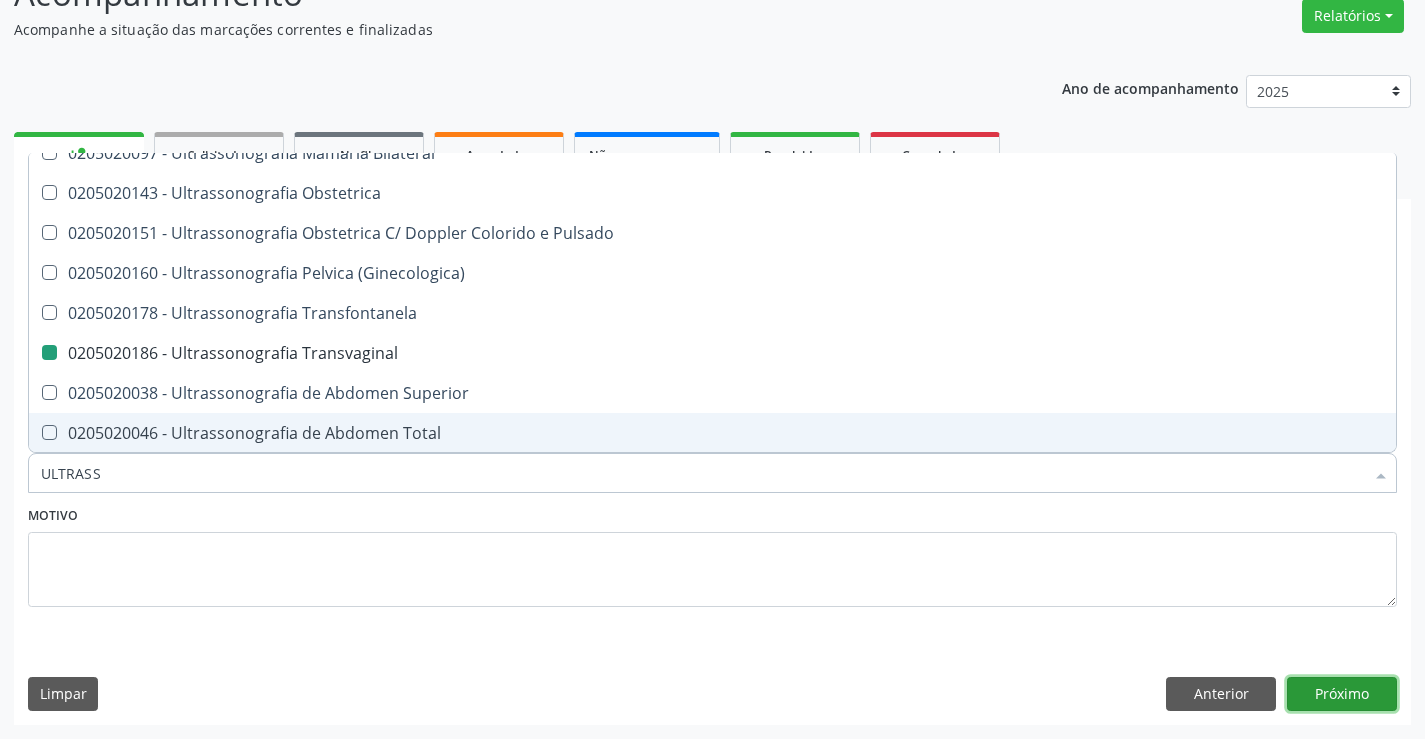 click on "Próximo" at bounding box center [1342, 694] 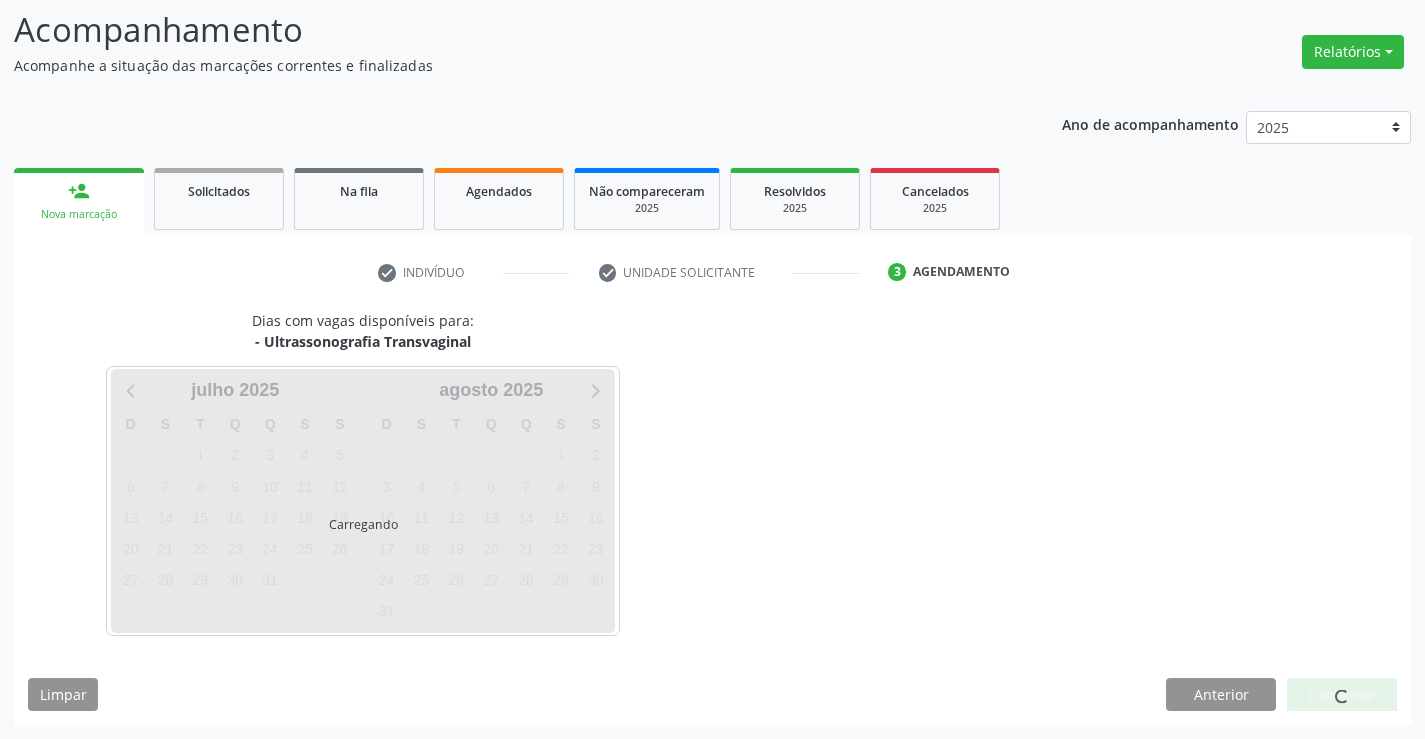 scroll, scrollTop: 131, scrollLeft: 0, axis: vertical 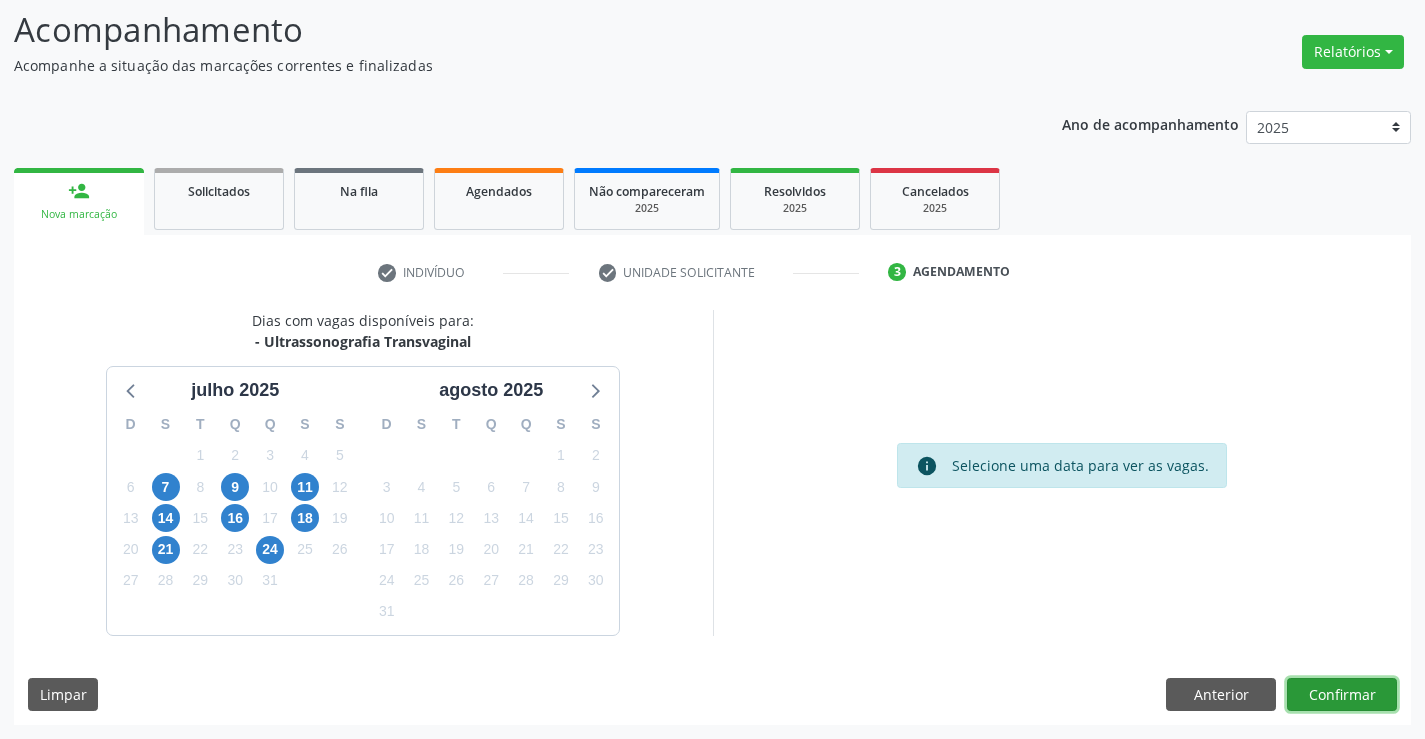 click on "Confirmar" at bounding box center (1342, 695) 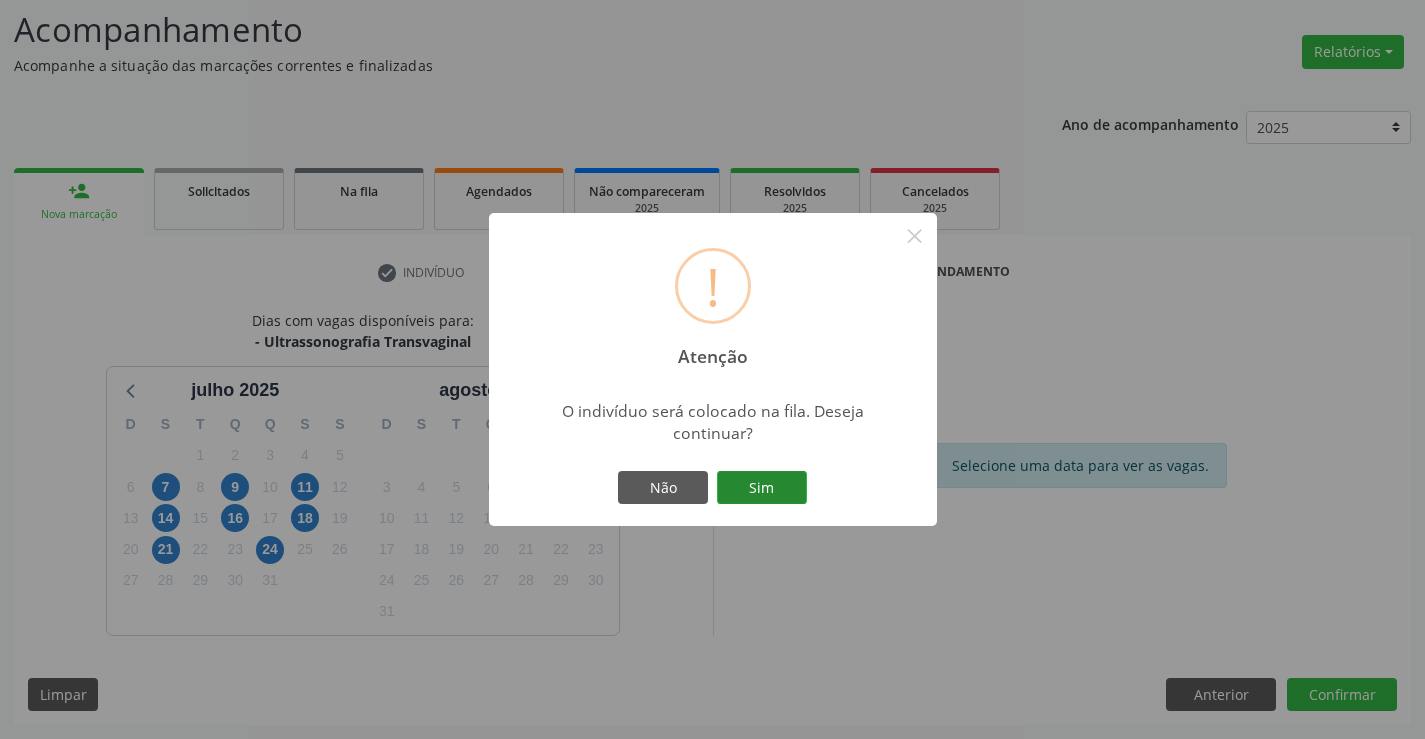 click on "Sim" at bounding box center [762, 488] 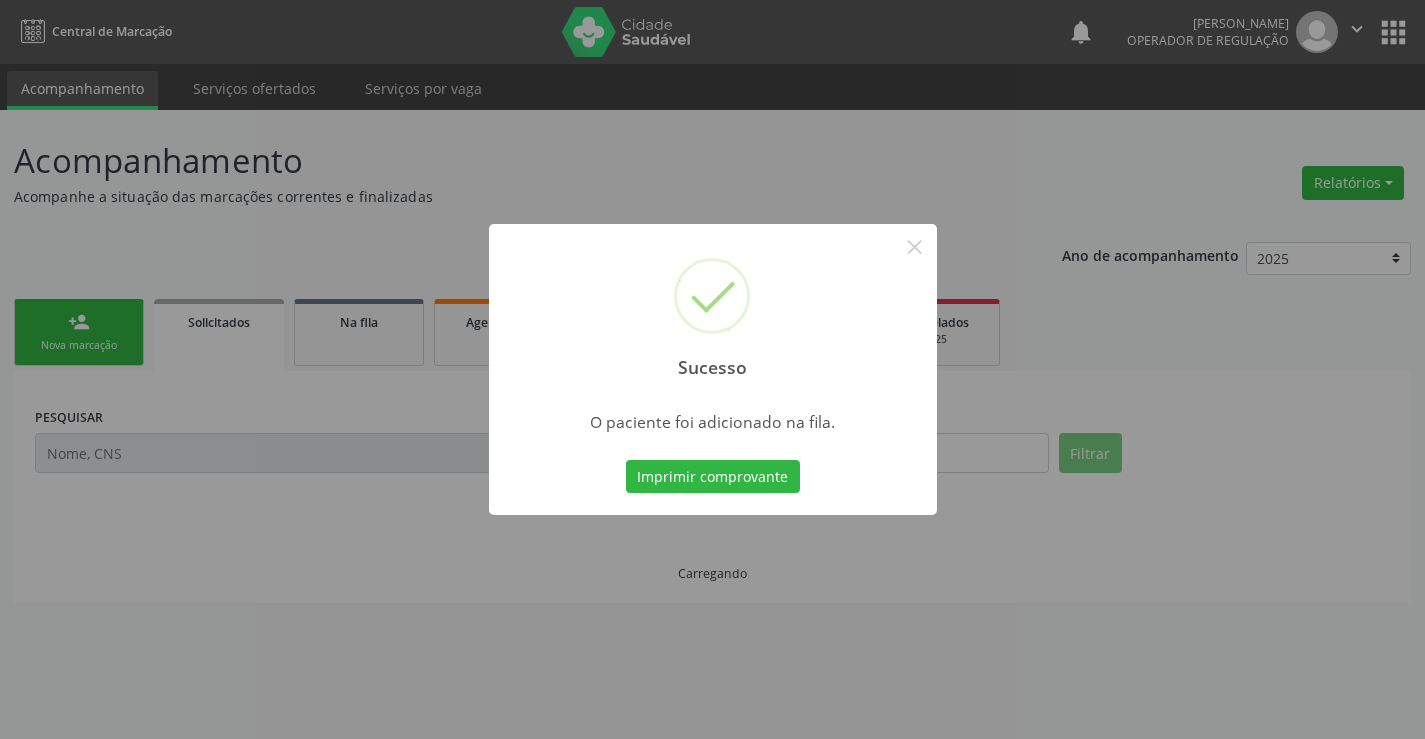 scroll, scrollTop: 0, scrollLeft: 0, axis: both 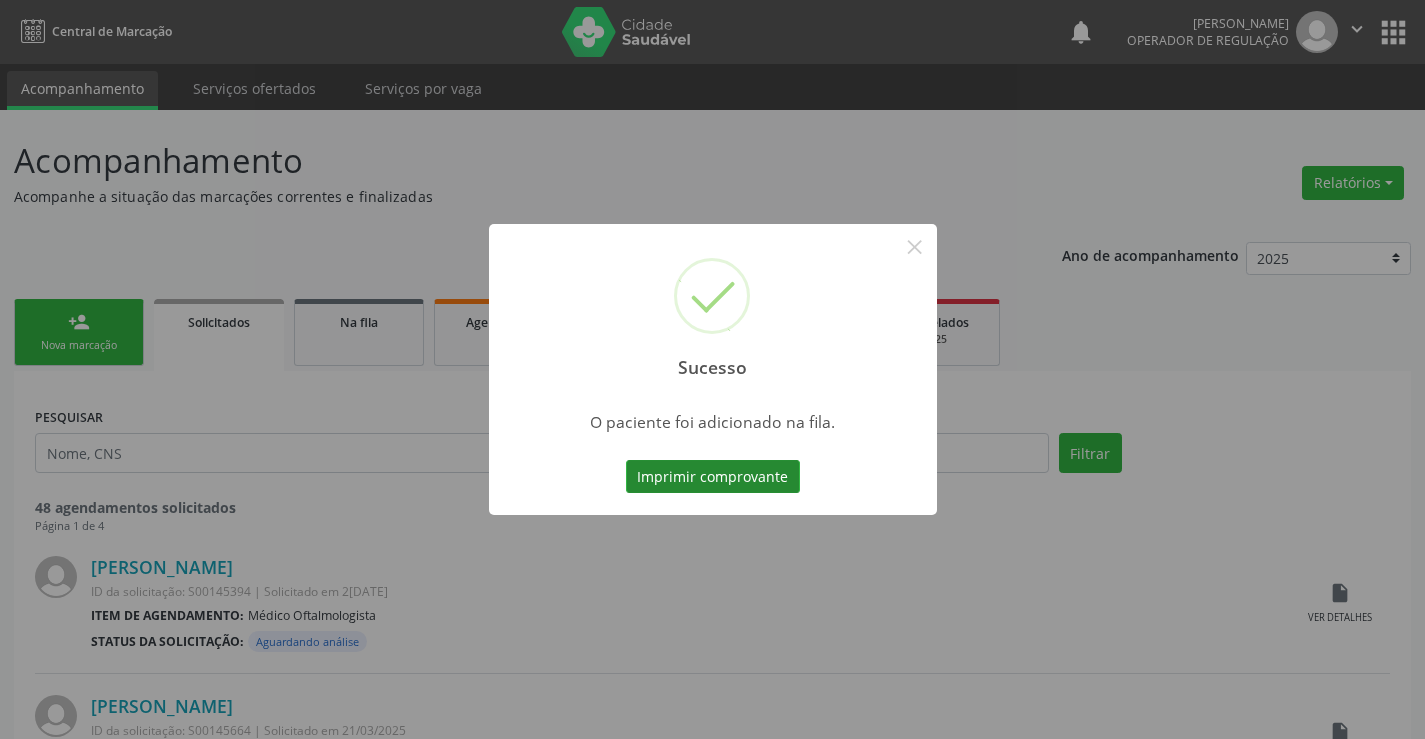 click on "Imprimir comprovante" at bounding box center [713, 477] 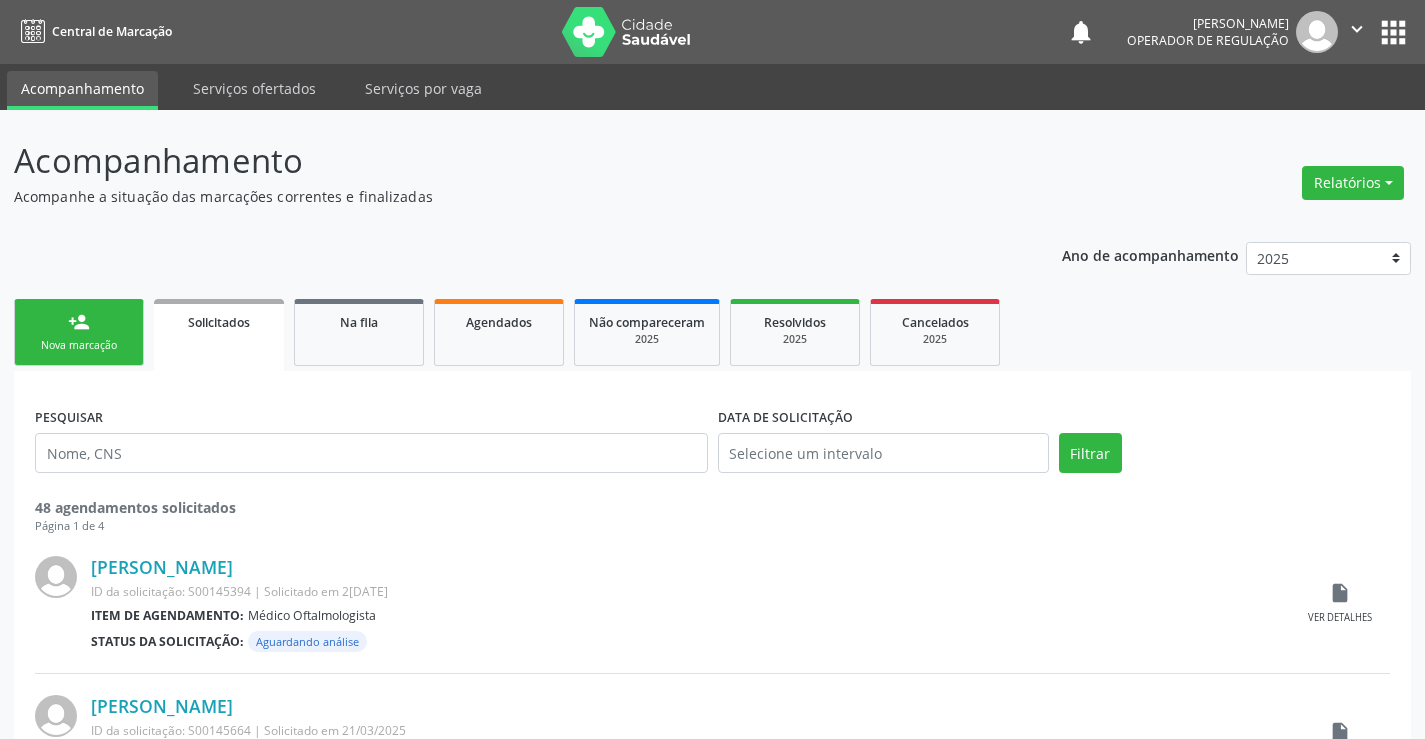 click on "person_add" at bounding box center (79, 322) 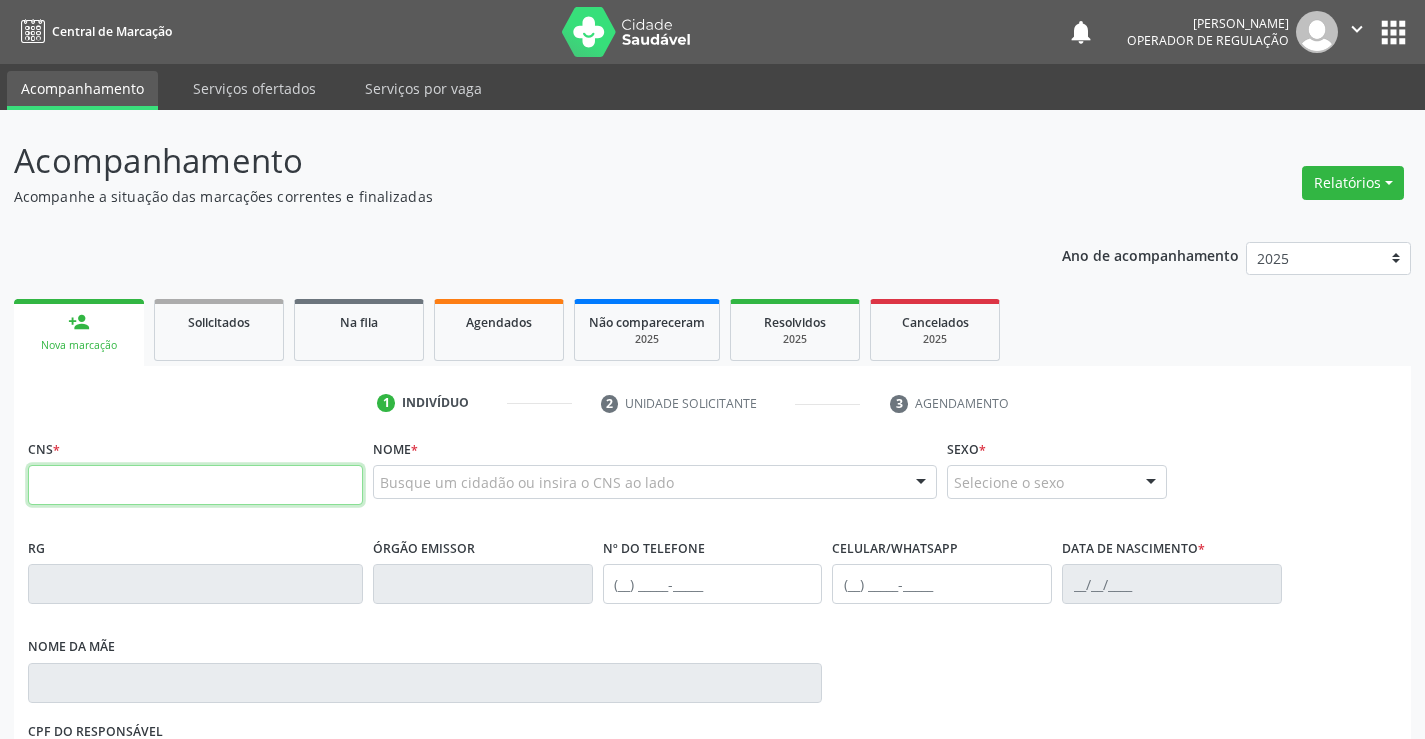 click at bounding box center (195, 485) 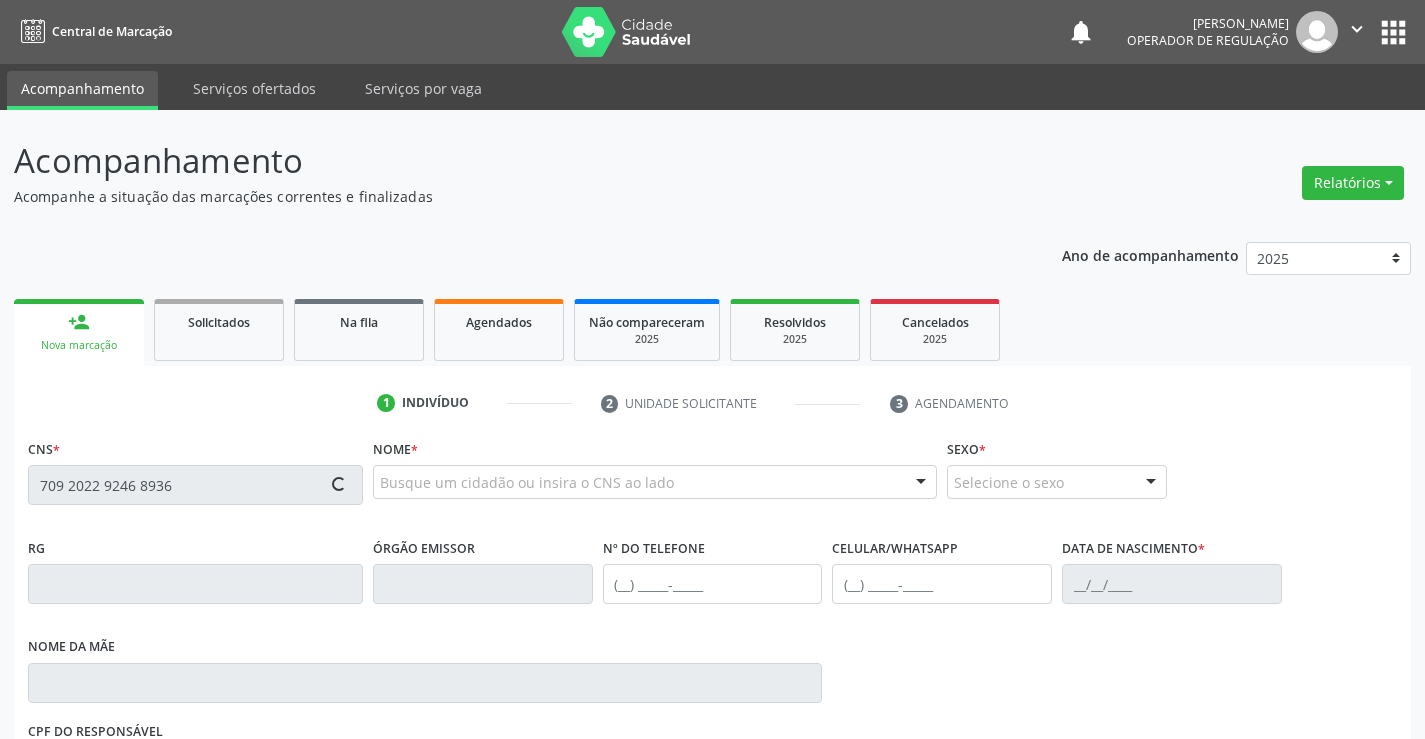 type on "709 2022 9246 8936" 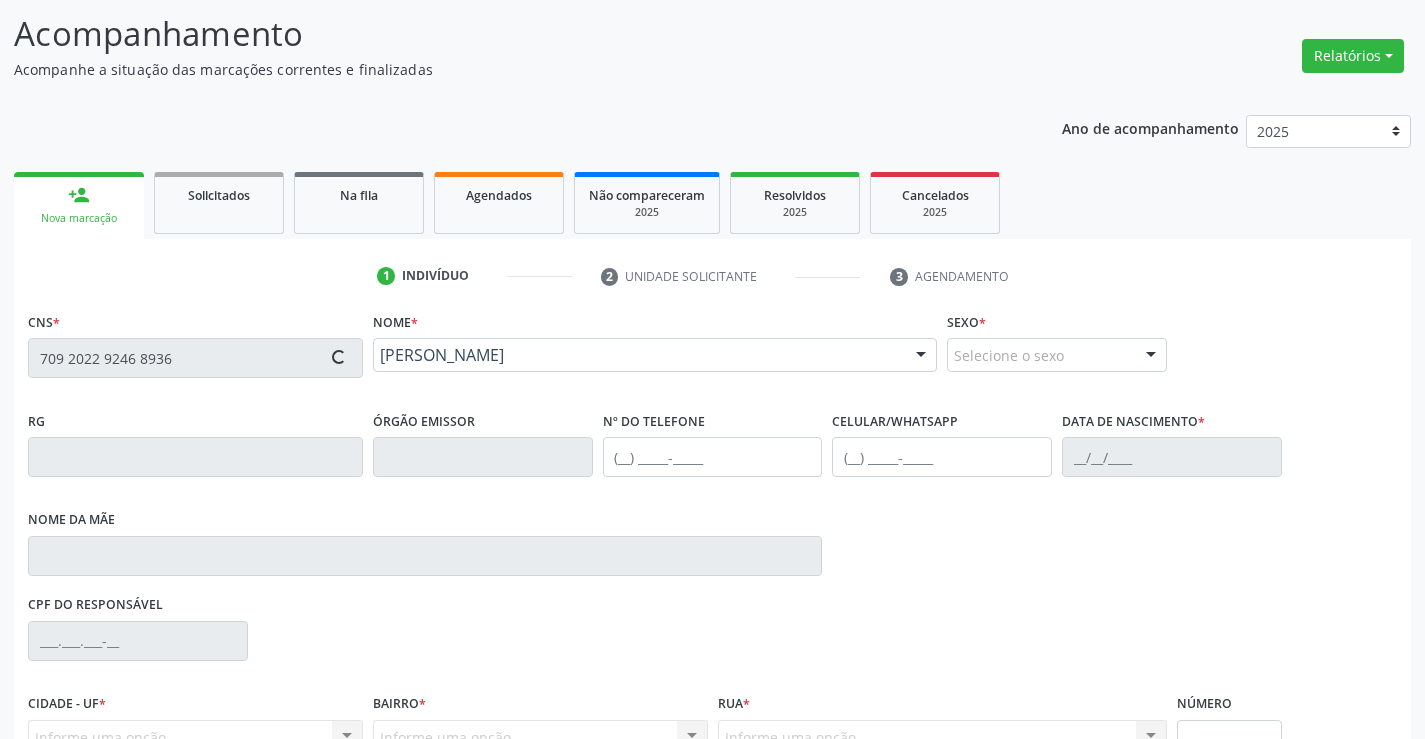scroll, scrollTop: 300, scrollLeft: 0, axis: vertical 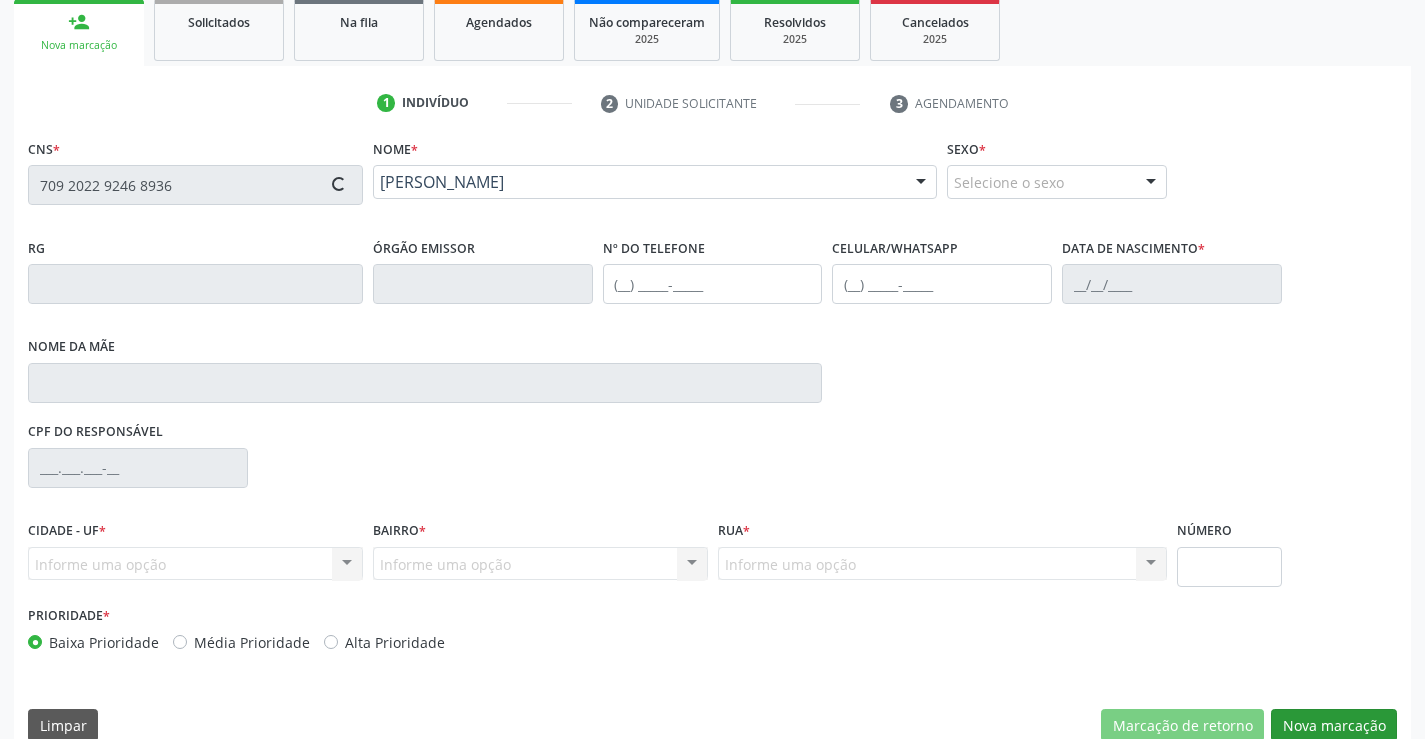 type on "[PHONE_NUMBER]" 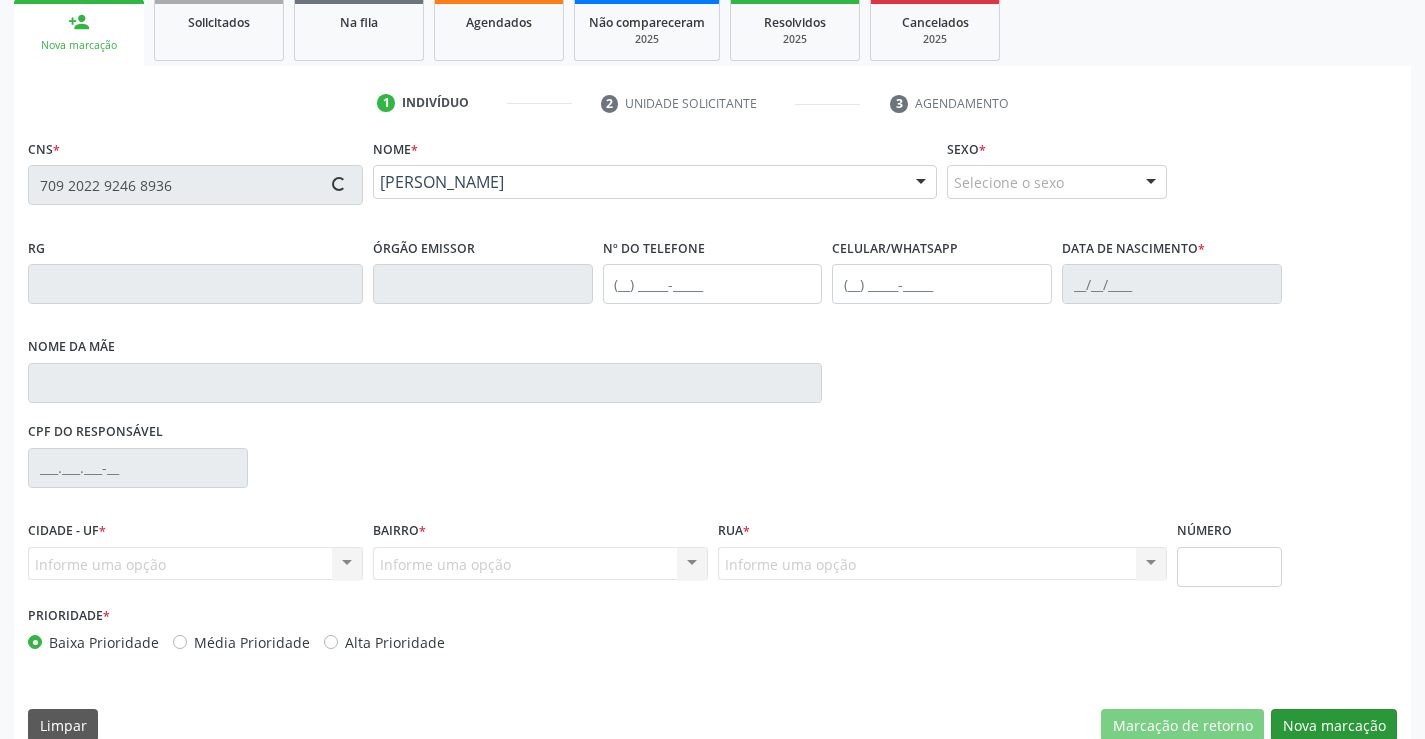 type on "[DATE]" 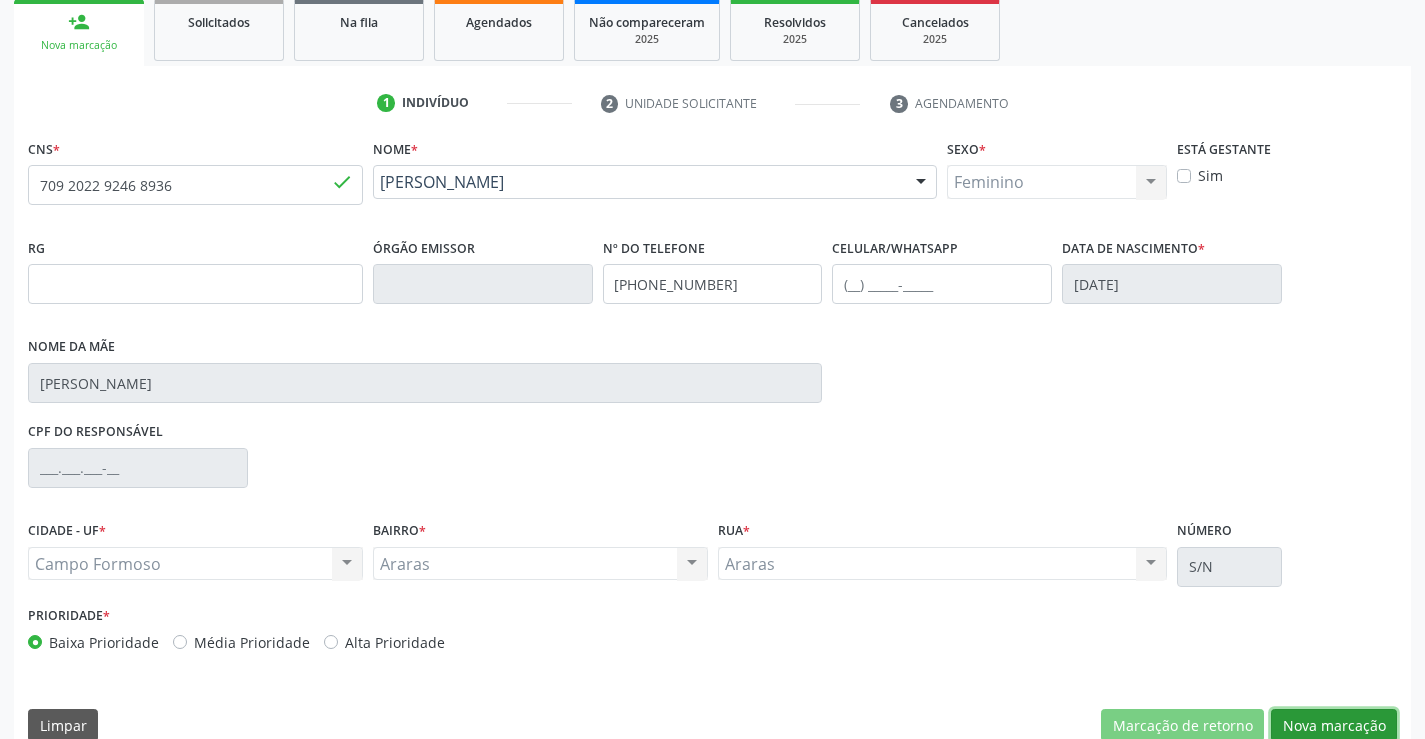 click on "Nova marcação" at bounding box center (1334, 726) 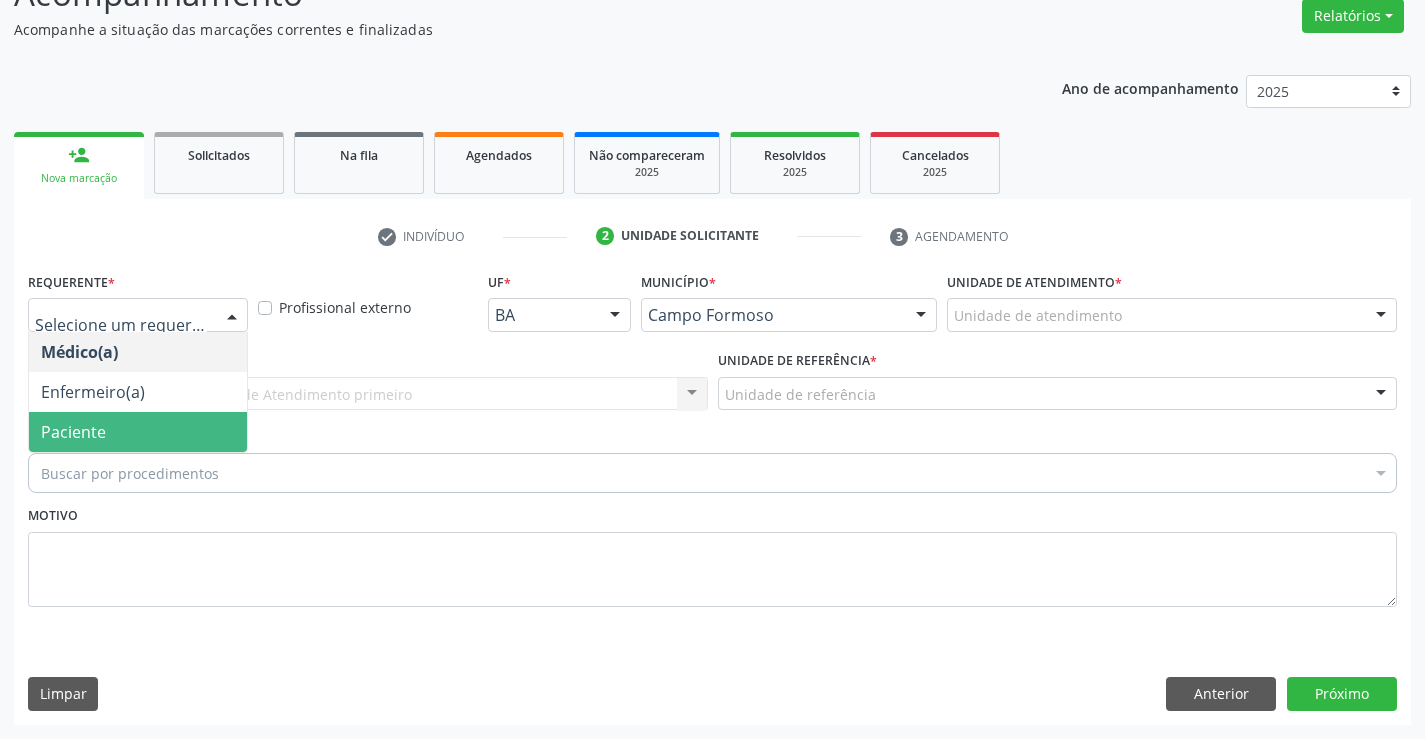 click on "Paciente" at bounding box center [138, 432] 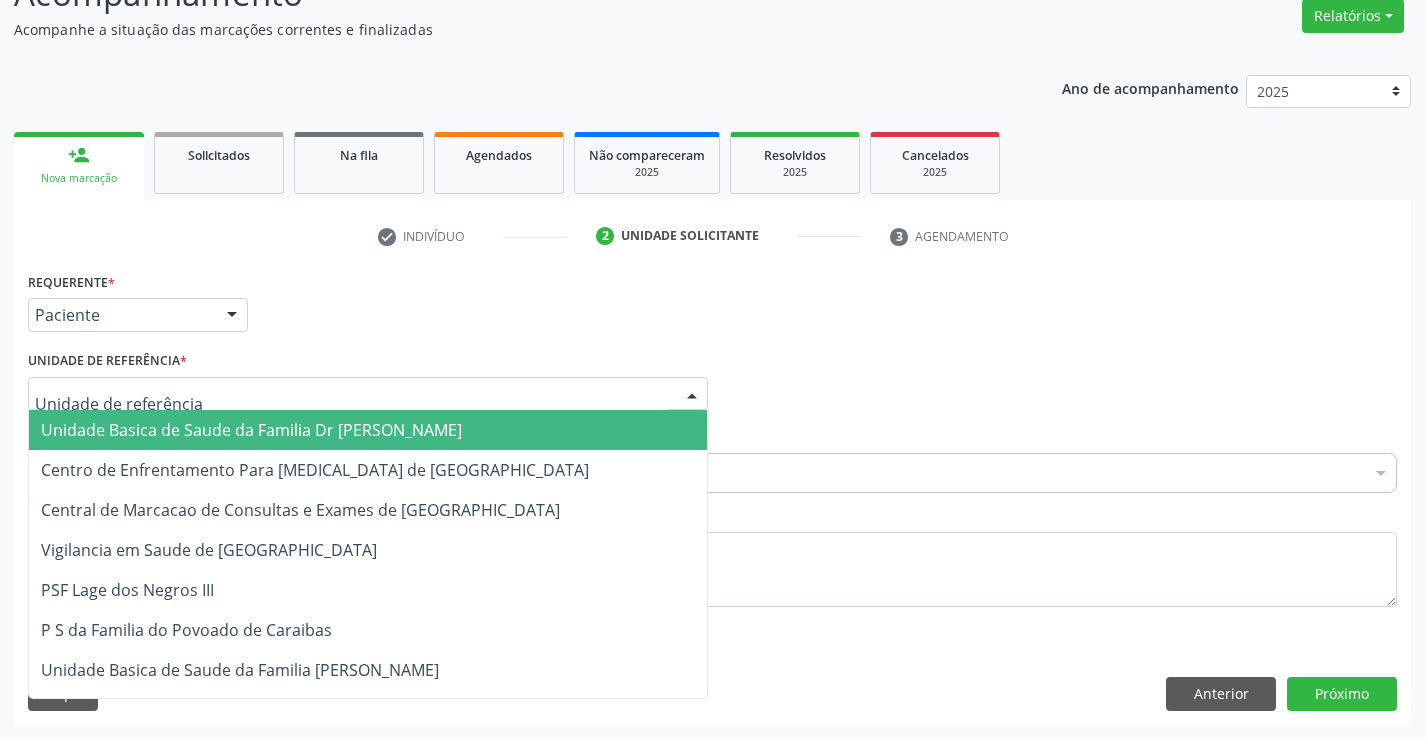 drag, startPoint x: 171, startPoint y: 402, endPoint x: 172, endPoint y: 432, distance: 30.016663 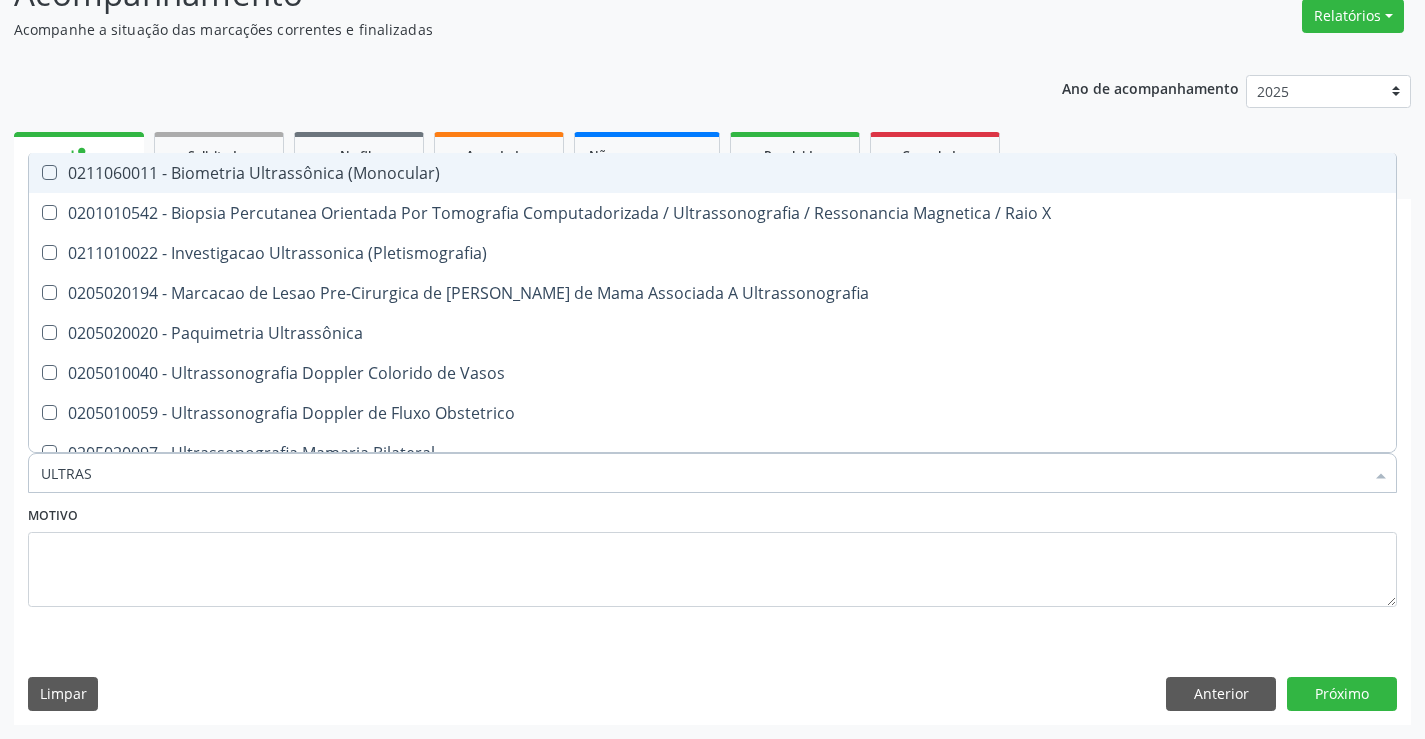 type on "ULTRASS" 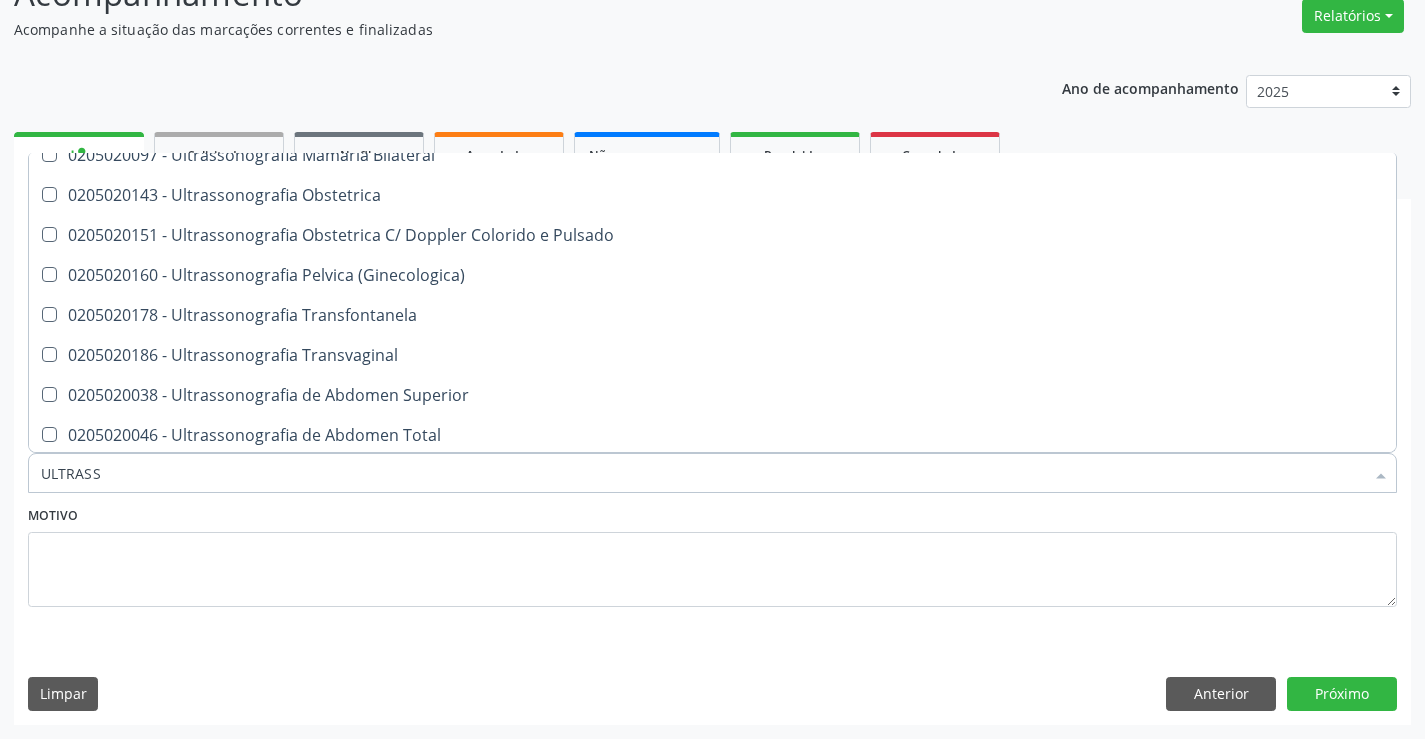 scroll, scrollTop: 300, scrollLeft: 0, axis: vertical 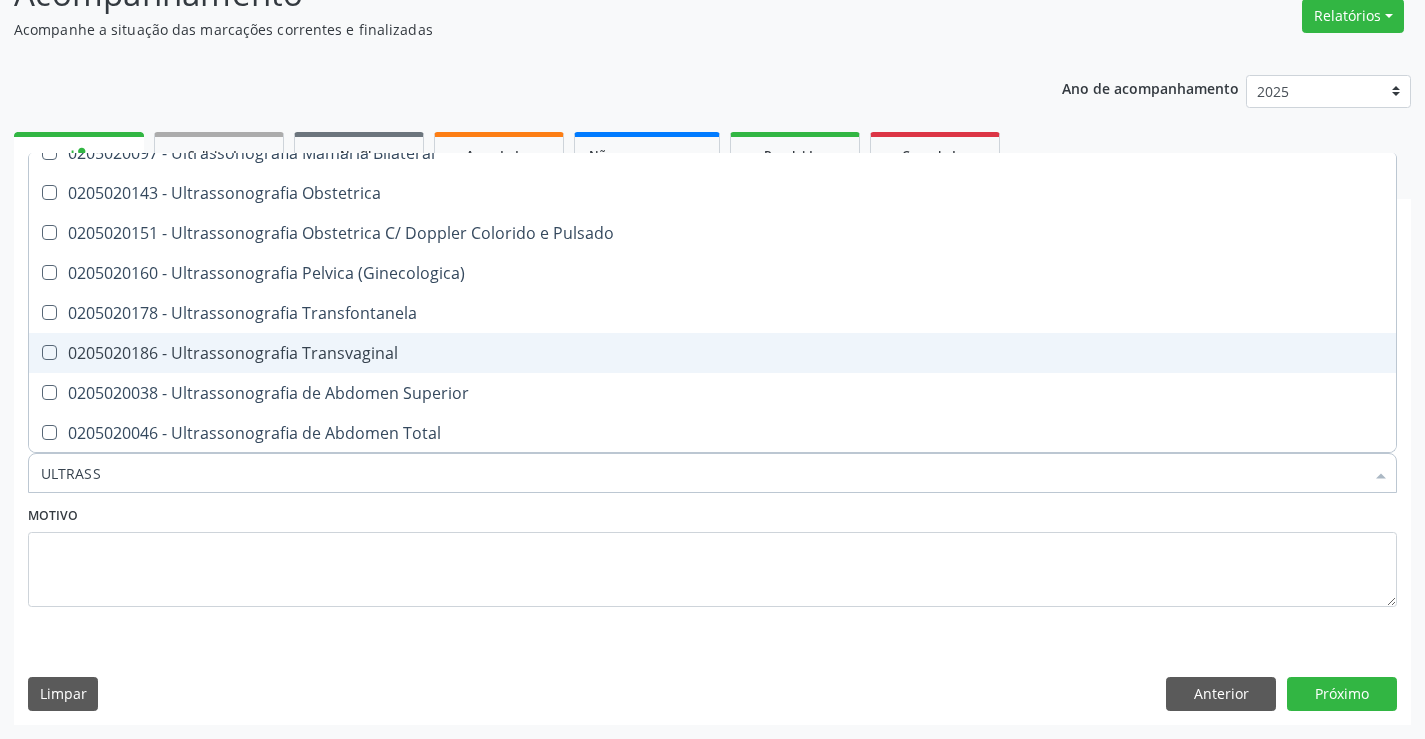 click on "0205020186 - Ultrassonografia Transvaginal" at bounding box center (712, 353) 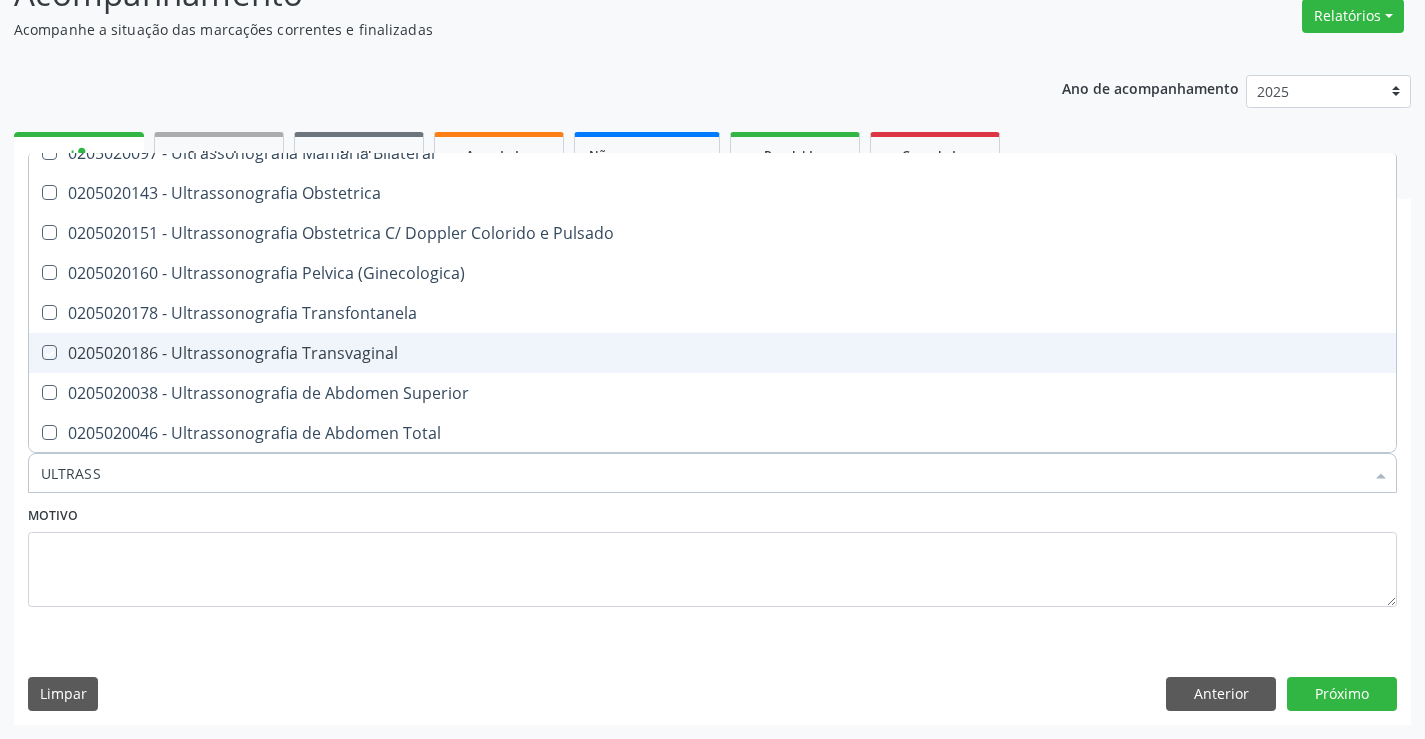 checkbox on "true" 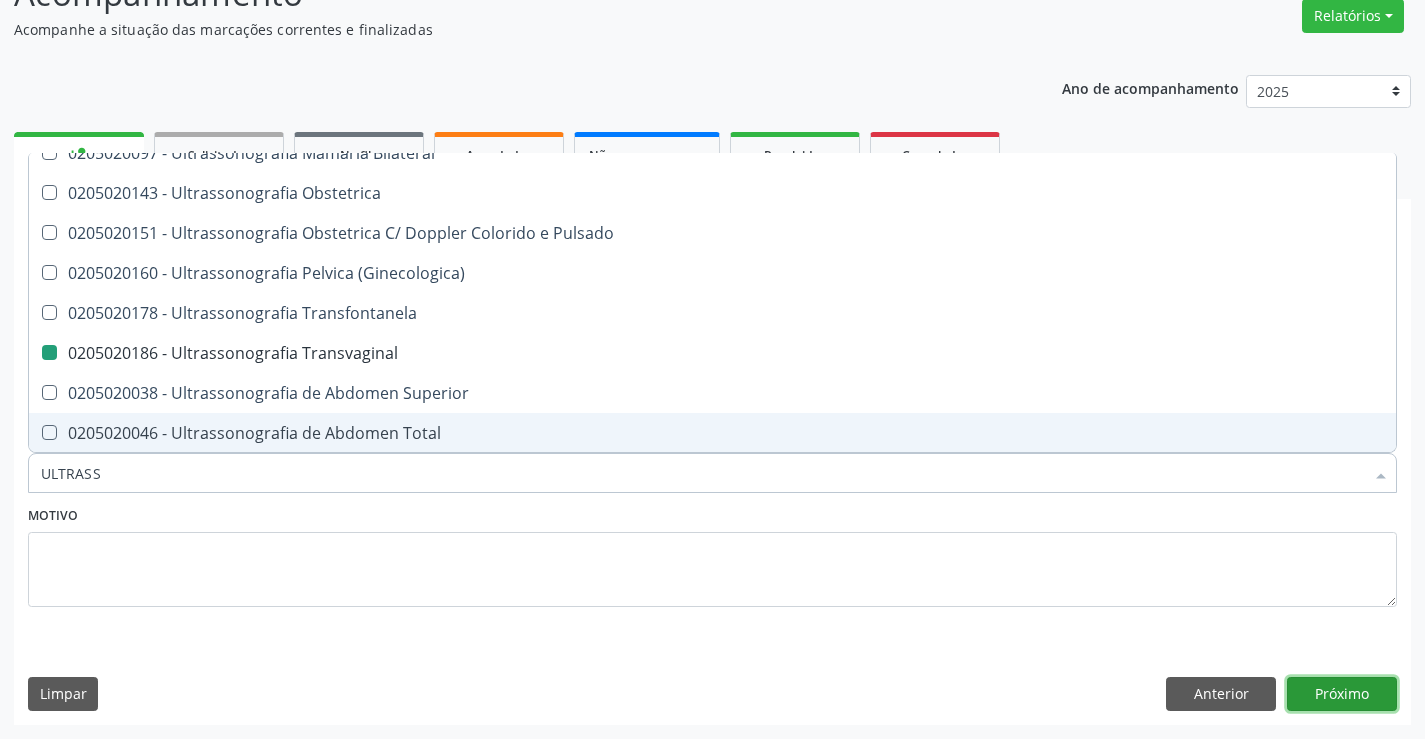 click on "Próximo" at bounding box center (1342, 694) 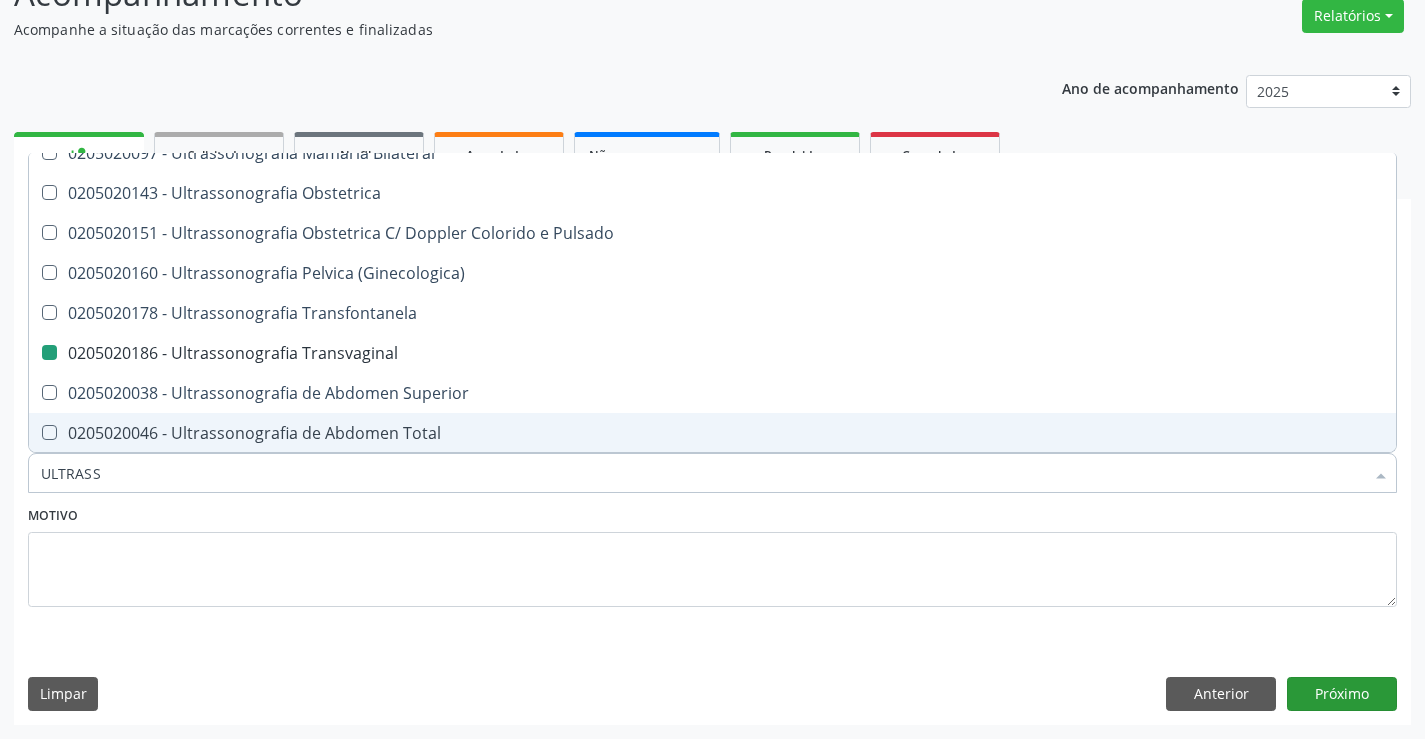 scroll, scrollTop: 131, scrollLeft: 0, axis: vertical 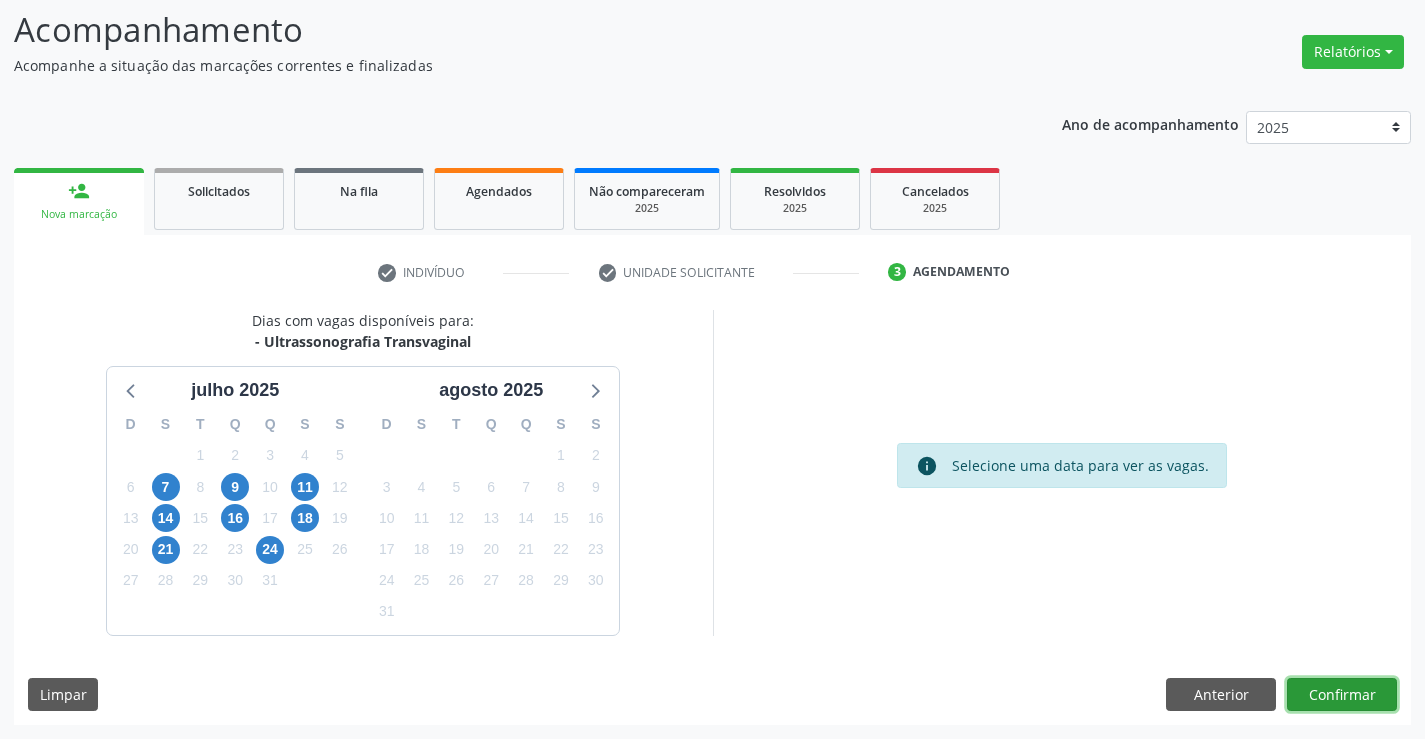 click on "Confirmar" at bounding box center [1342, 695] 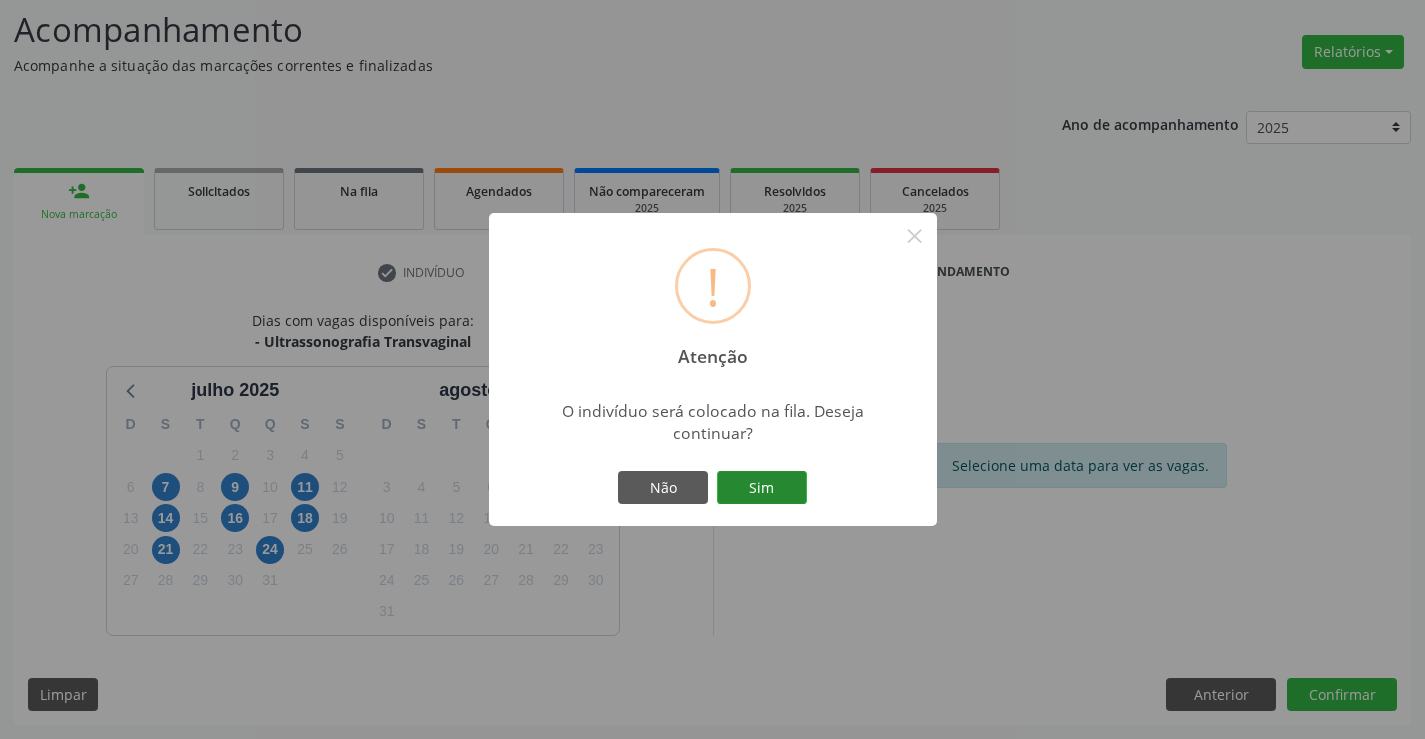 click on "Sim" at bounding box center (762, 488) 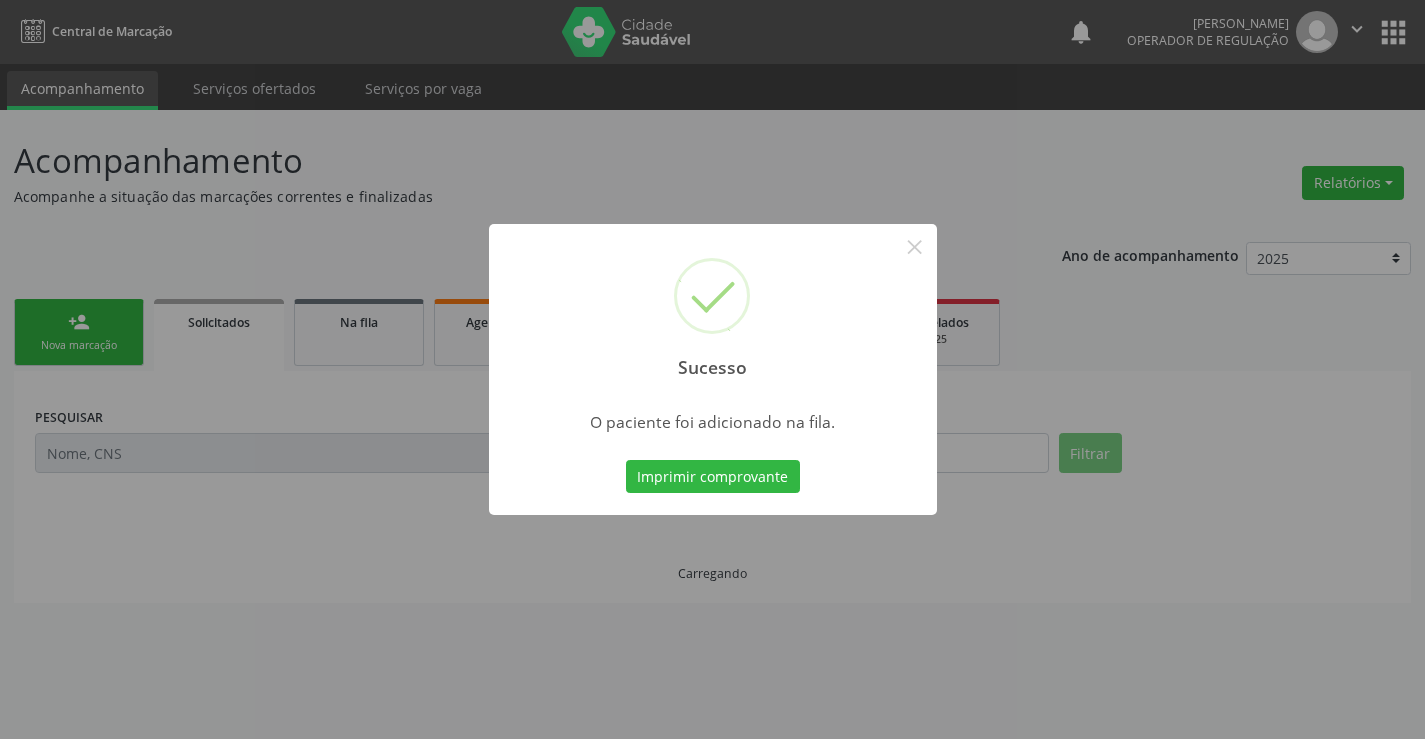 scroll, scrollTop: 0, scrollLeft: 0, axis: both 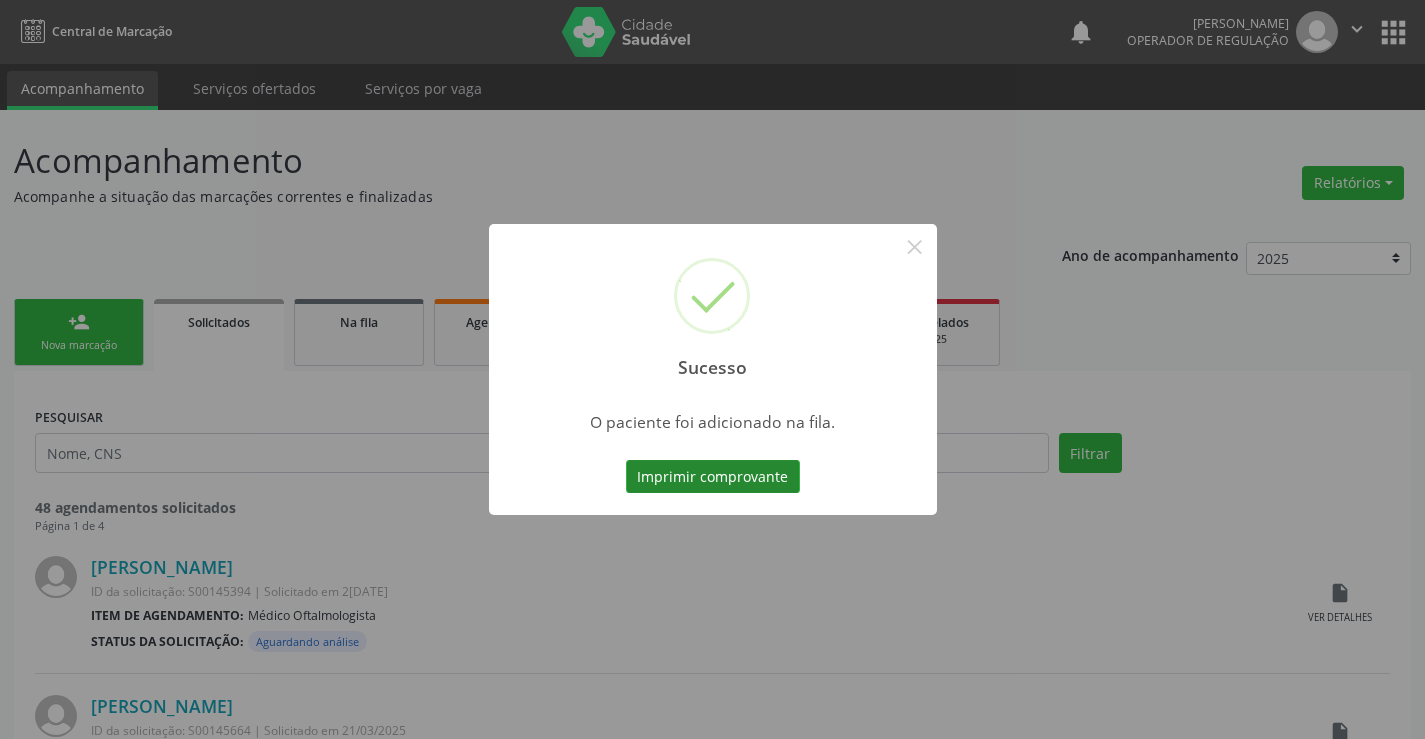 click on "Imprimir comprovante" at bounding box center (713, 477) 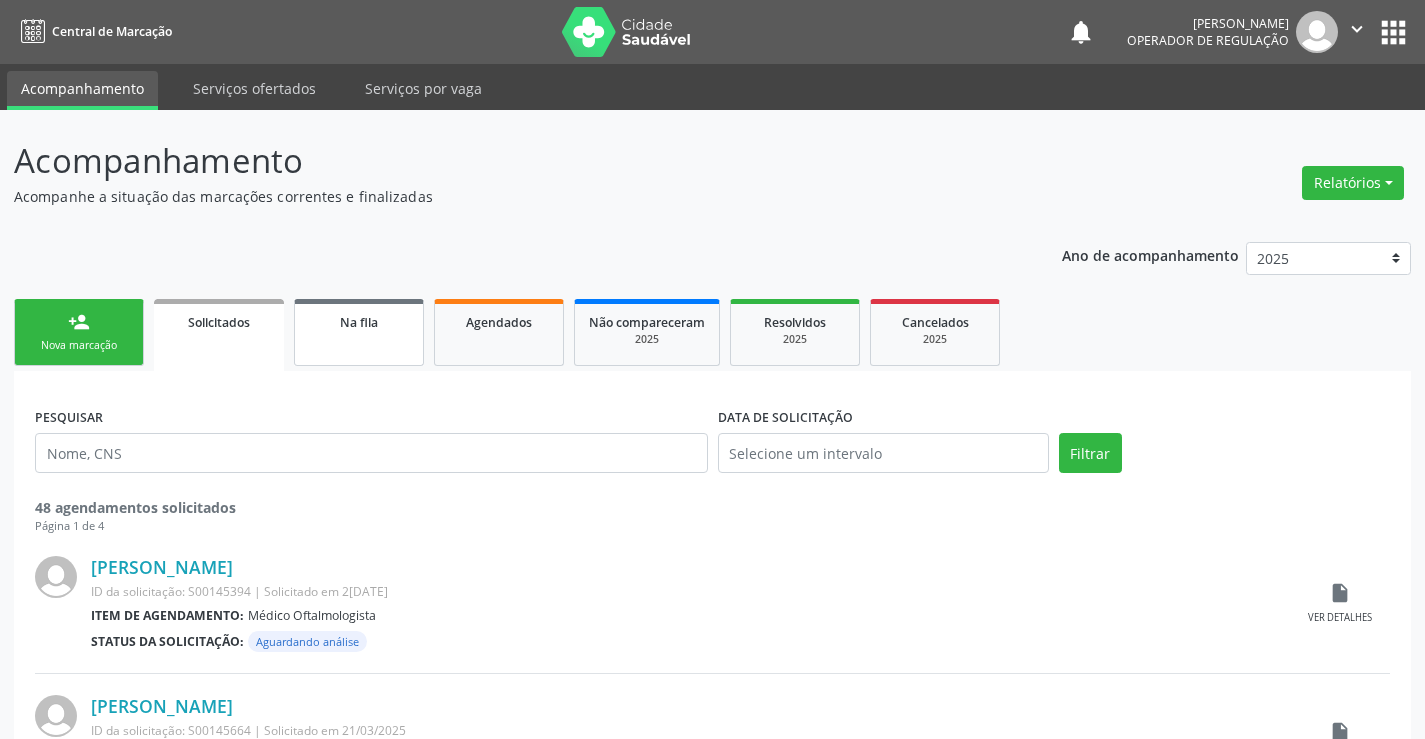 click on "Na fila" at bounding box center [359, 322] 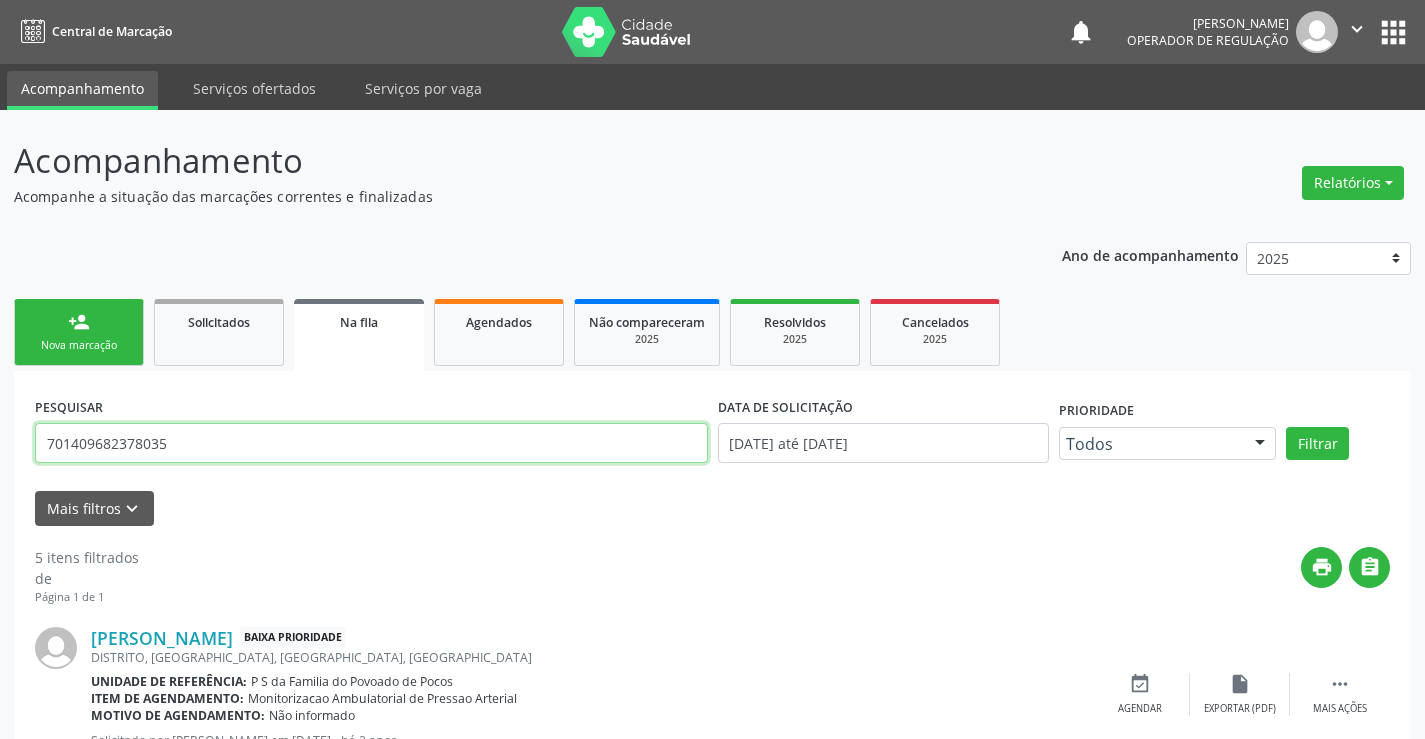 click on "701409682378035" at bounding box center [371, 443] 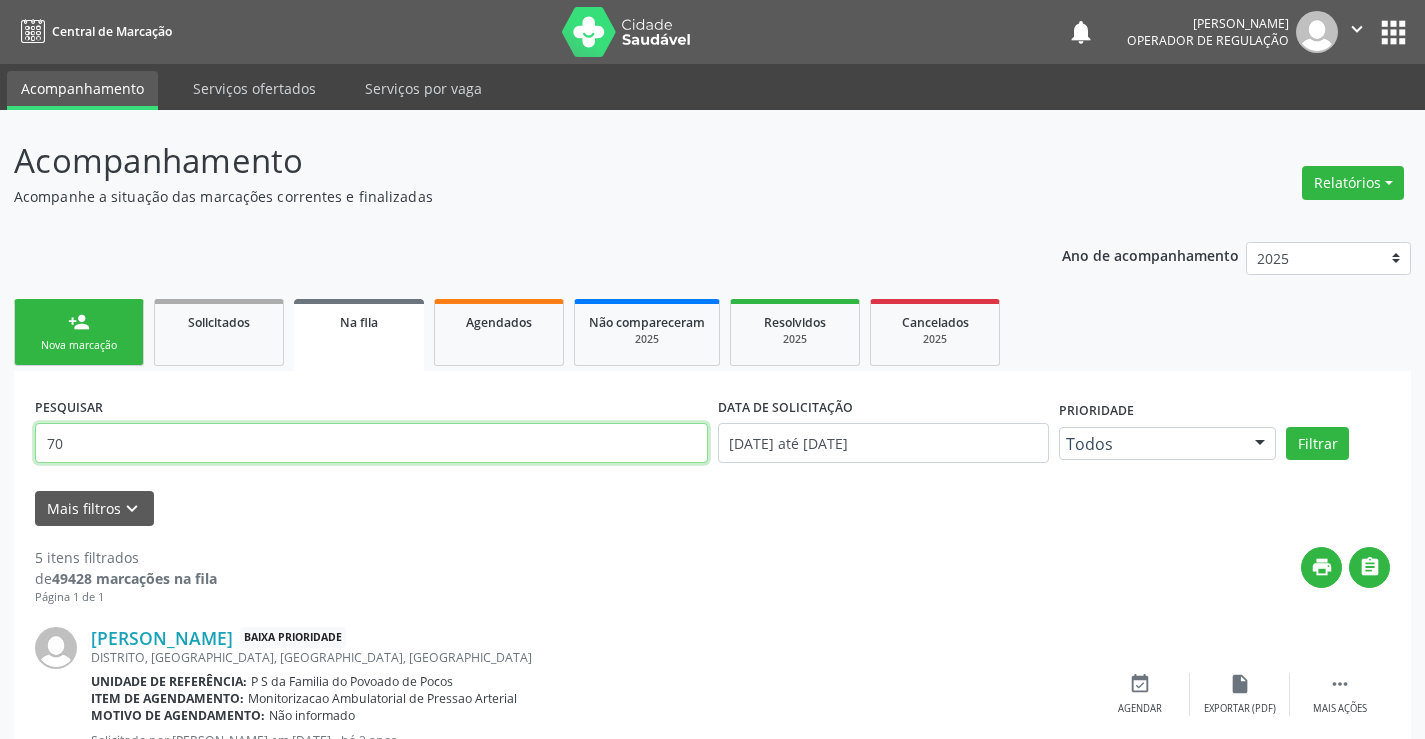 type on "7" 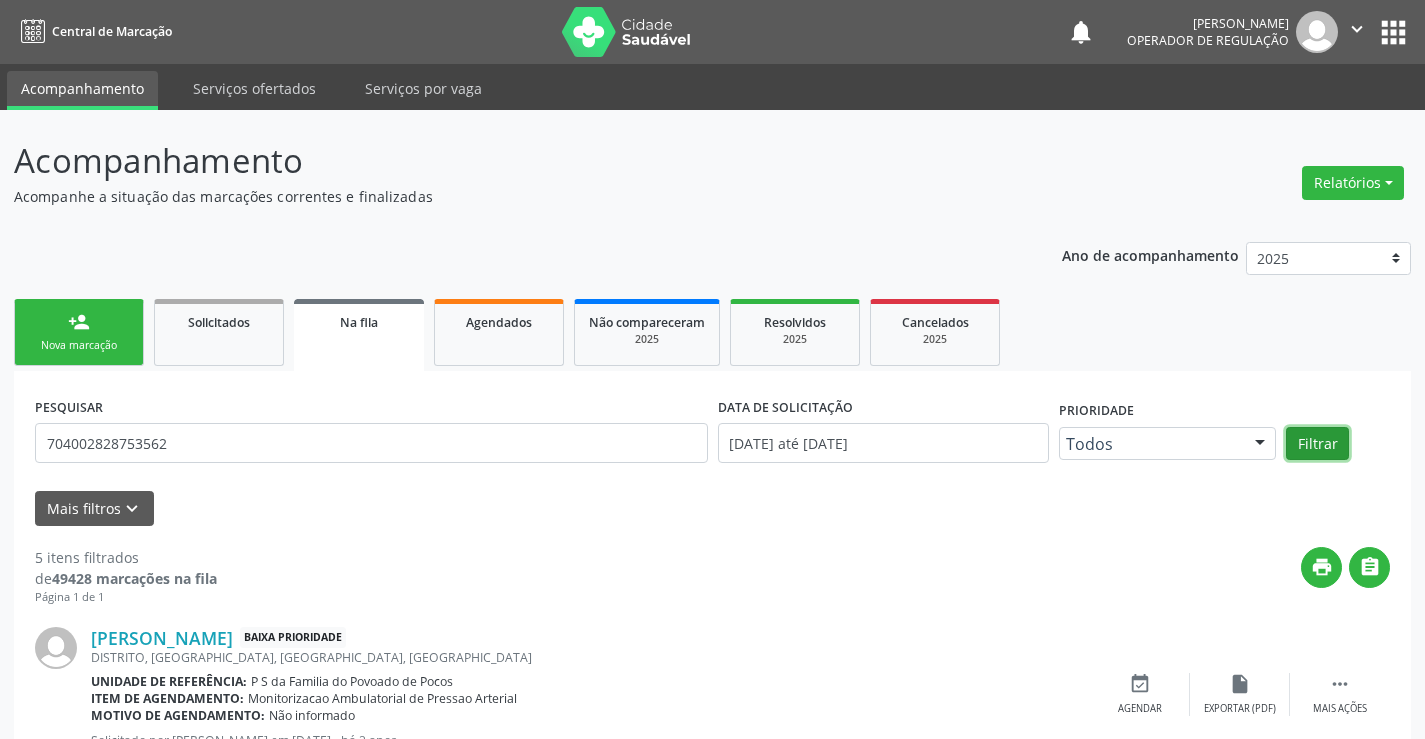 click on "Filtrar" at bounding box center (1317, 444) 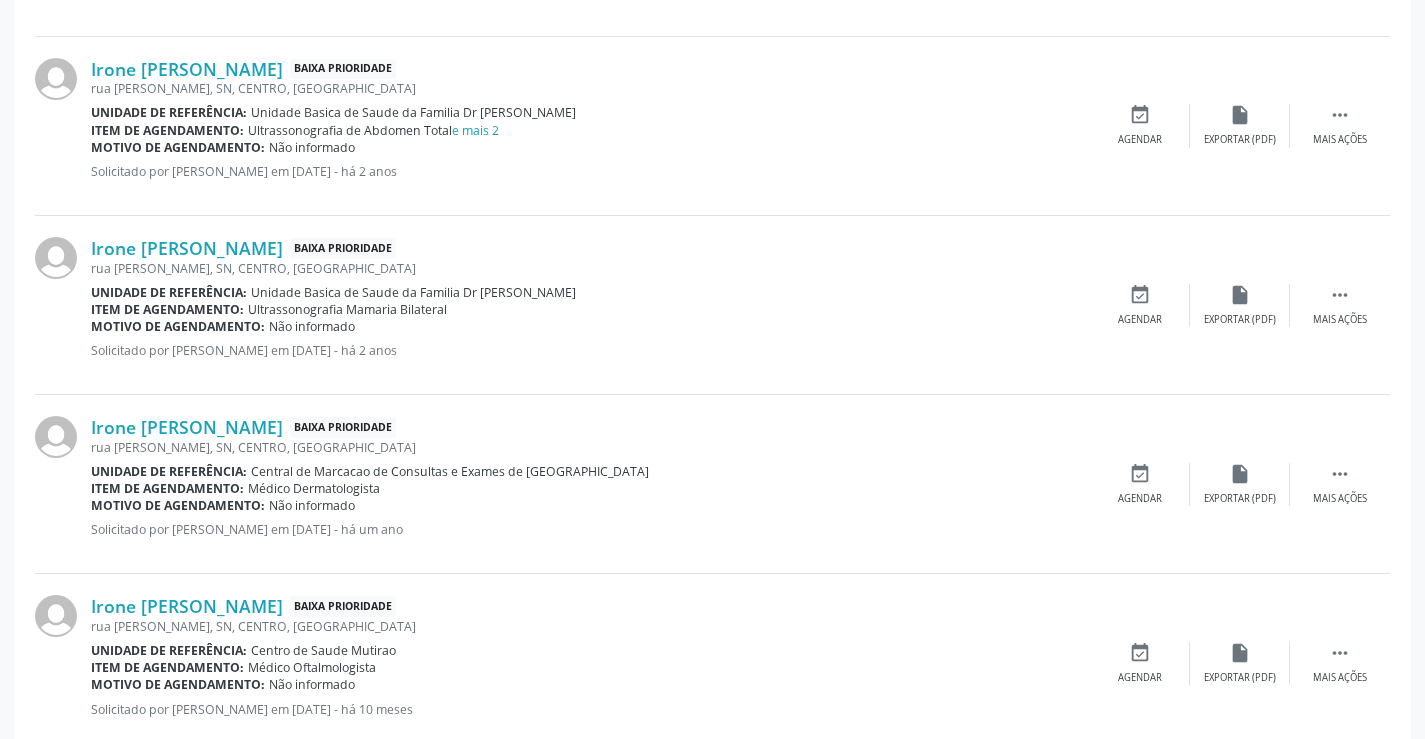 scroll, scrollTop: 730, scrollLeft: 0, axis: vertical 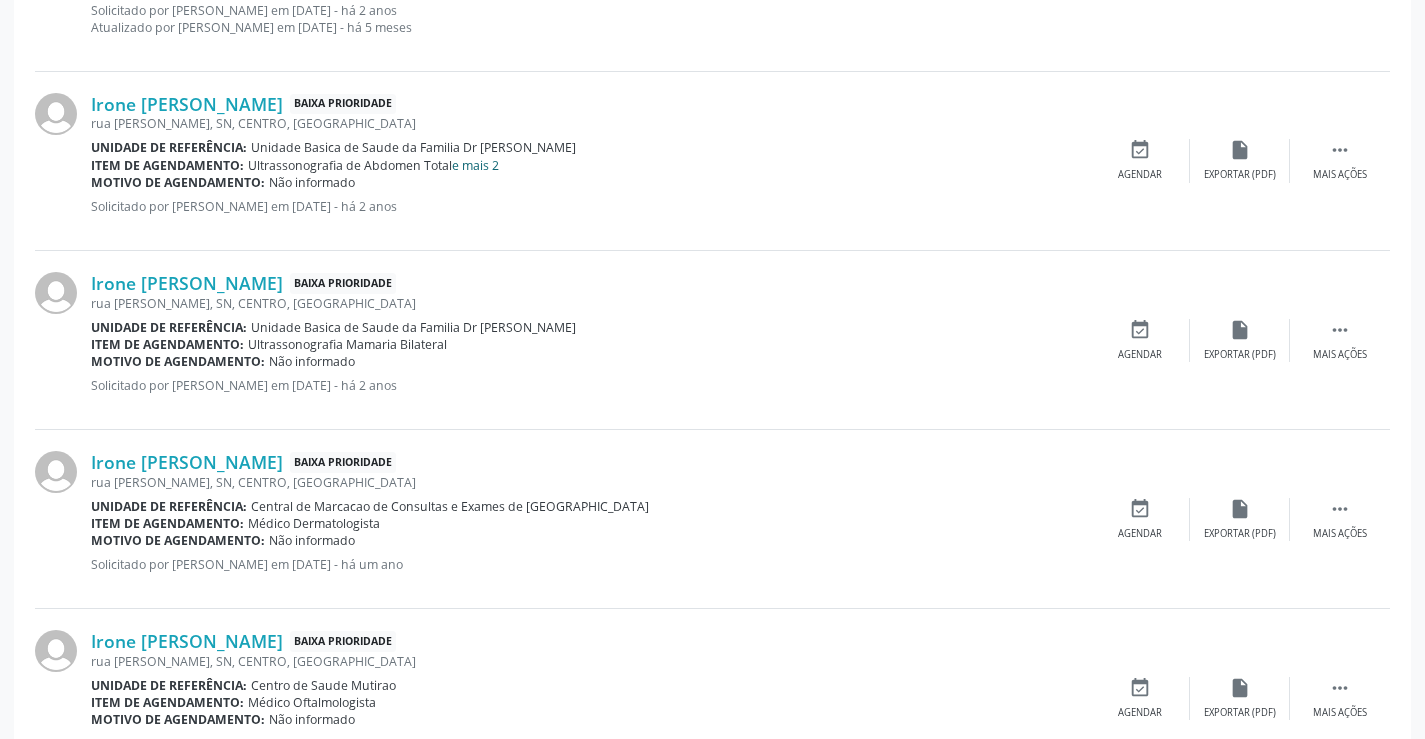 click on "e mais 2" at bounding box center (475, 165) 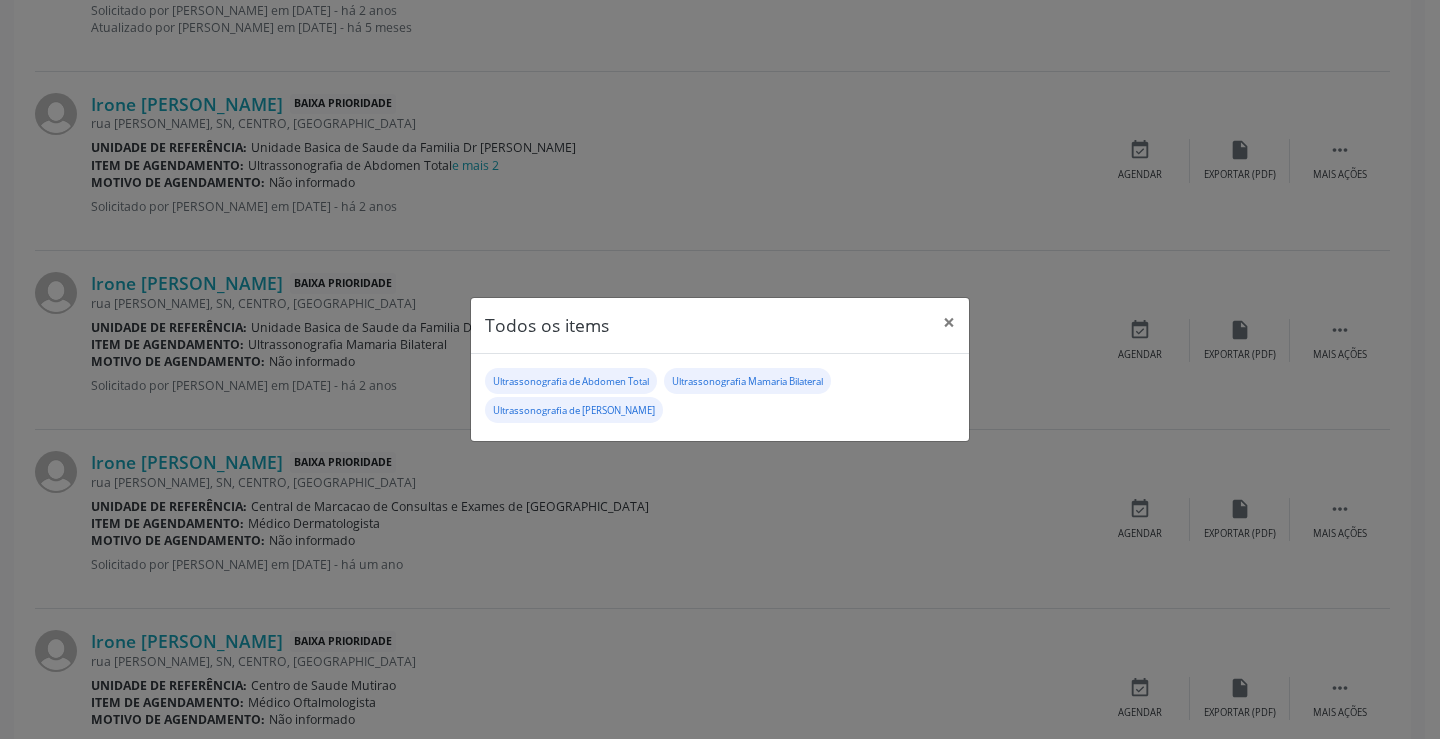 click on "Todos os items × Ultrassonografia de Abdomen Total Ultrassonografia Mamaria Bilateral Ultrassonografia de [PERSON_NAME]" at bounding box center (720, 369) 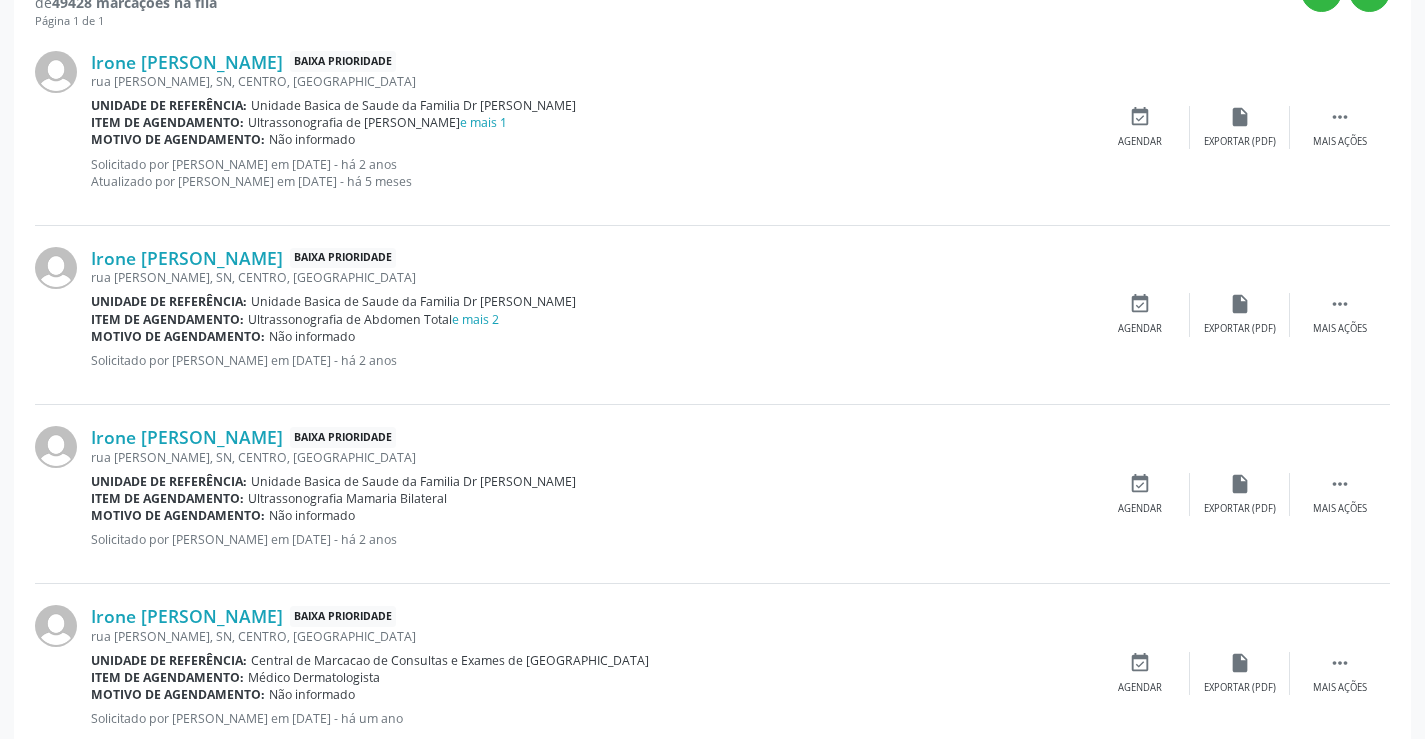 scroll, scrollTop: 530, scrollLeft: 0, axis: vertical 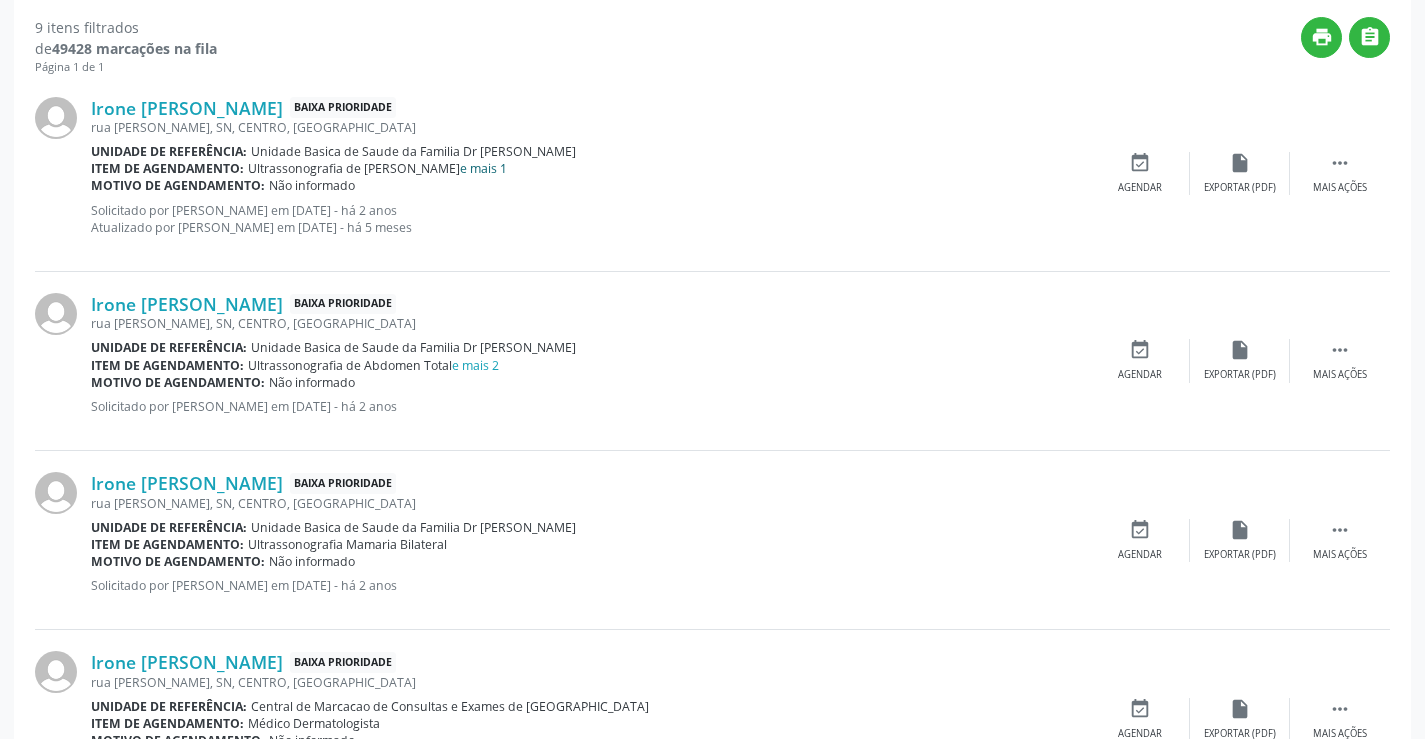 click on "e mais 1" at bounding box center [483, 168] 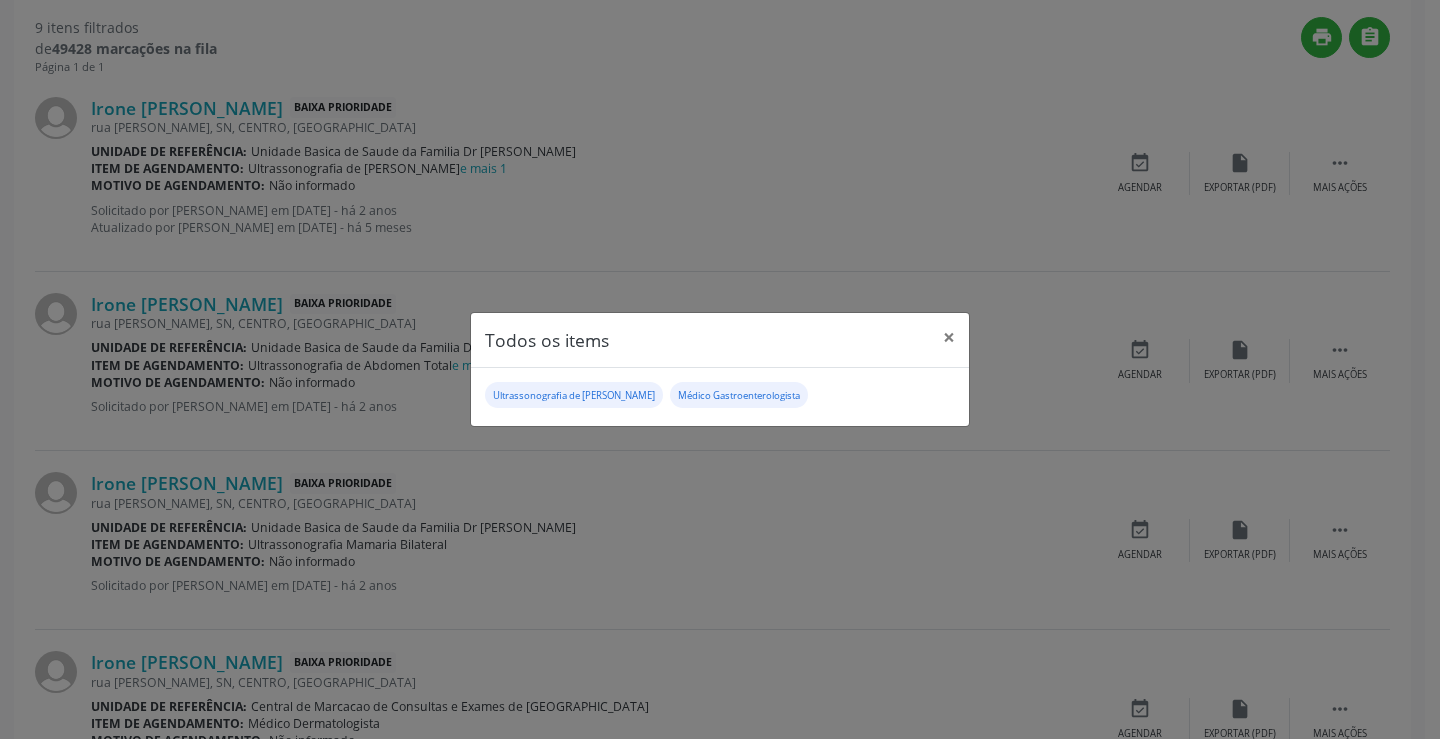 click on "Todos os items × Ultrassonografia de Tireoide Médico Gastroenterologista" at bounding box center (720, 369) 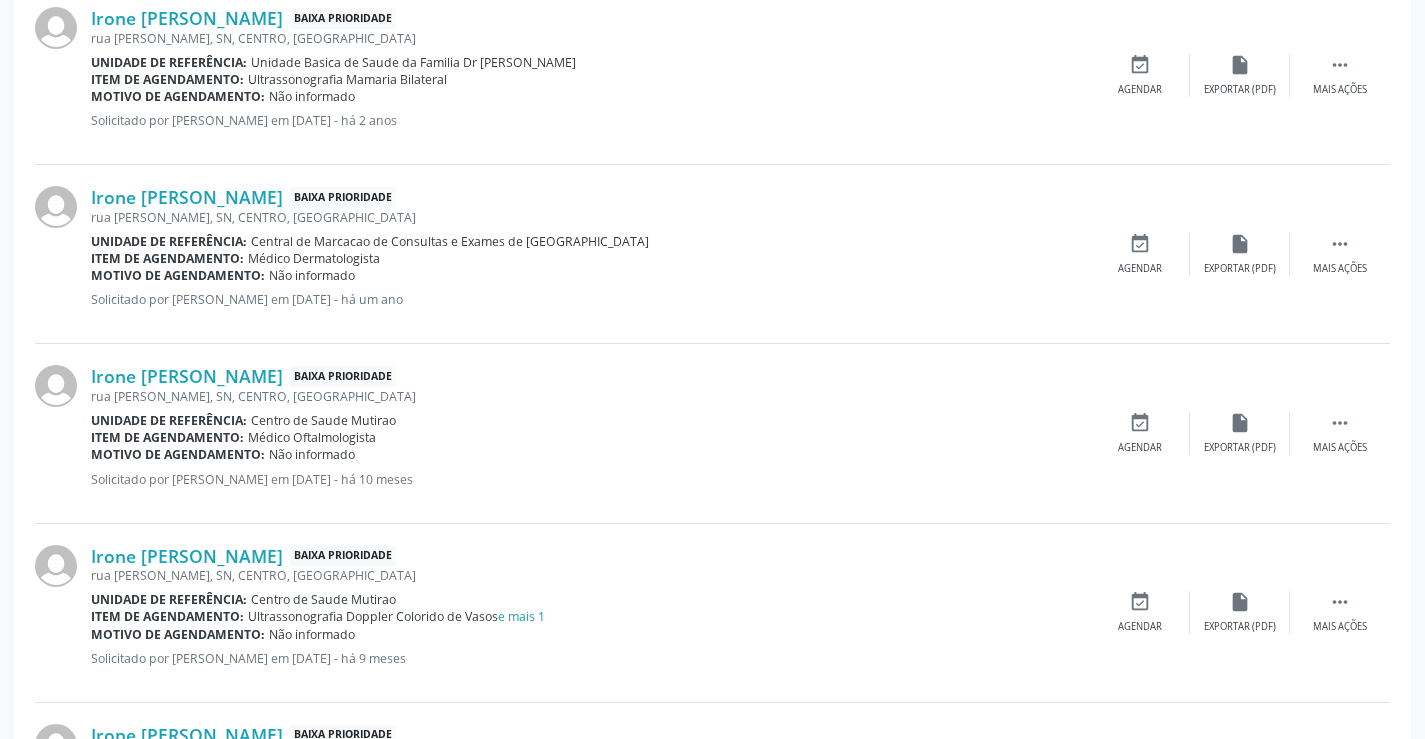 scroll, scrollTop: 1030, scrollLeft: 0, axis: vertical 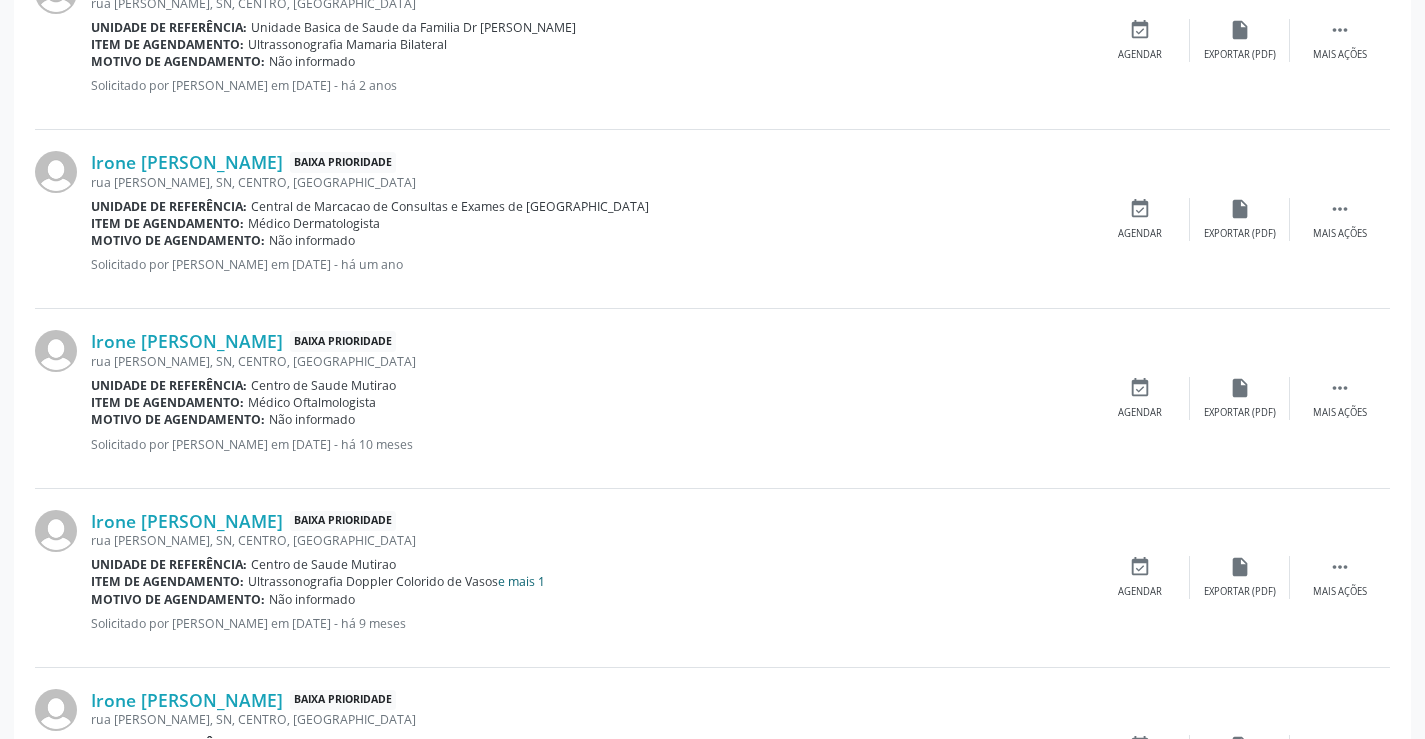 click on "e mais 1" at bounding box center (521, 581) 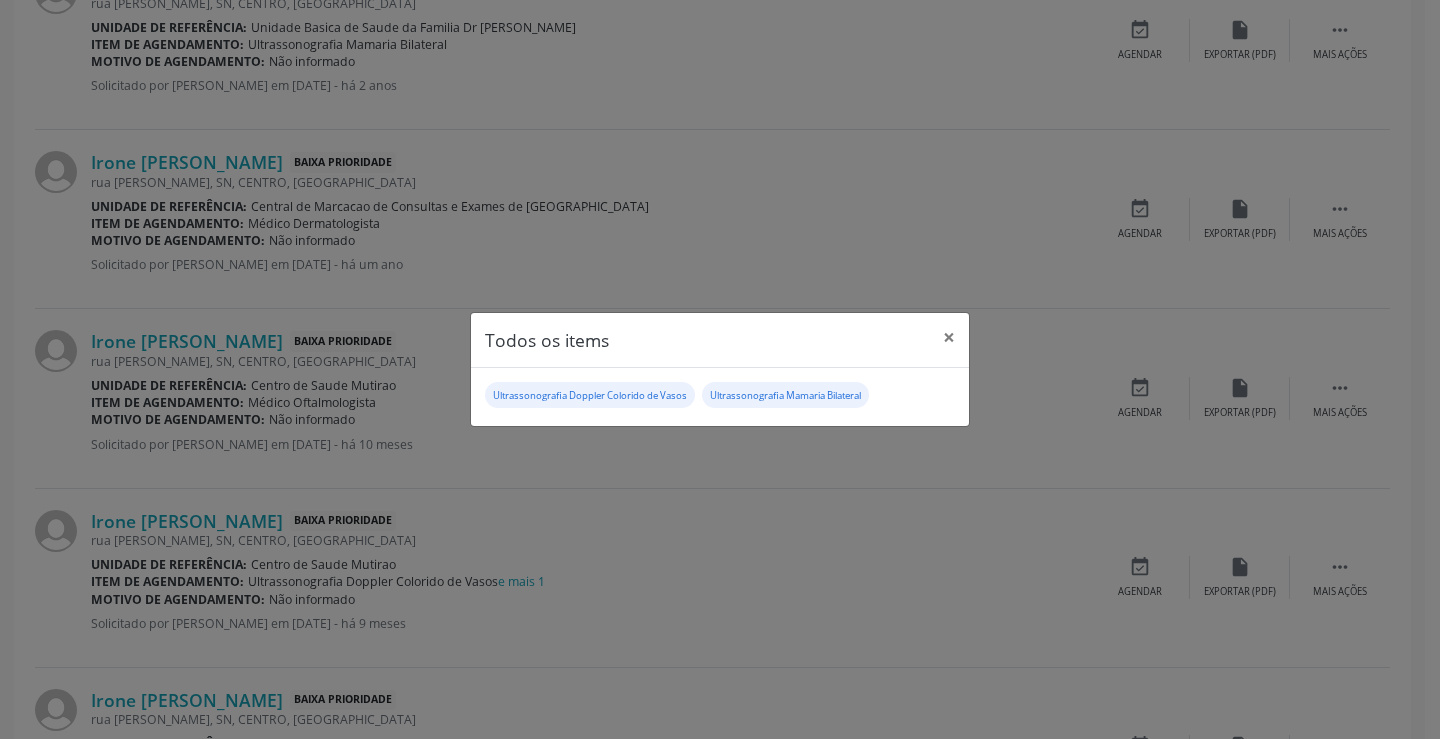 click on "Todos os items × Ultrassonografia Doppler Colorido de Vasos Ultrassonografia Mamaria Bilateral" at bounding box center (720, 369) 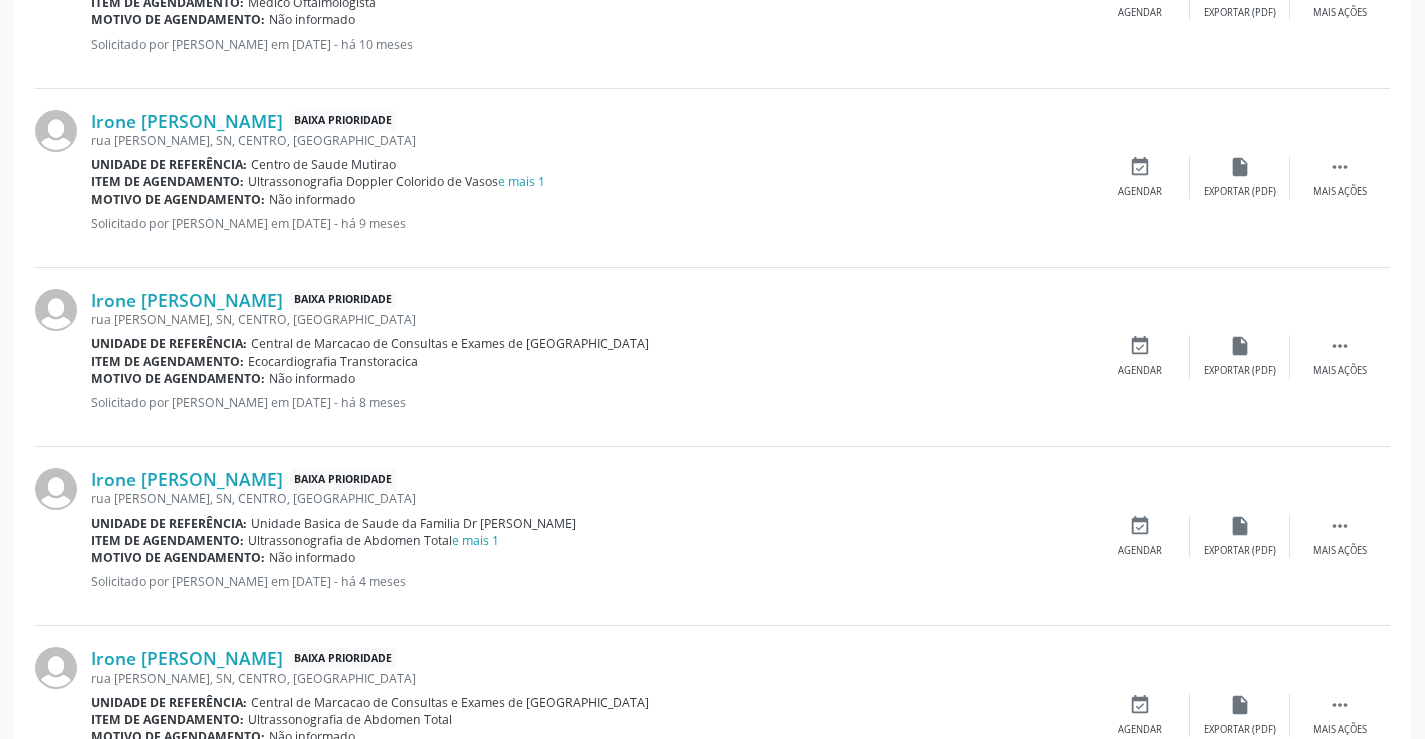 scroll, scrollTop: 1530, scrollLeft: 0, axis: vertical 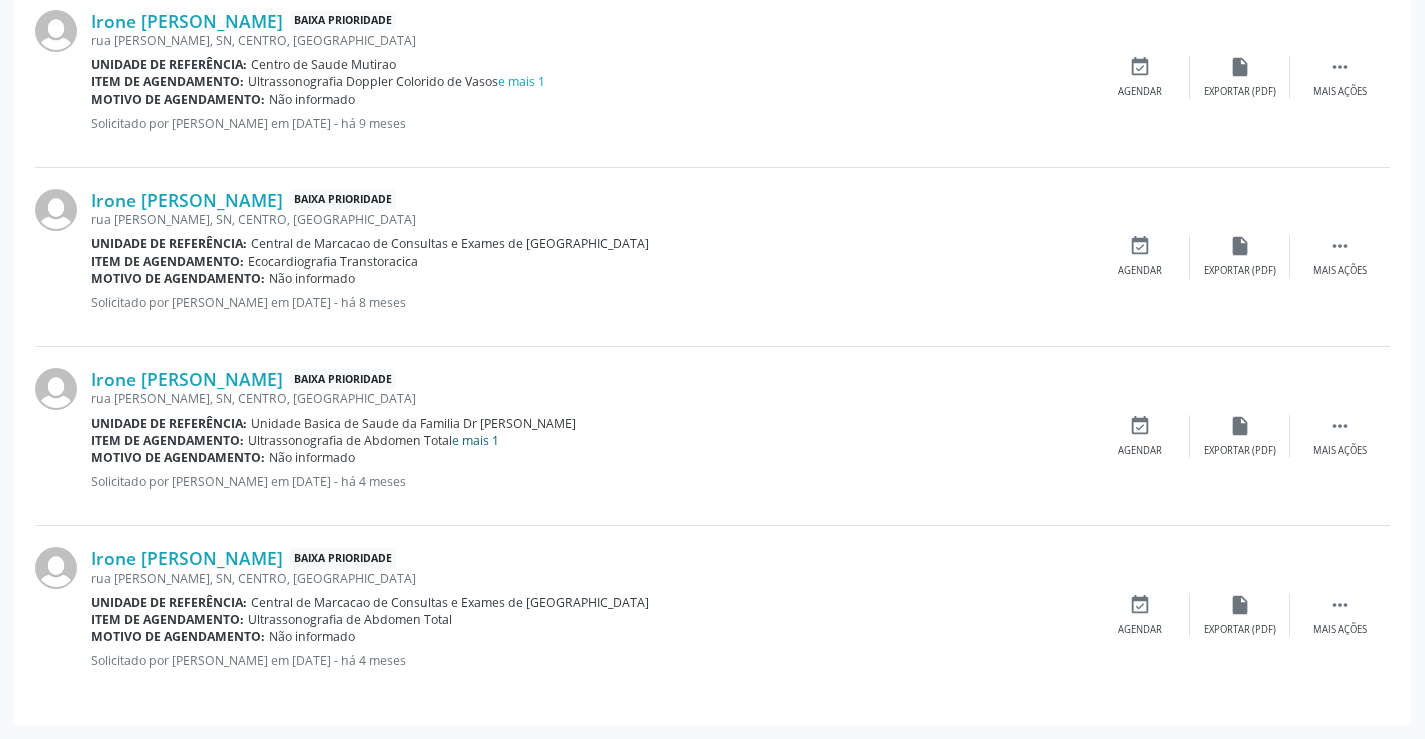 click on "e mais 1" at bounding box center [475, 440] 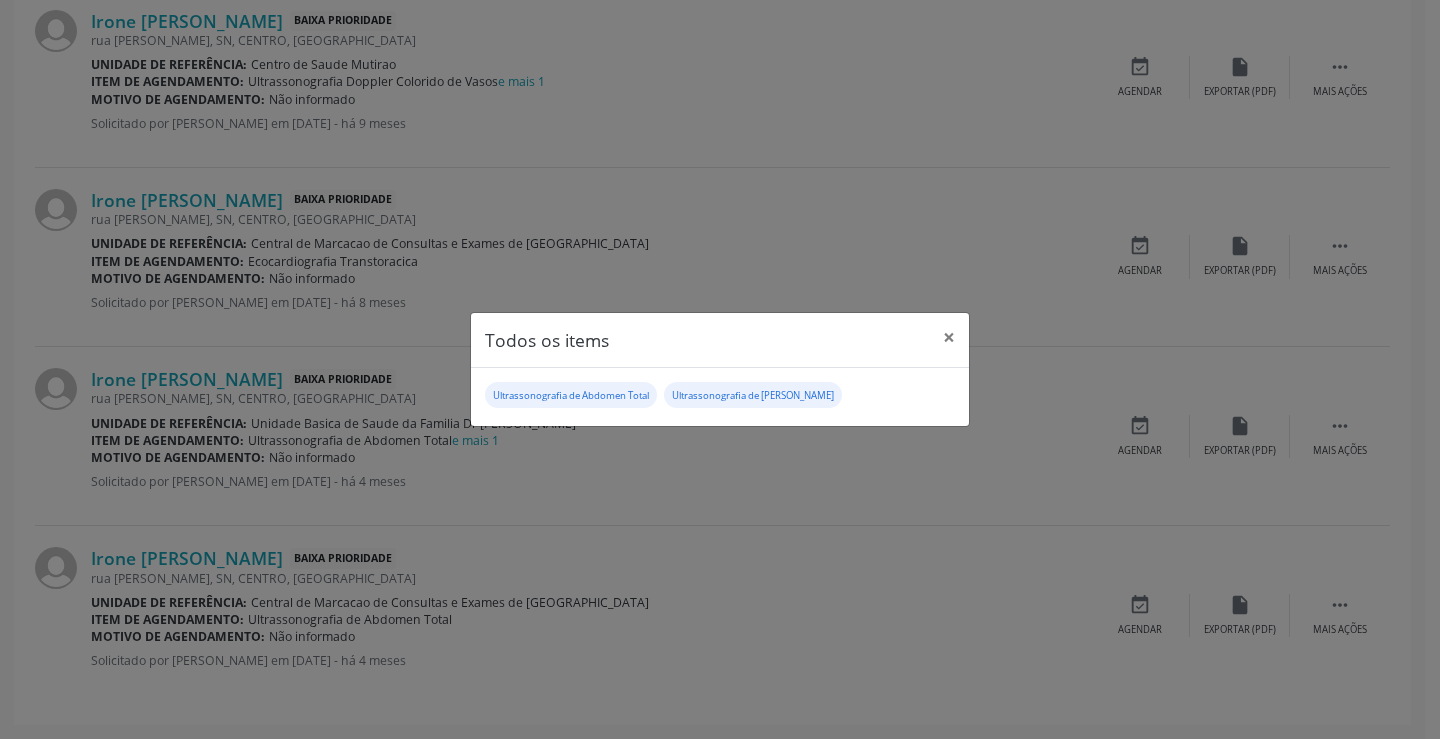 click on "Todos os items × Ultrassonografia de Abdomen Total Ultrassonografia de [PERSON_NAME]" at bounding box center [720, 369] 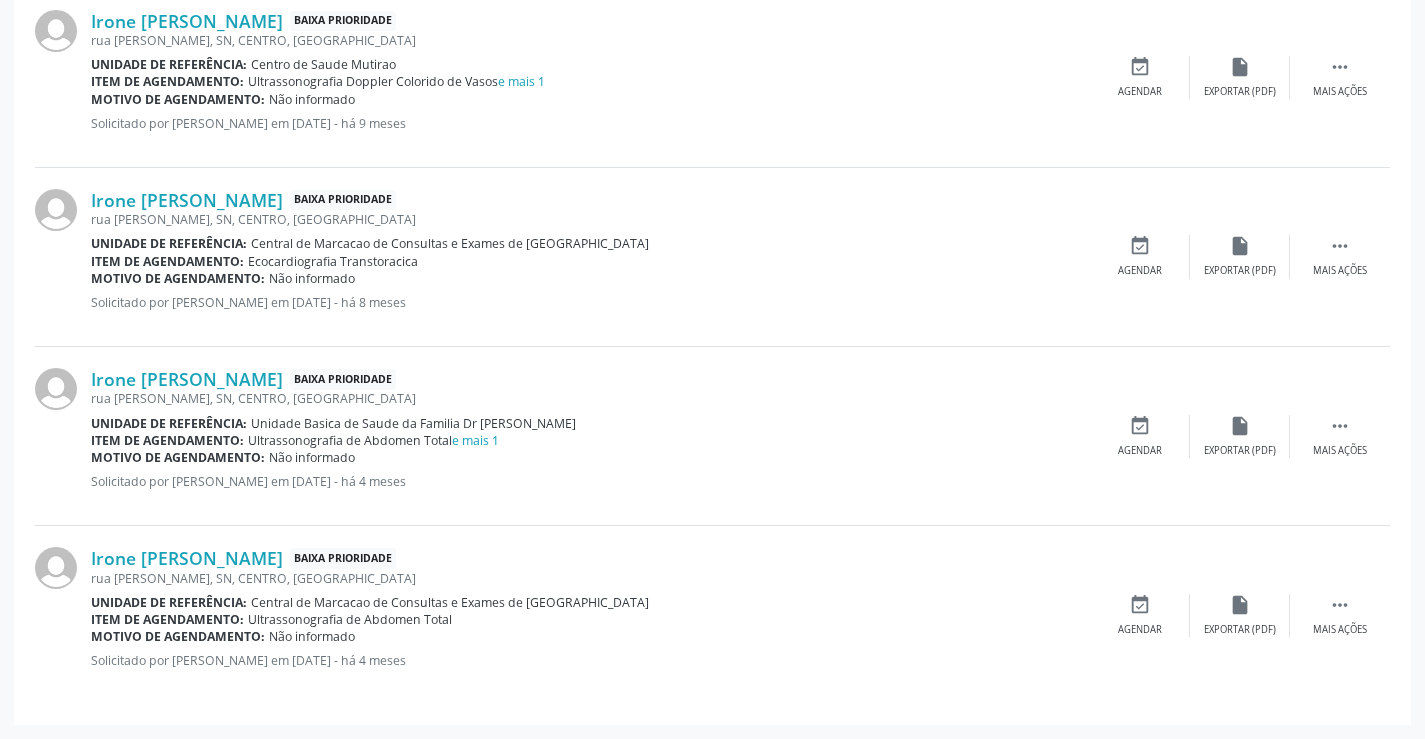 scroll, scrollTop: 1430, scrollLeft: 0, axis: vertical 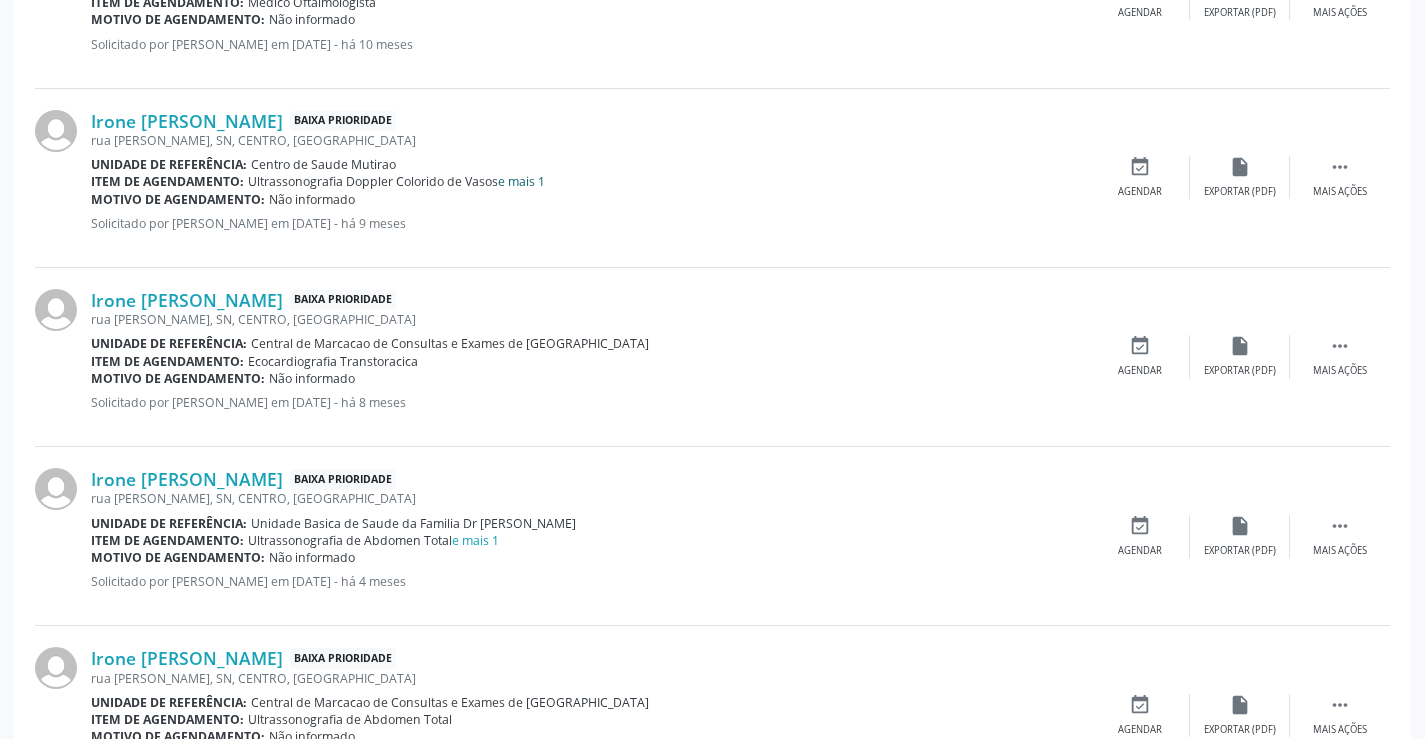 click on "e mais 1" at bounding box center [521, 181] 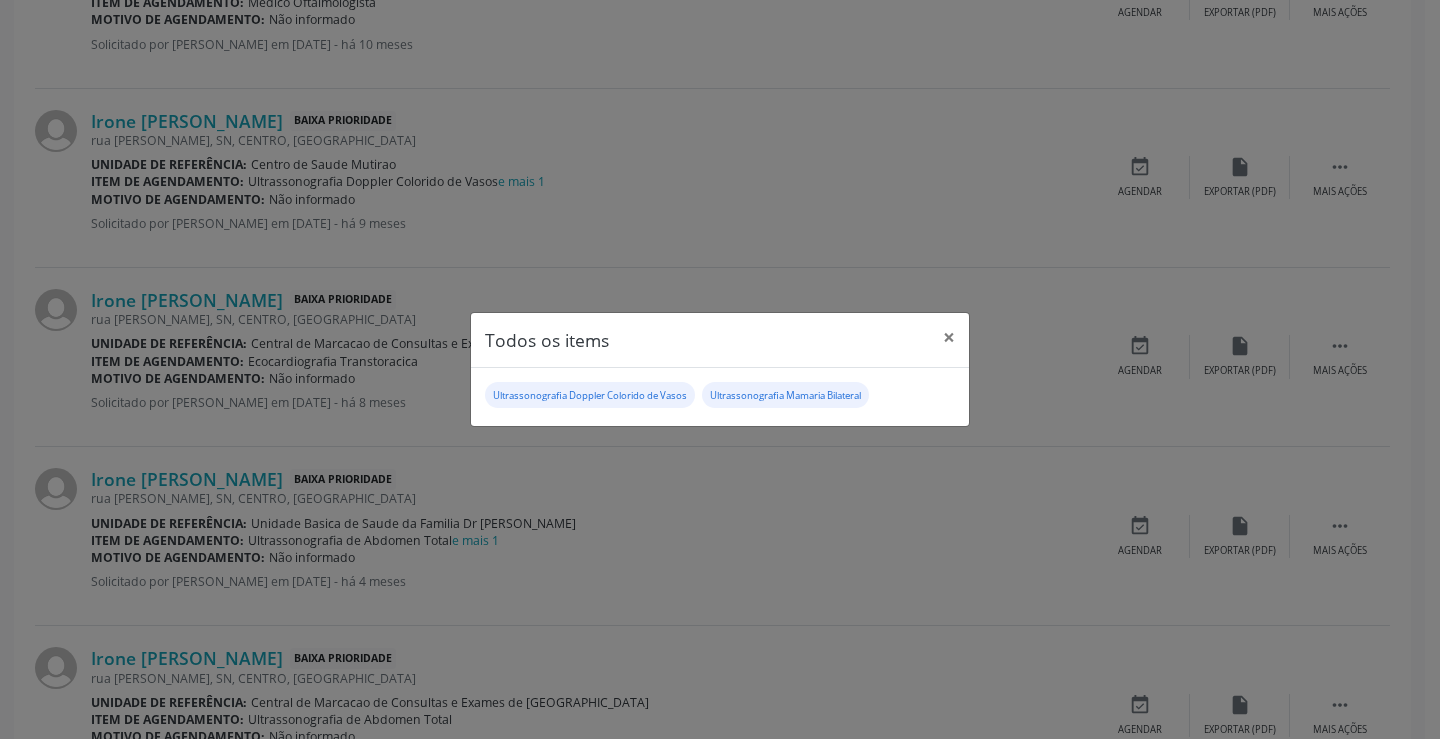 click on "Todos os items × Ultrassonografia Doppler Colorido de Vasos Ultrassonografia Mamaria Bilateral" at bounding box center [720, 369] 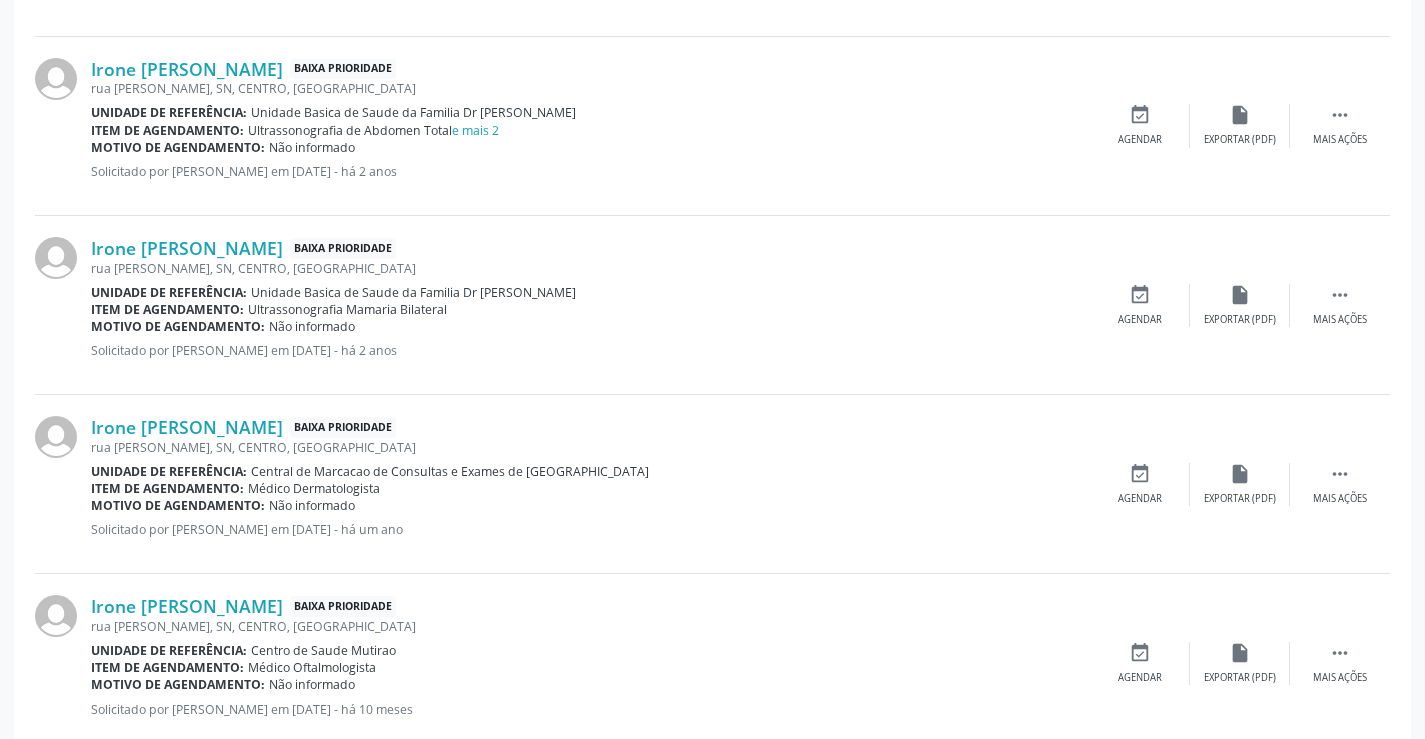 scroll, scrollTop: 730, scrollLeft: 0, axis: vertical 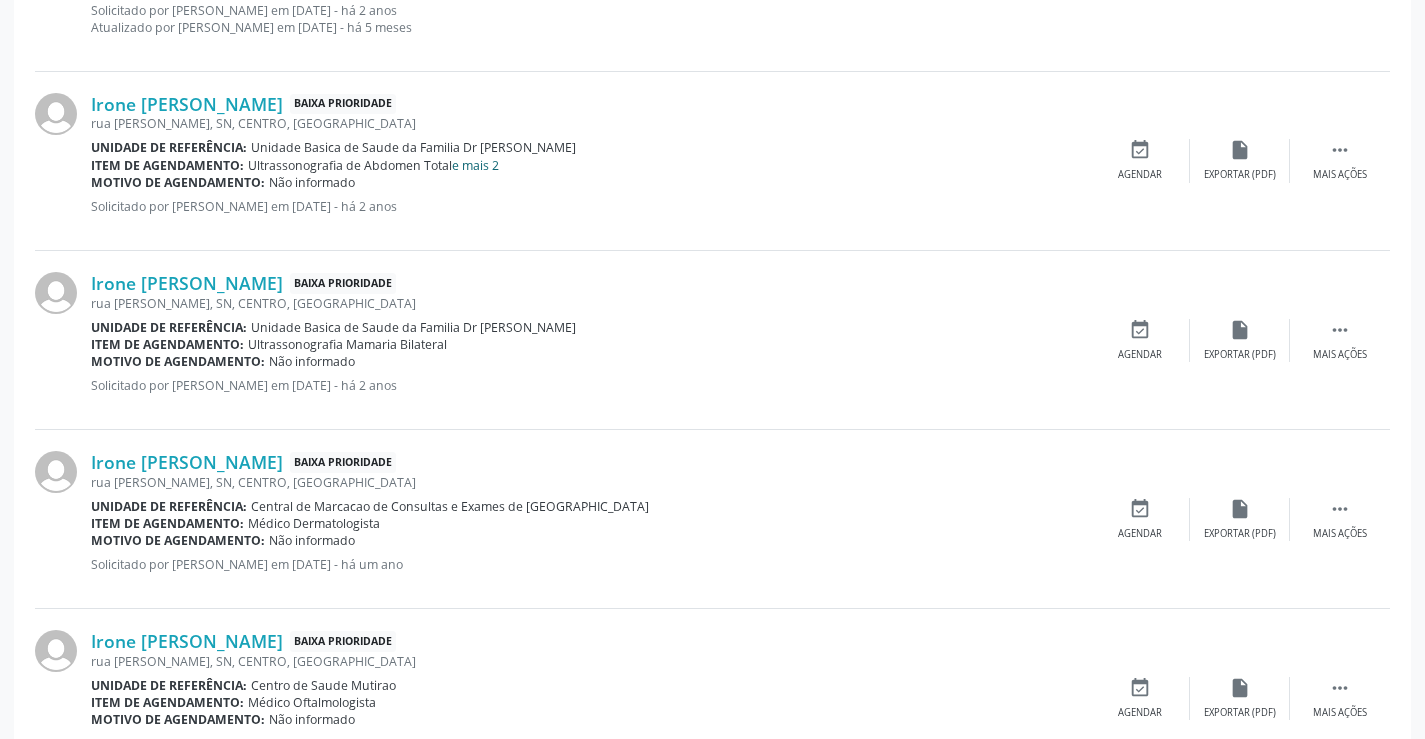 click on "e mais 2" at bounding box center (475, 165) 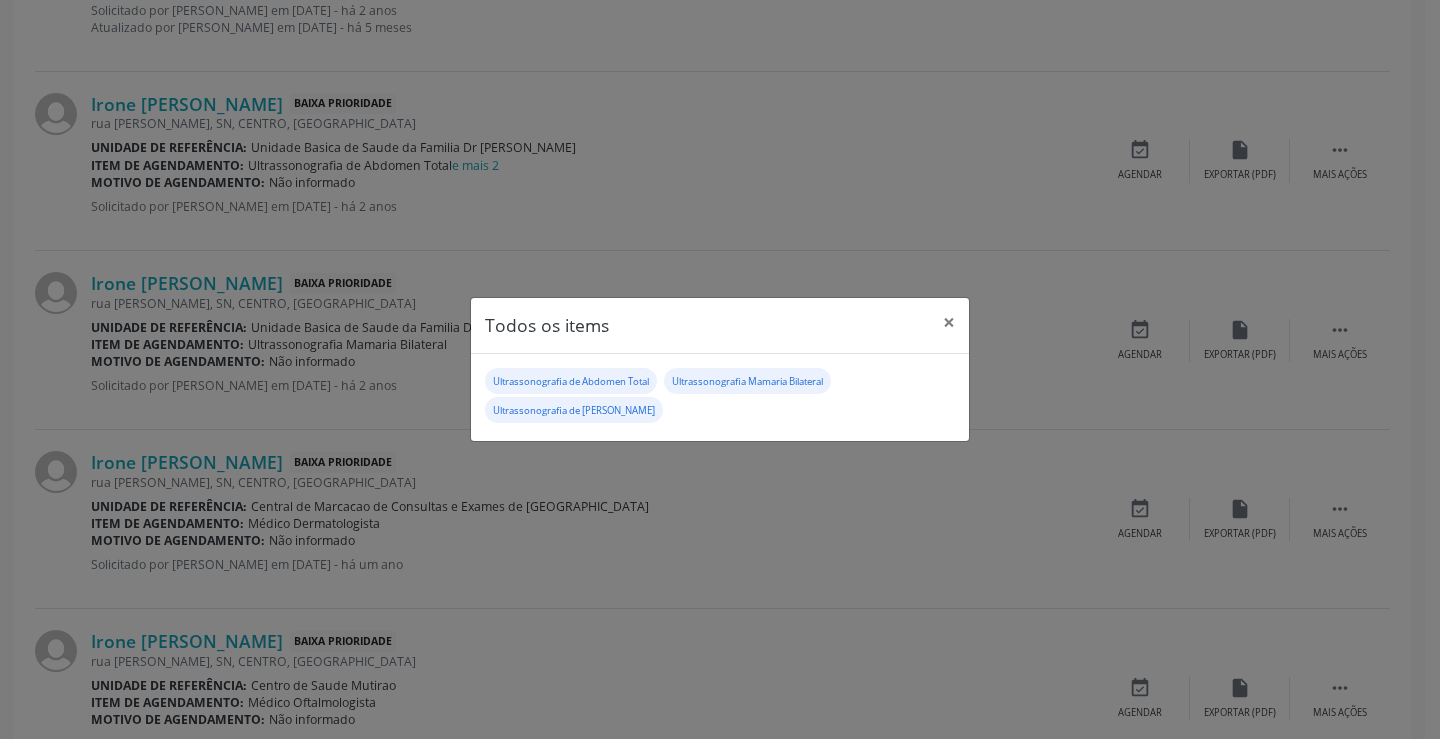 drag, startPoint x: 674, startPoint y: 498, endPoint x: 690, endPoint y: 454, distance: 46.818798 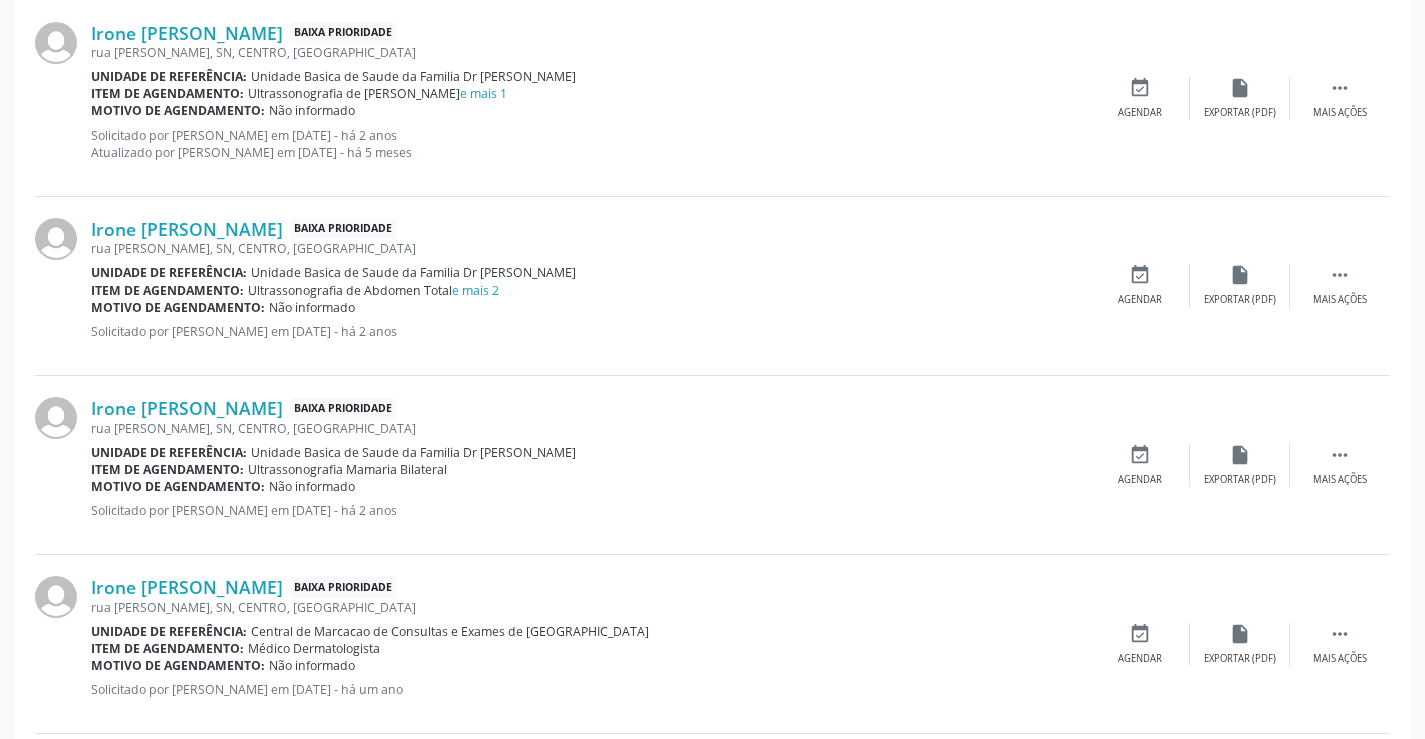 scroll, scrollTop: 330, scrollLeft: 0, axis: vertical 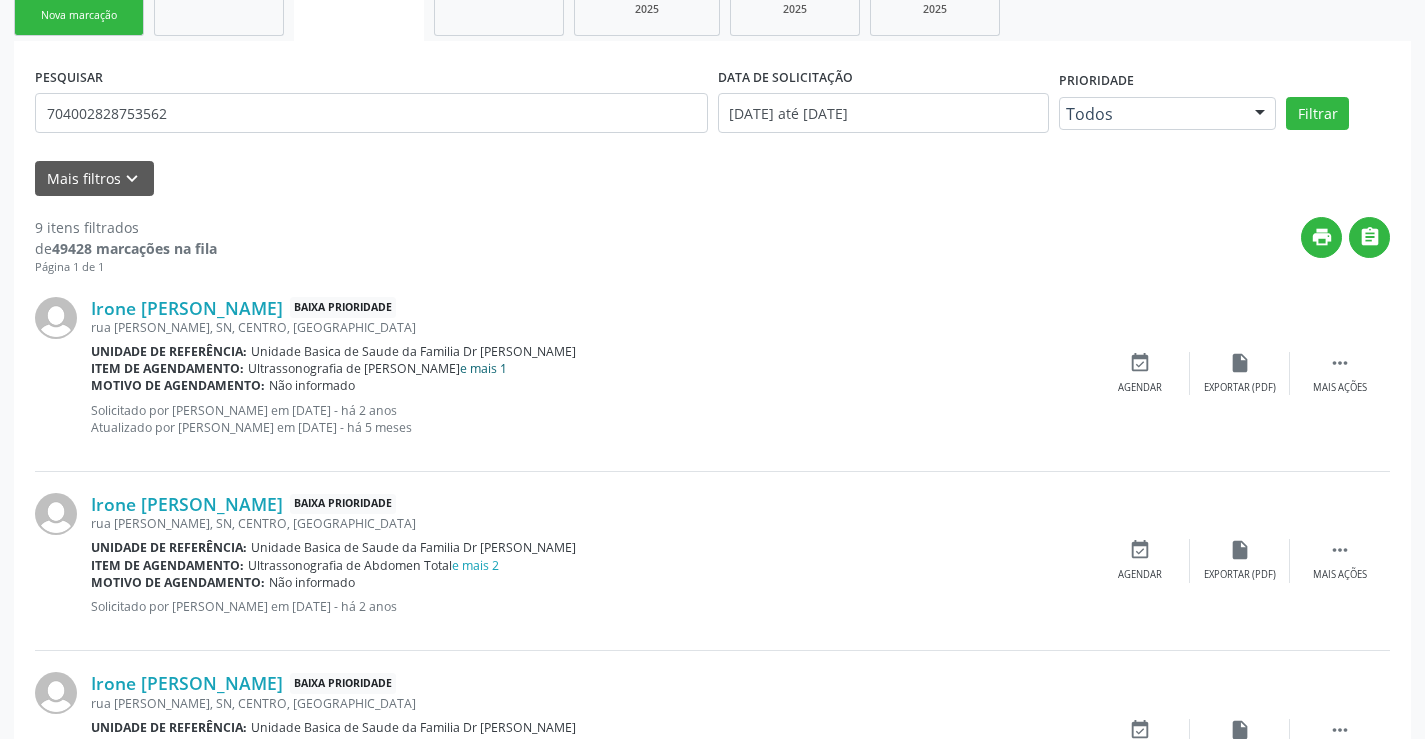 click on "e mais 1" at bounding box center (483, 368) 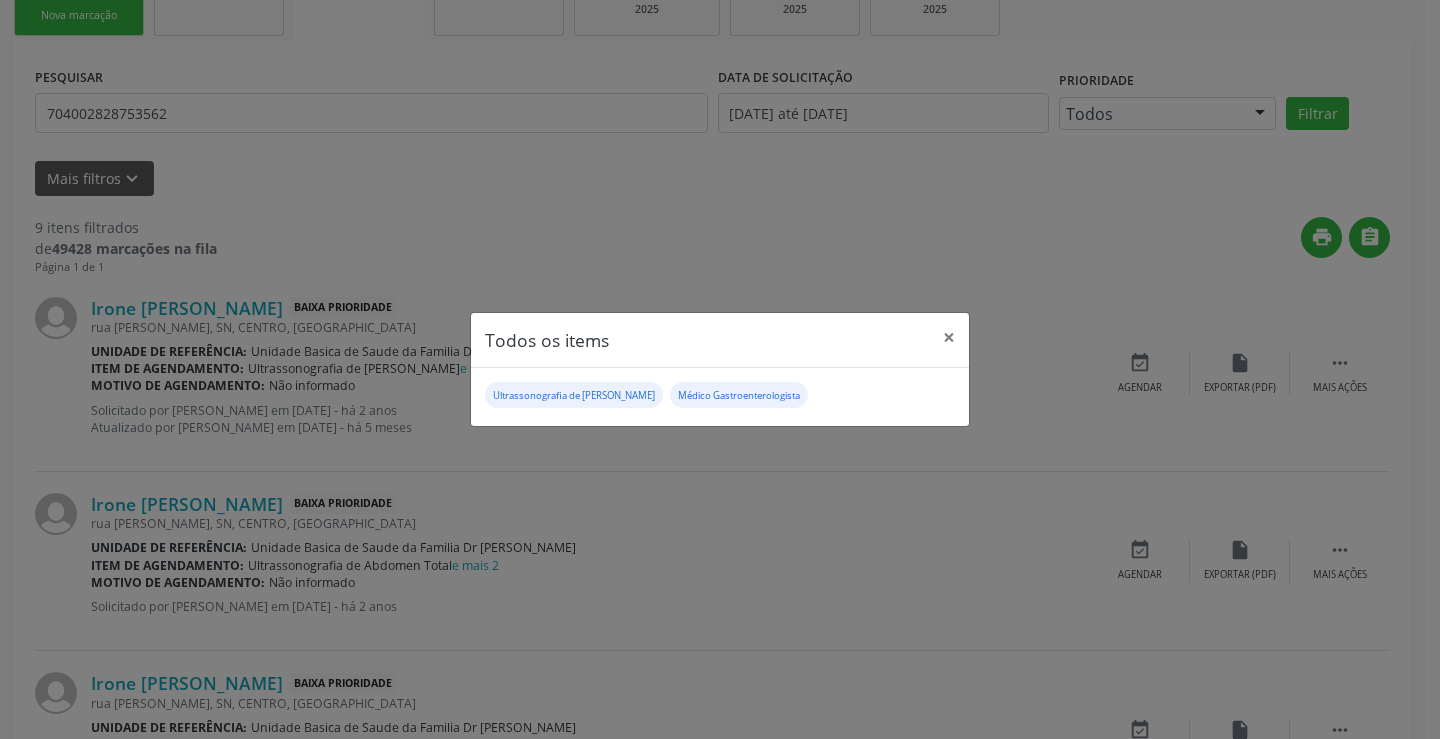 click on "Todos os items × Ultrassonografia de Tireoide Médico Gastroenterologista" at bounding box center (720, 369) 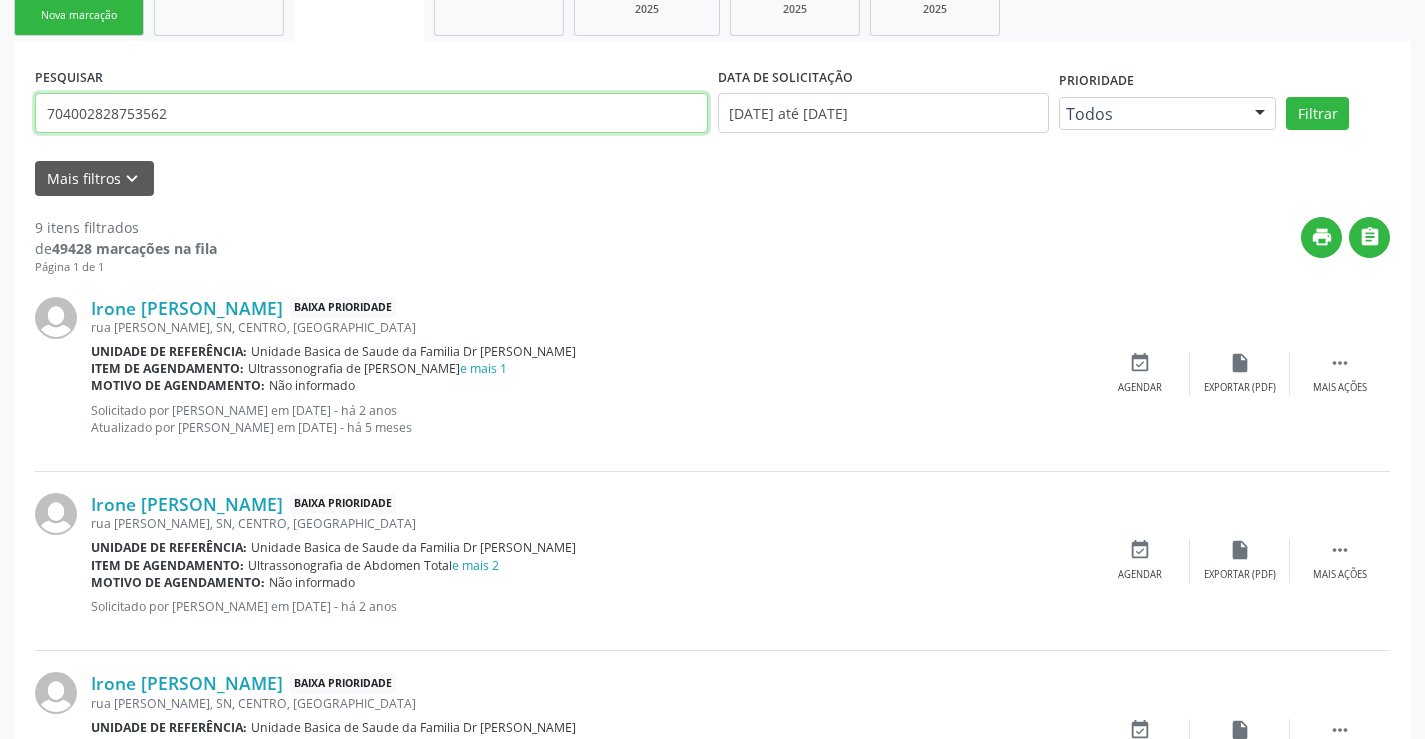 click on "704002828753562" at bounding box center (371, 113) 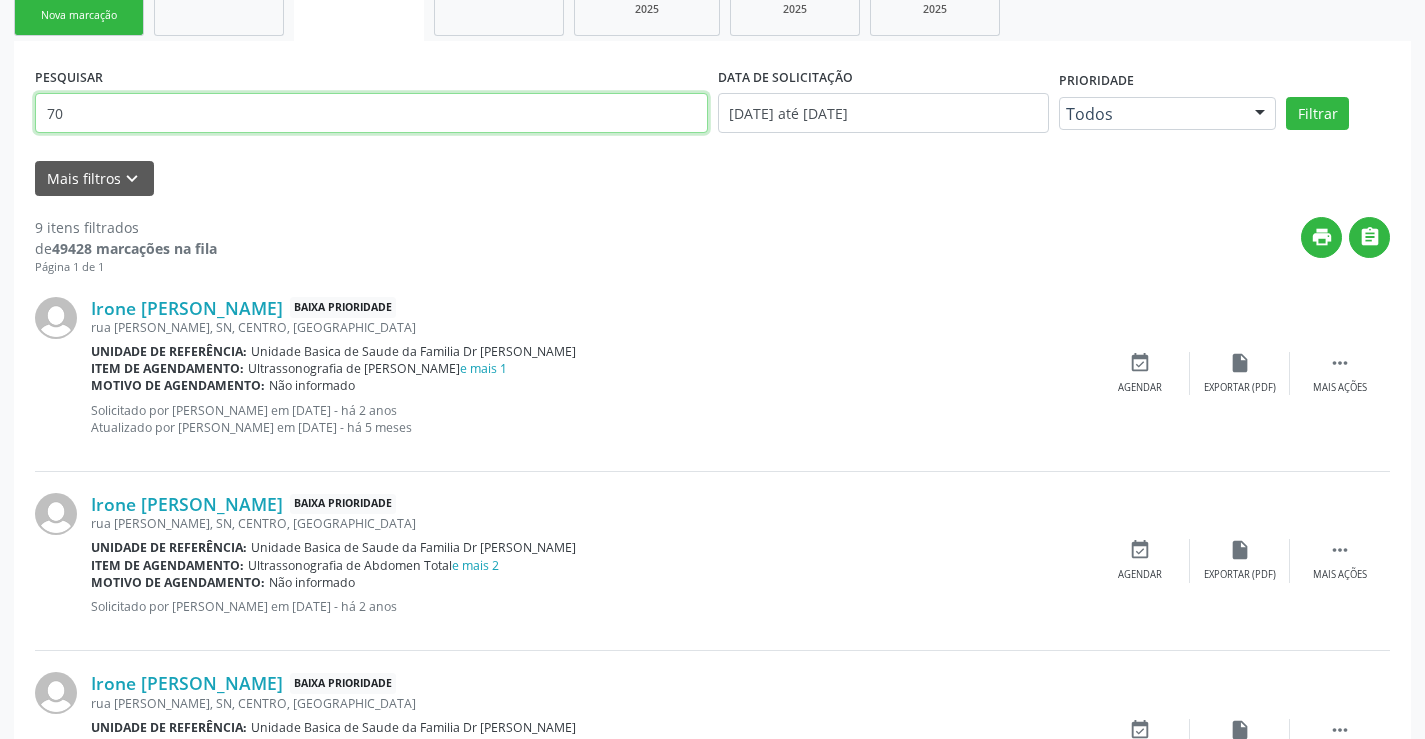 type on "7" 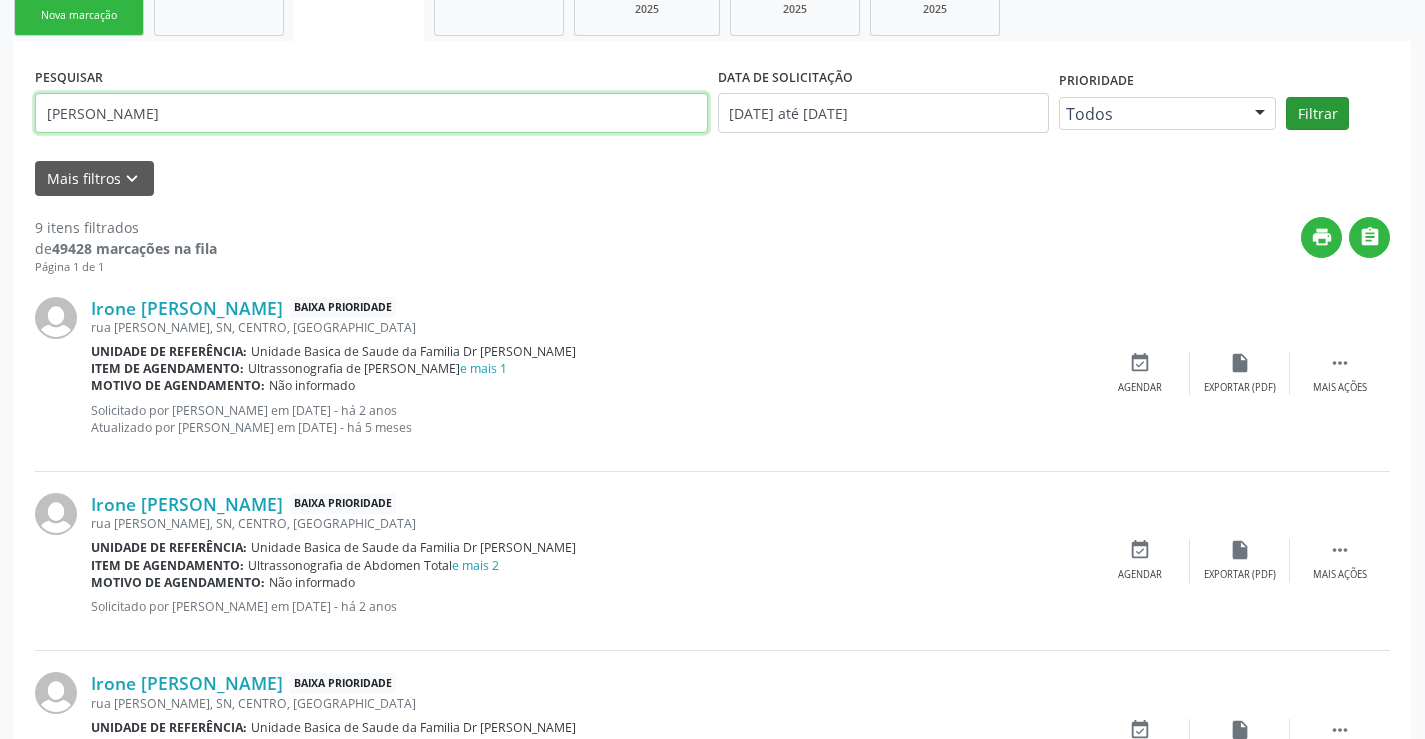 type on "[PERSON_NAME]" 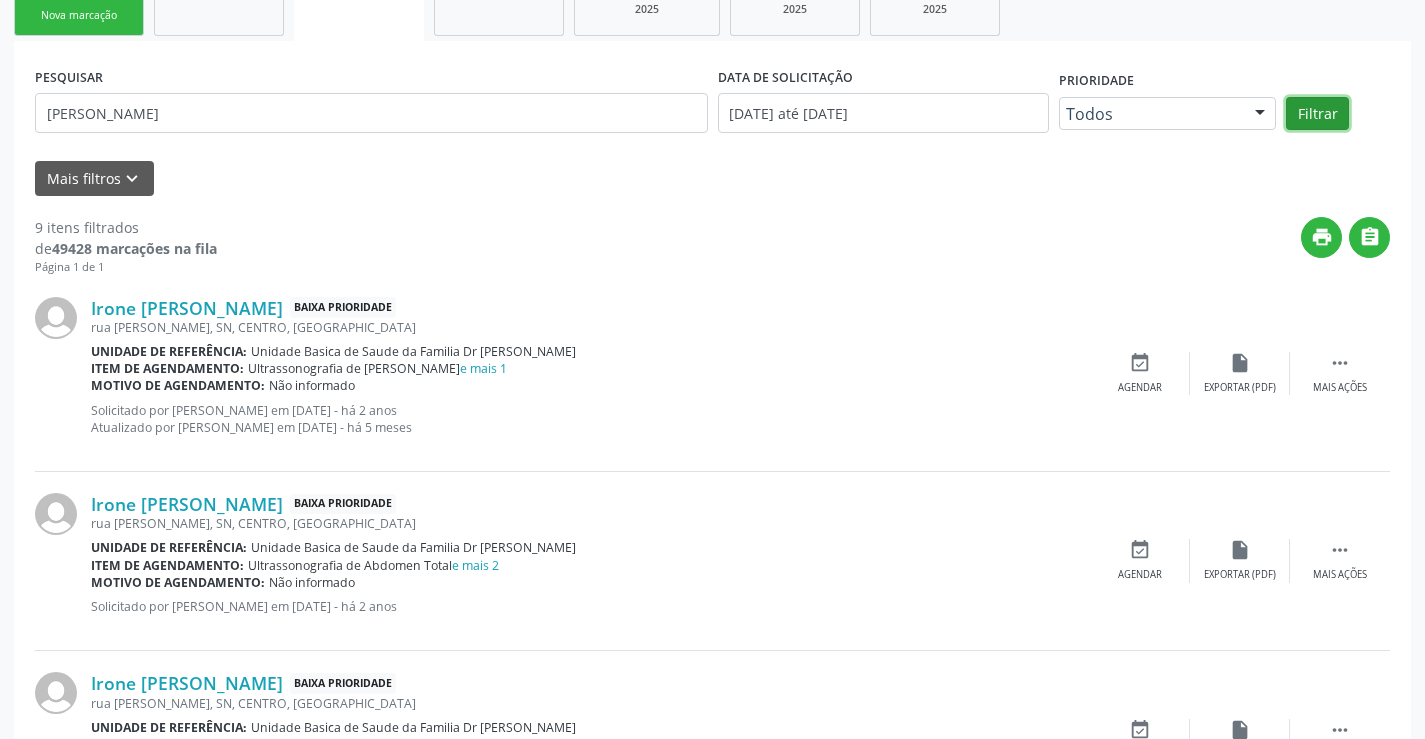 click on "Filtrar" at bounding box center (1317, 114) 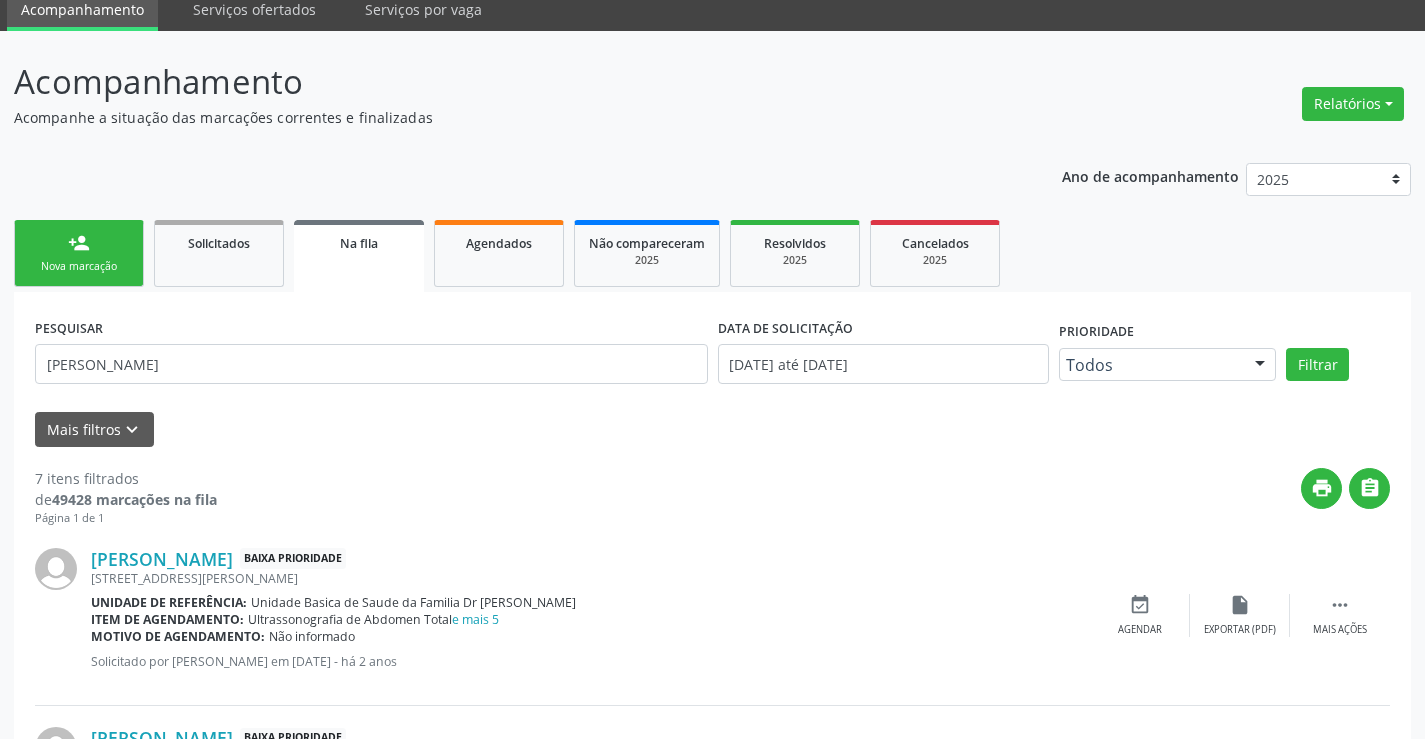 scroll, scrollTop: 500, scrollLeft: 0, axis: vertical 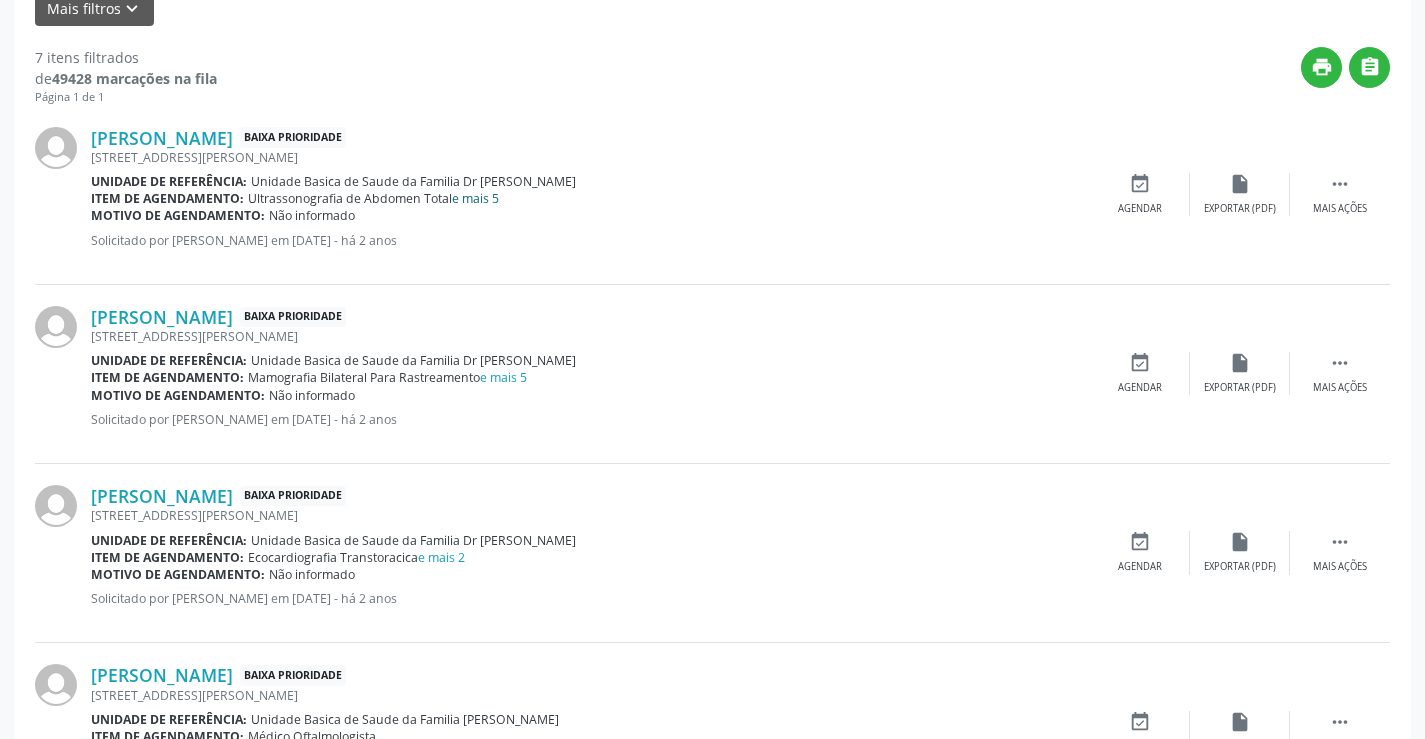 click on "e mais 5" at bounding box center (475, 198) 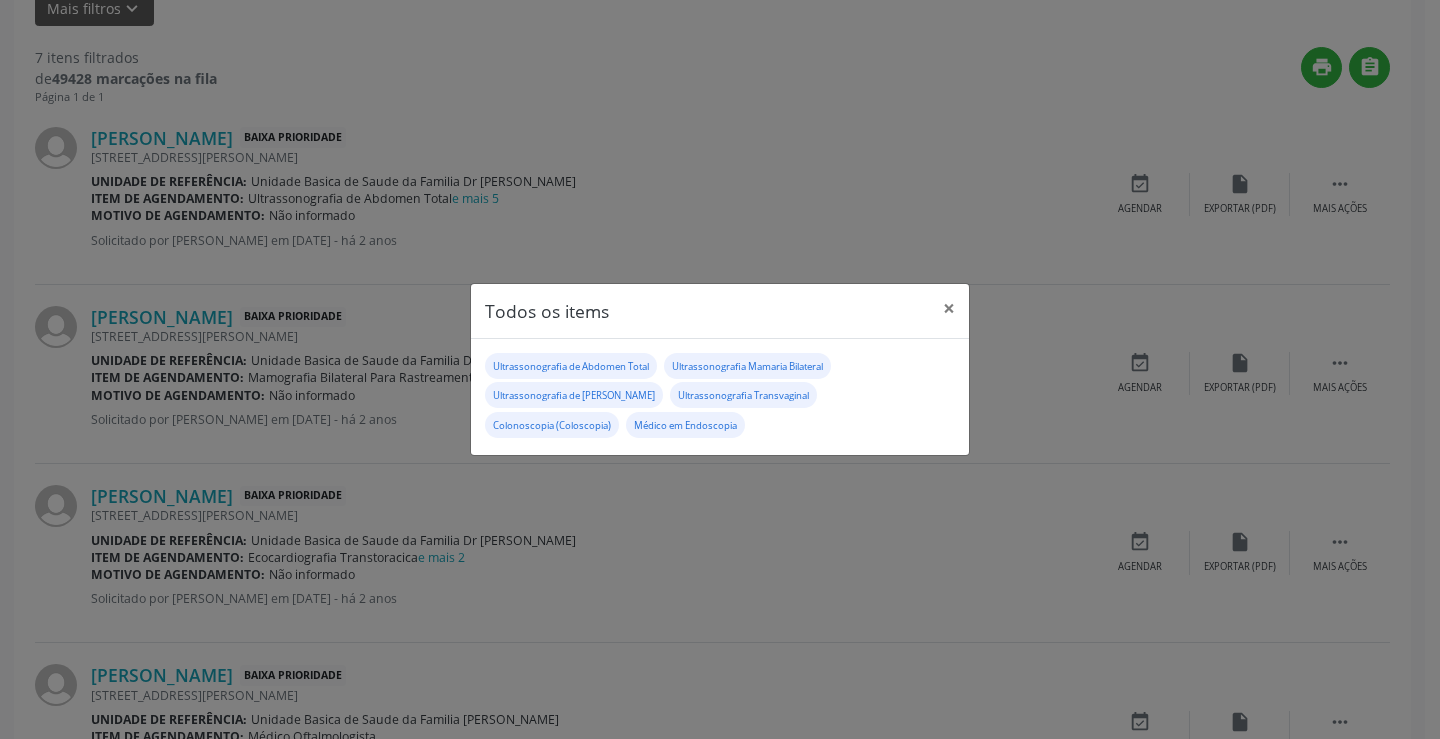 click on "Todos os items × Ultrassonografia de Abdomen Total Ultrassonografia Mamaria Bilateral Ultrassonografia de Tireoide Ultrassonografia Transvaginal Colonoscopia (Coloscopia) Médico em Endoscopia" at bounding box center (720, 369) 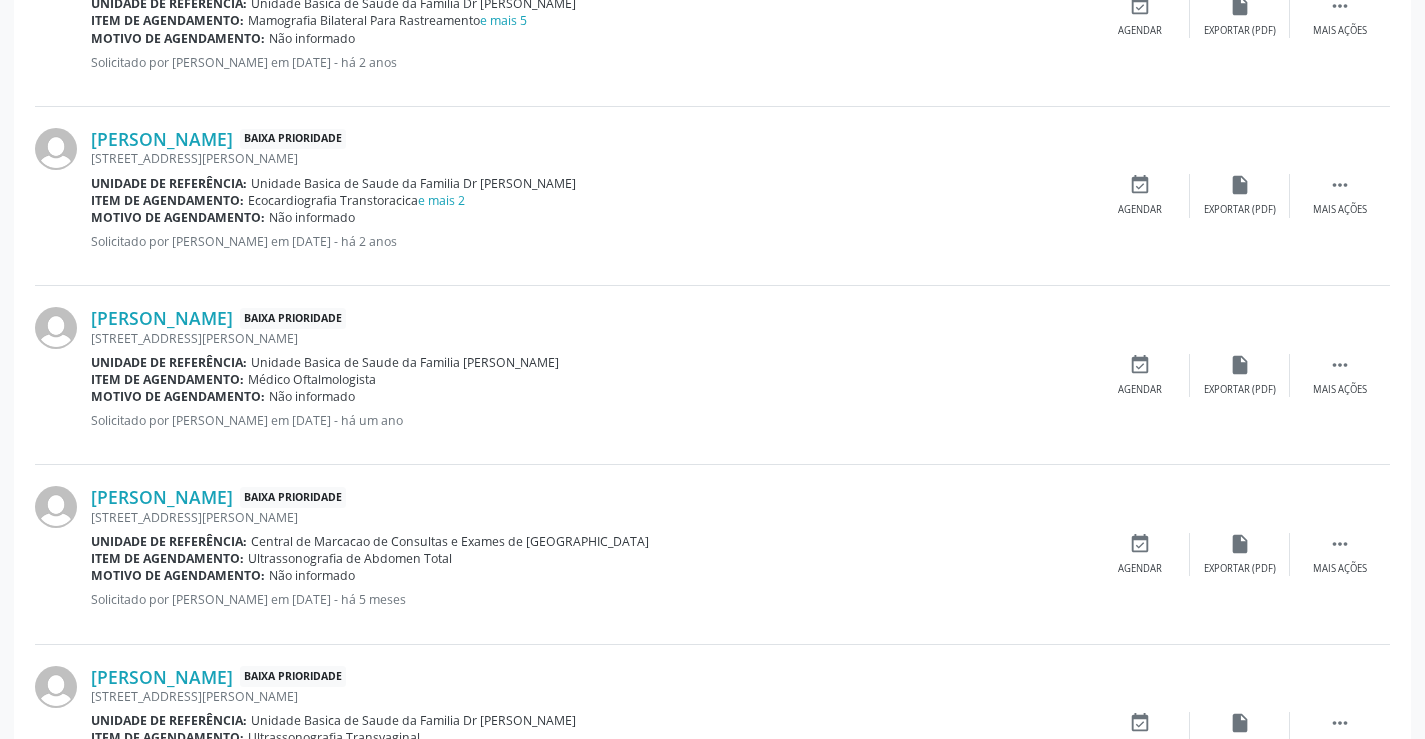 scroll, scrollTop: 855, scrollLeft: 0, axis: vertical 